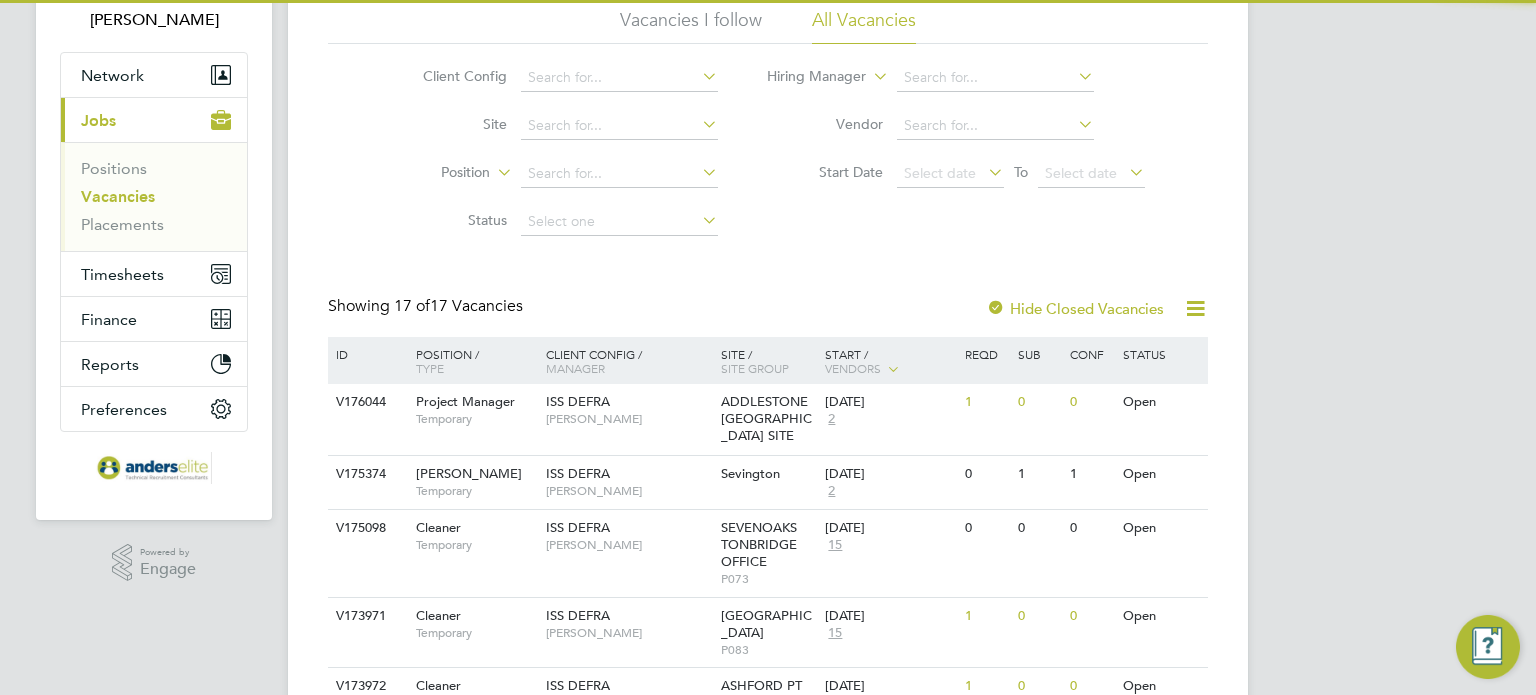 scroll, scrollTop: 200, scrollLeft: 0, axis: vertical 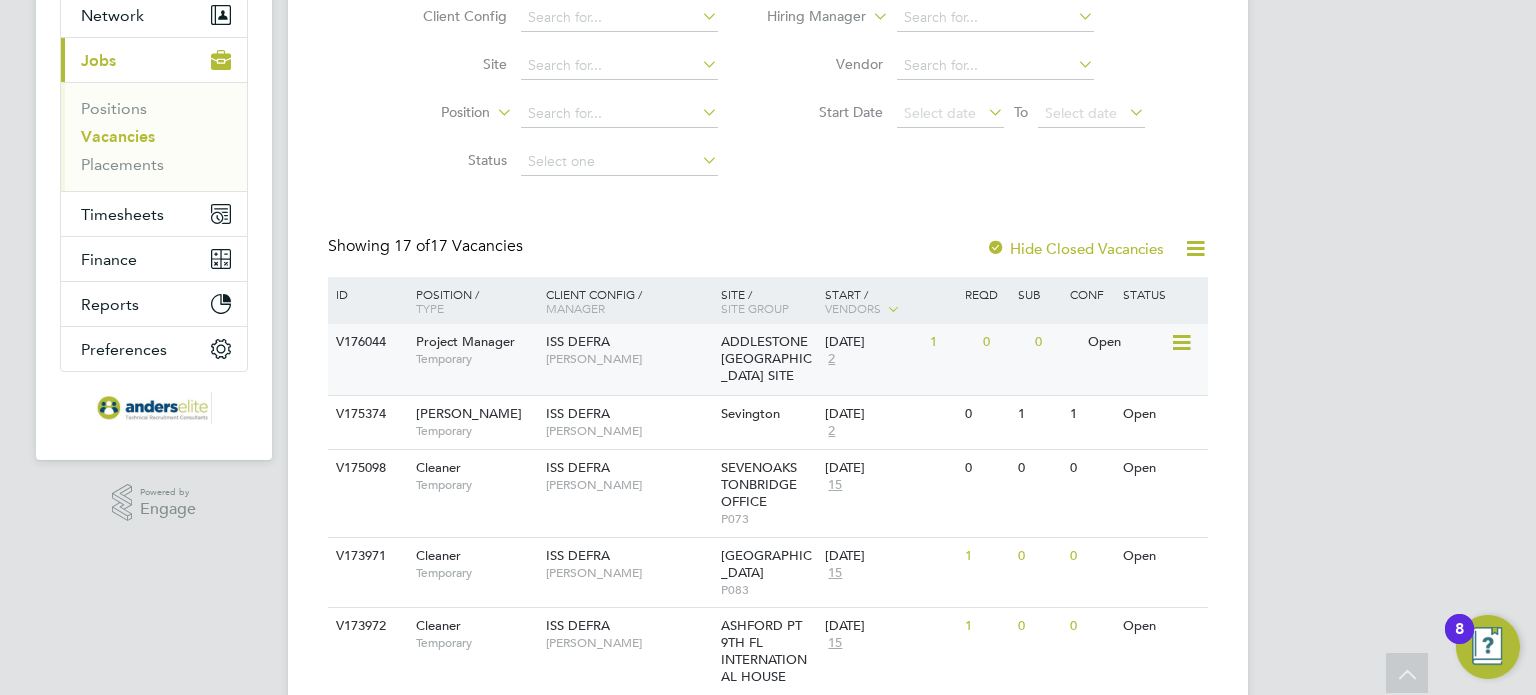 click on "V176044" 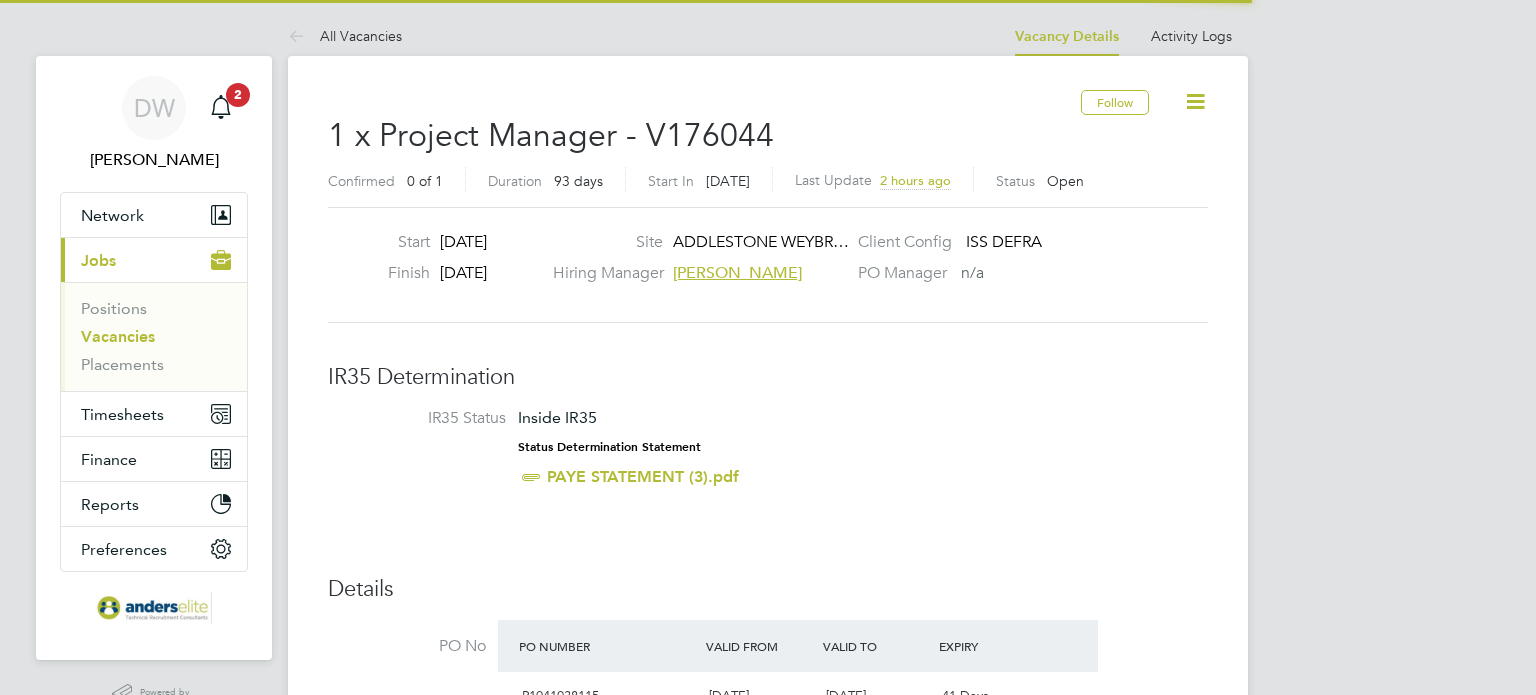 scroll, scrollTop: 0, scrollLeft: 0, axis: both 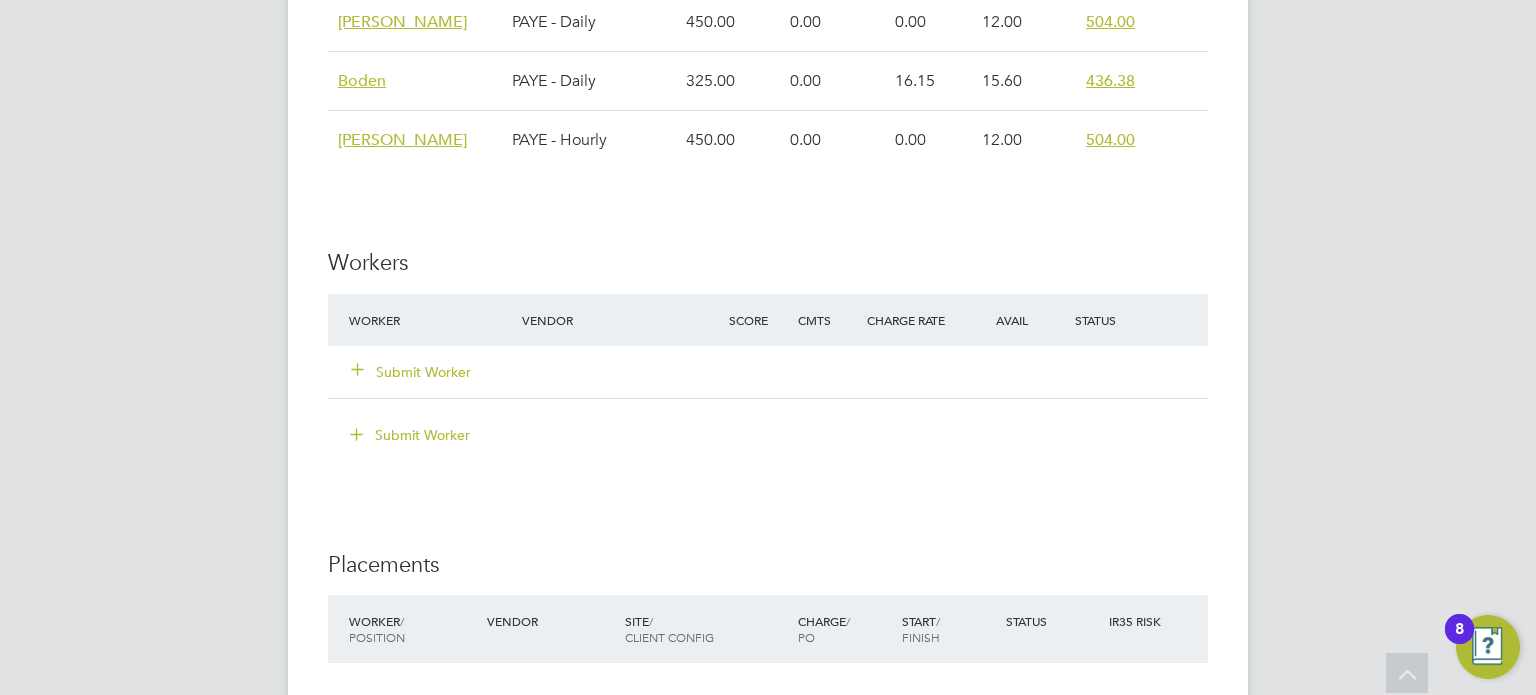 click on "Submit Worker" 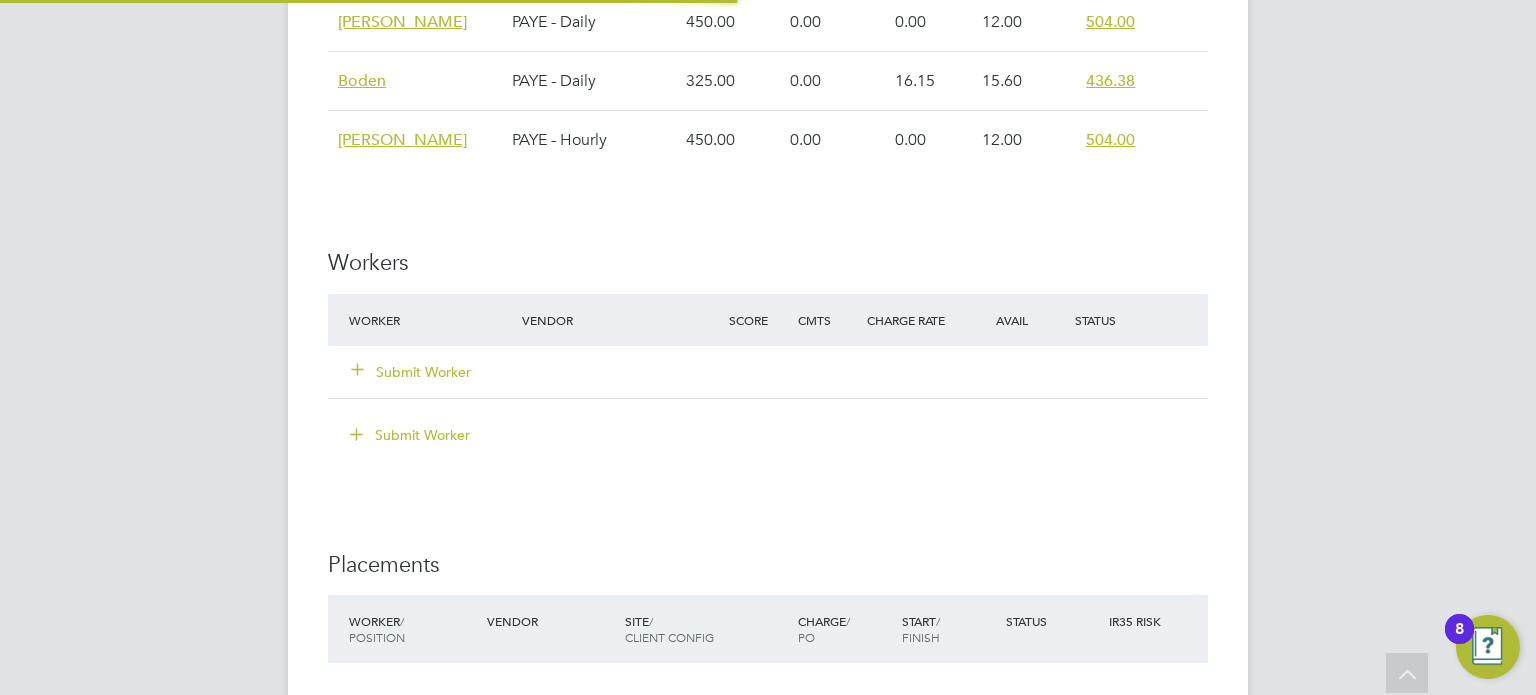 scroll, scrollTop: 10, scrollLeft: 9, axis: both 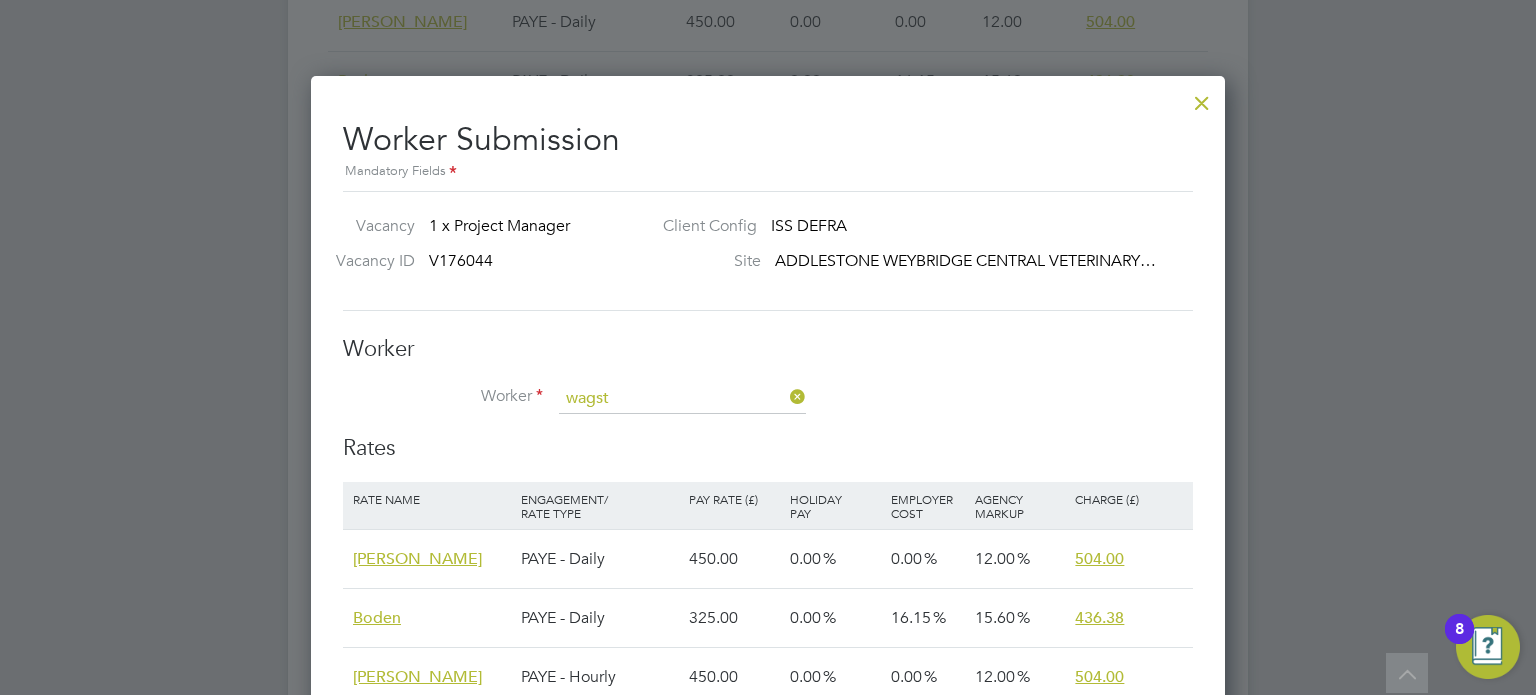 click on "Adrian  Wagst aff (79875)" 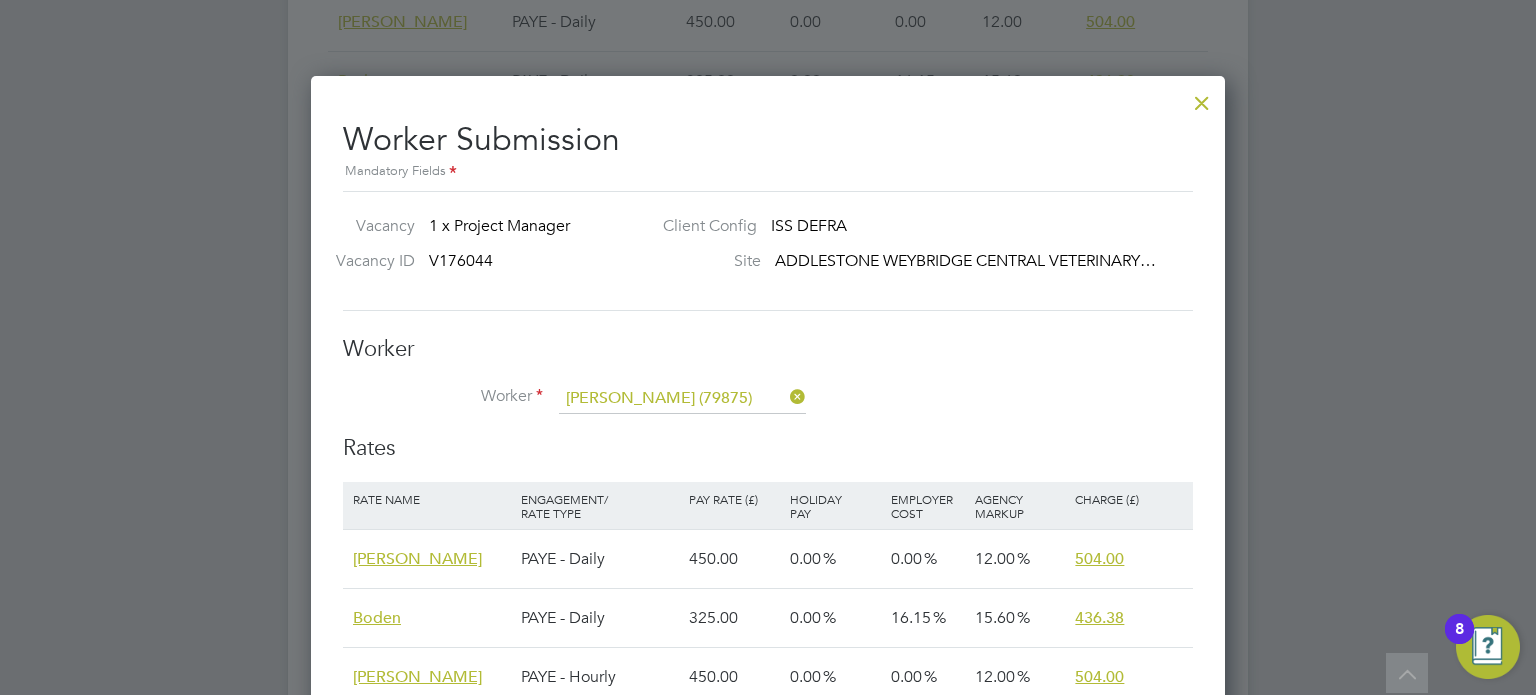scroll, scrollTop: 10, scrollLeft: 9, axis: both 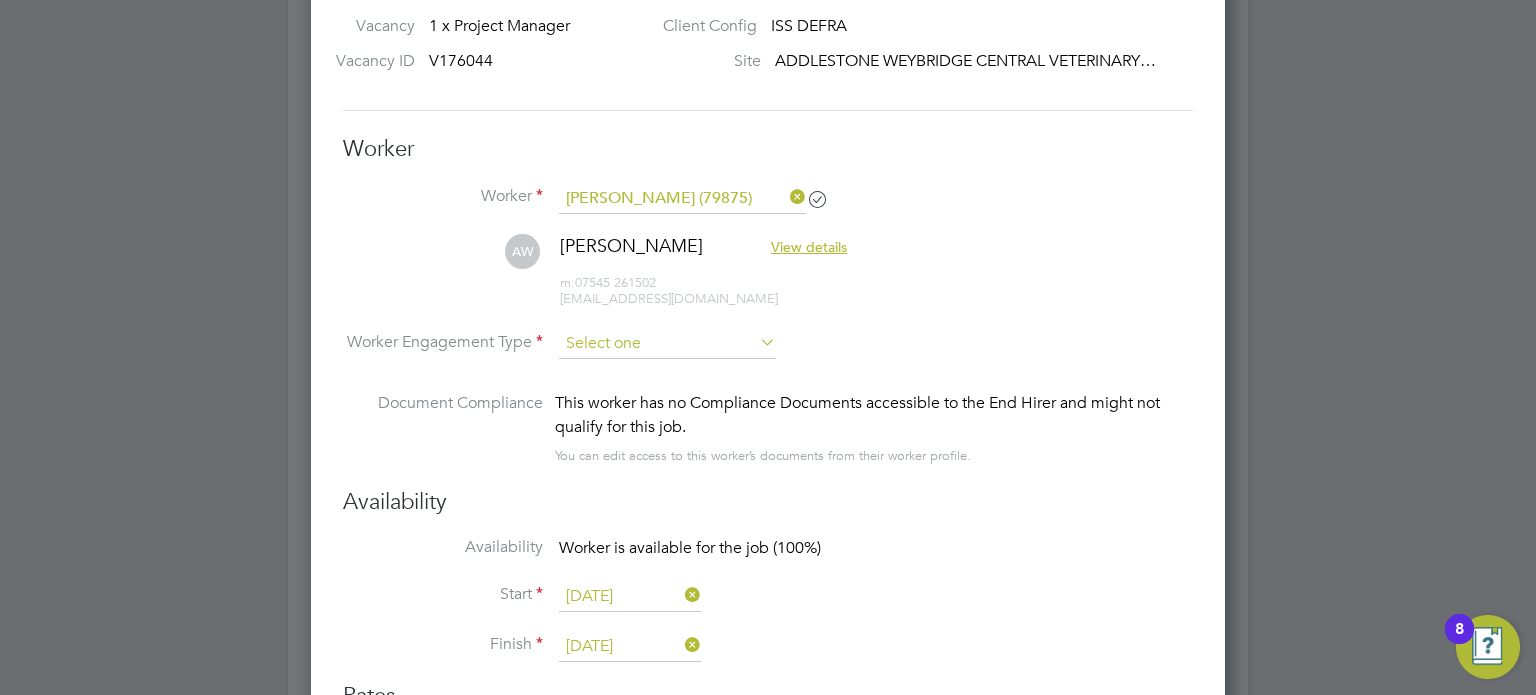 click at bounding box center (667, 344) 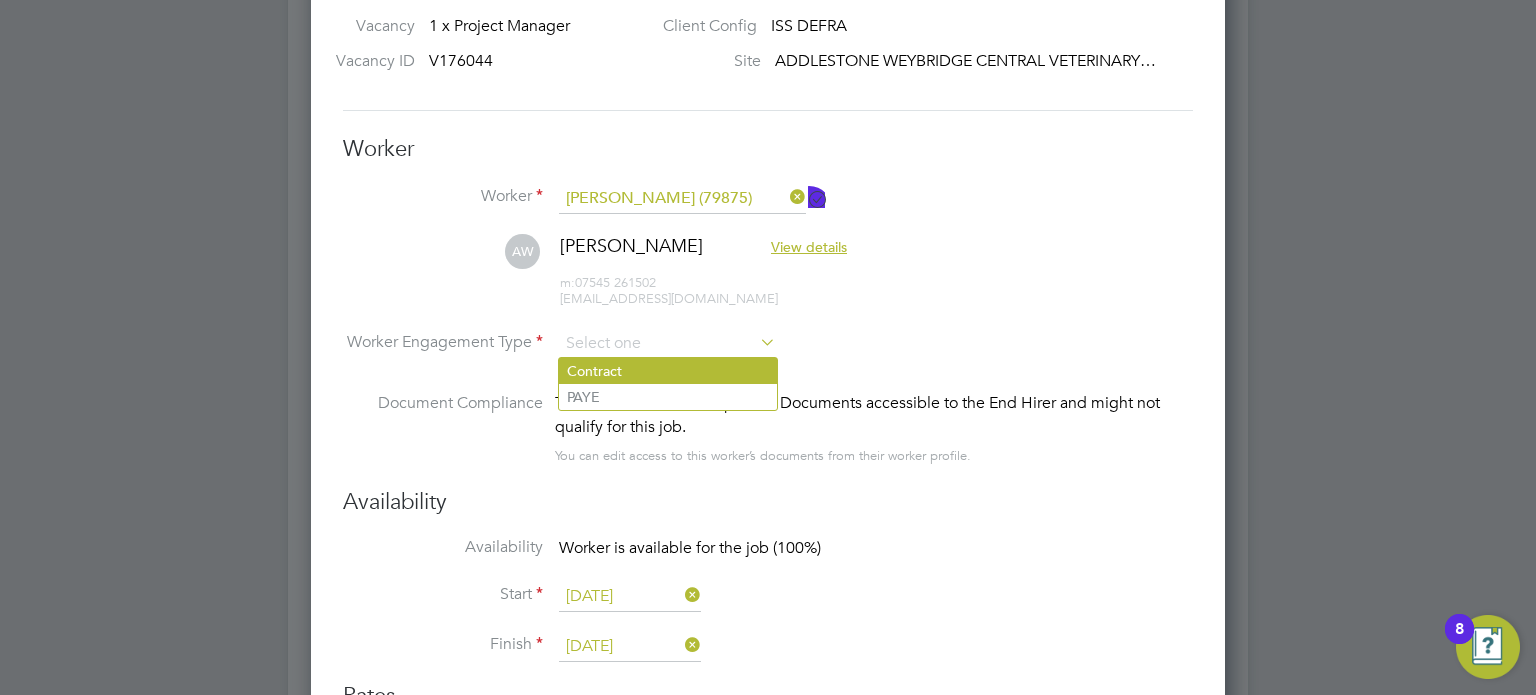 click on "Contract" 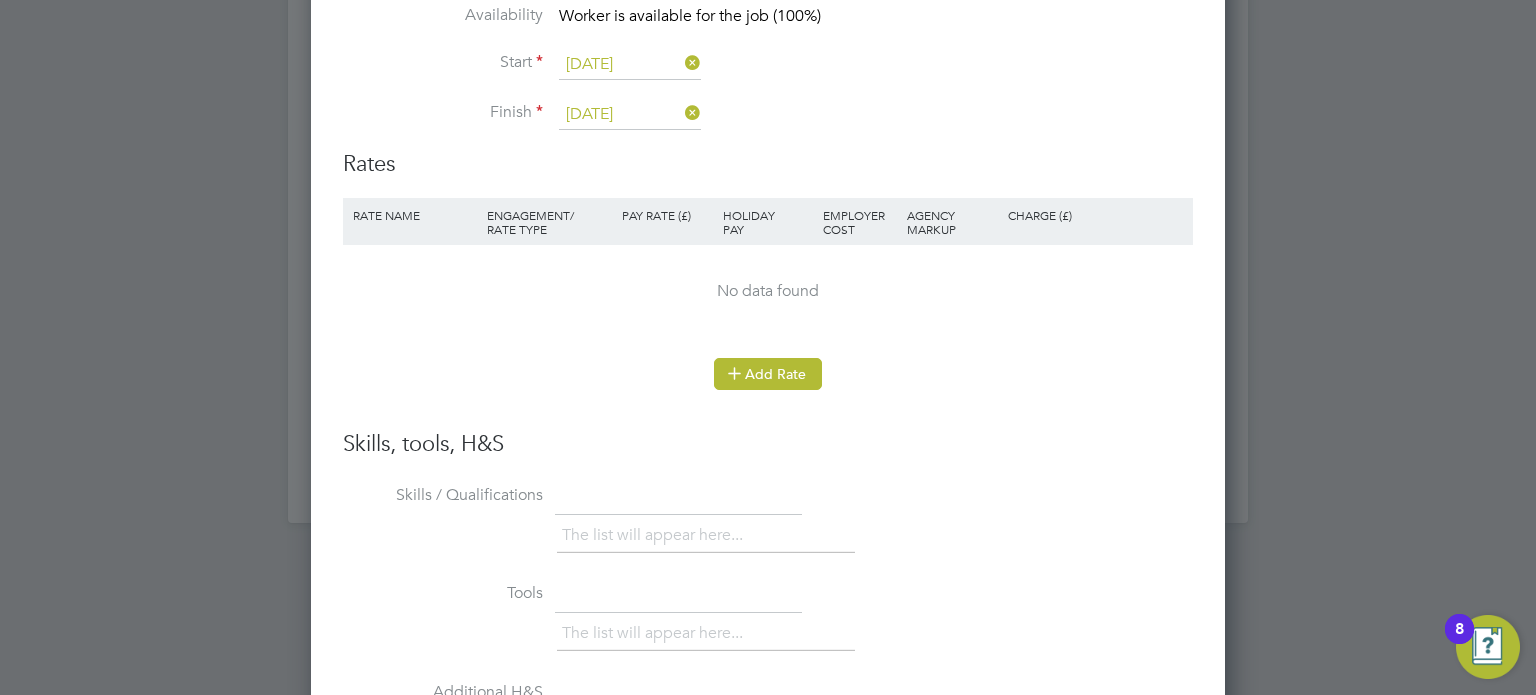 click on "Add Rate" at bounding box center (768, 374) 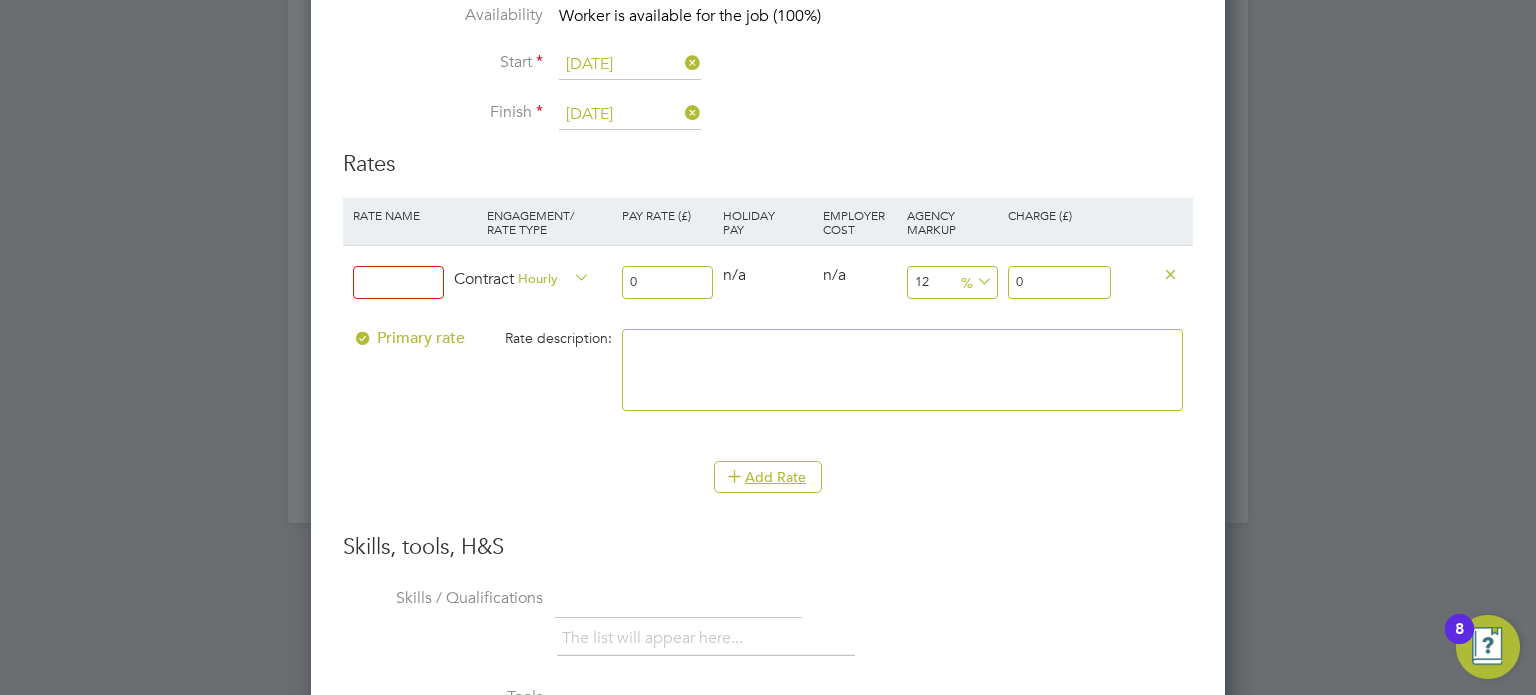 click on "0" at bounding box center (1059, 282) 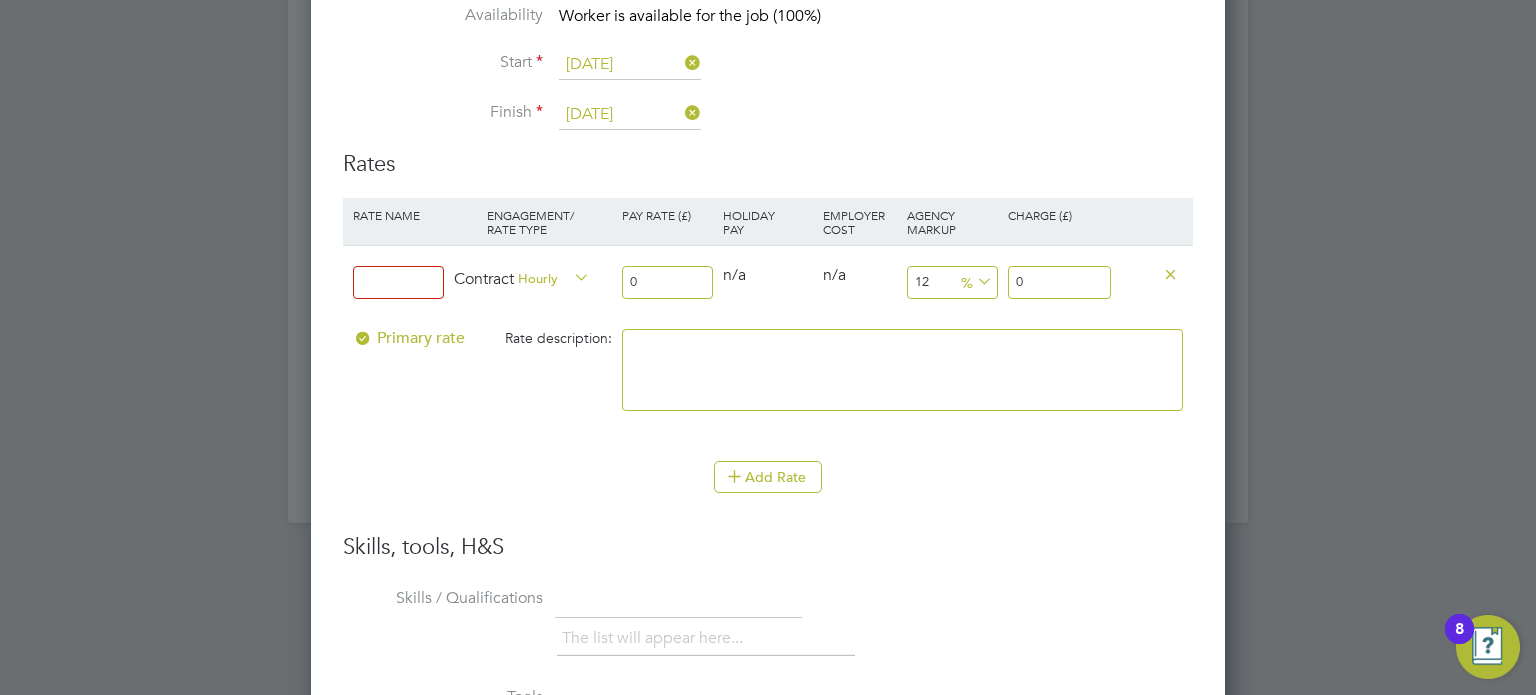 drag, startPoint x: 646, startPoint y: 278, endPoint x: 598, endPoint y: 278, distance: 48 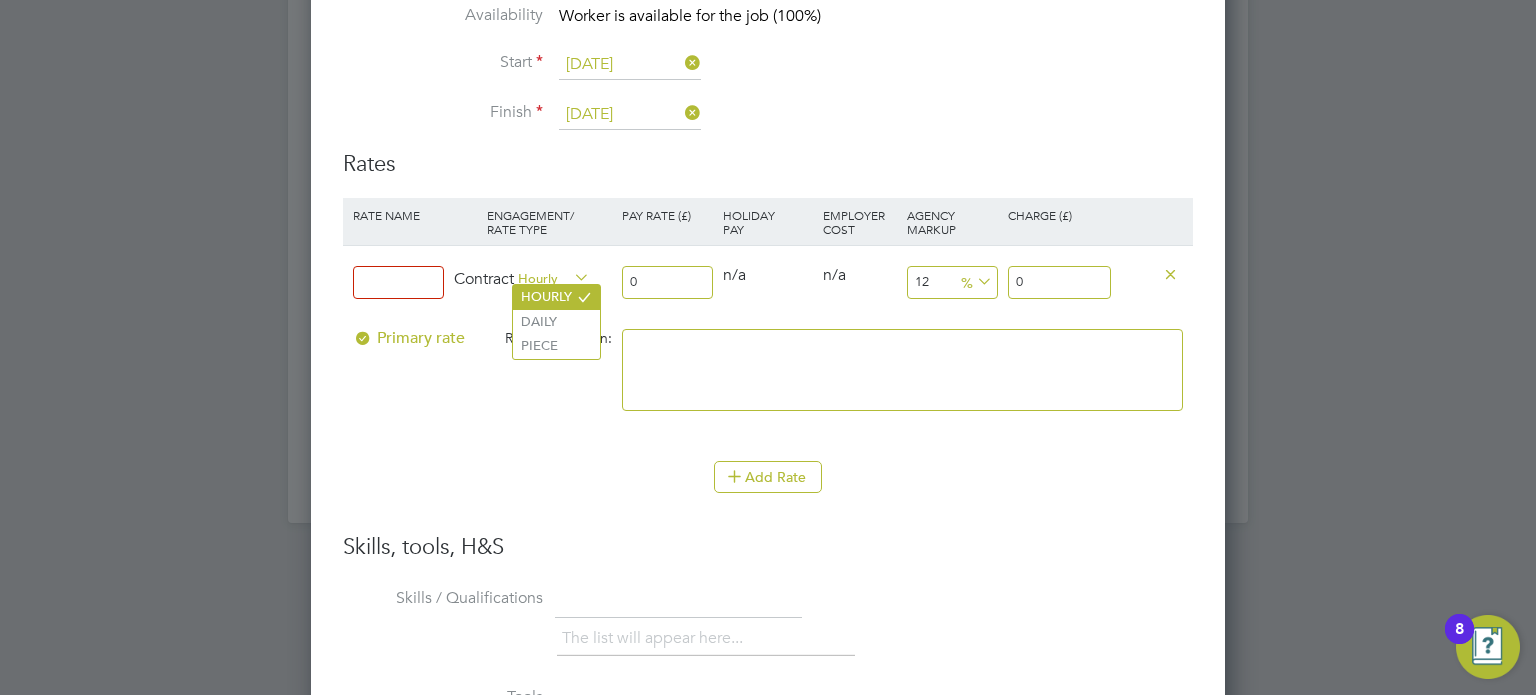 drag, startPoint x: 570, startPoint y: 315, endPoint x: 582, endPoint y: 300, distance: 19.209373 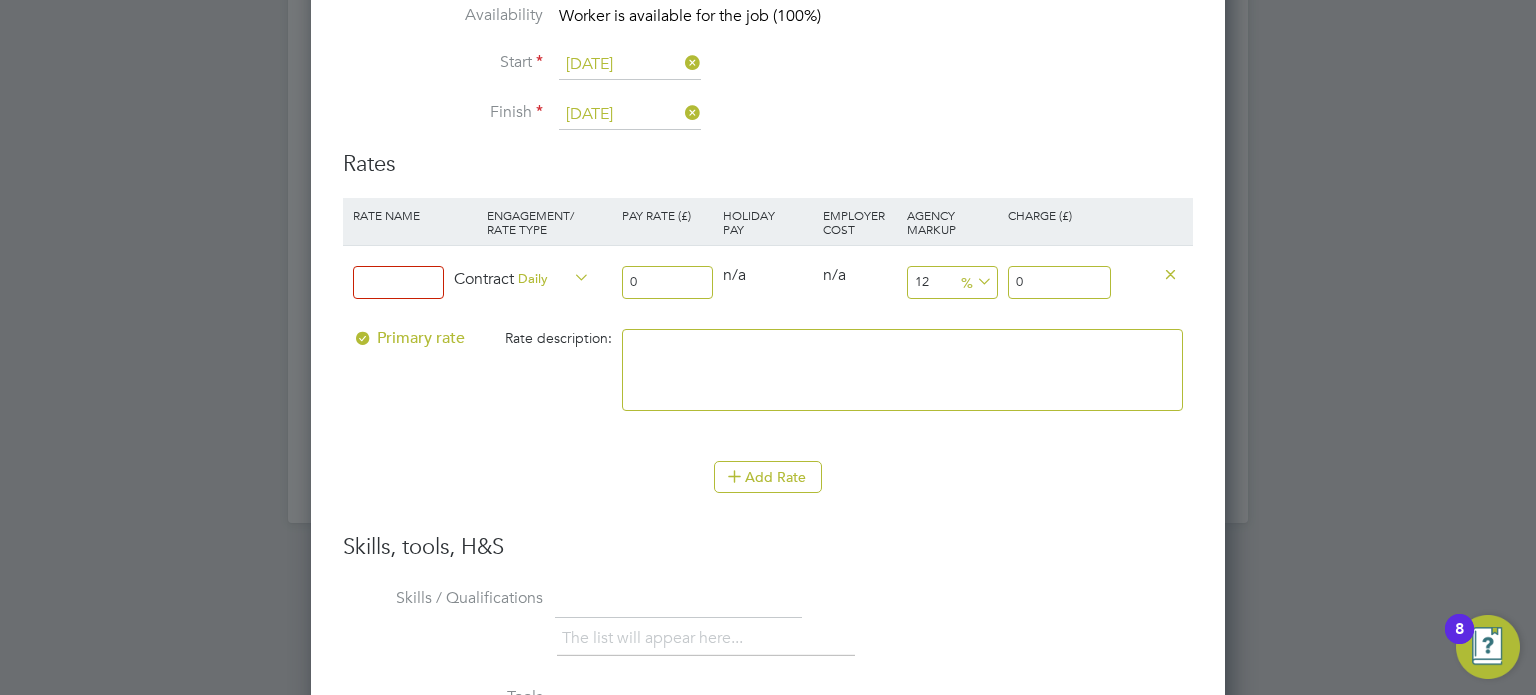 click on "0" at bounding box center (667, 282) 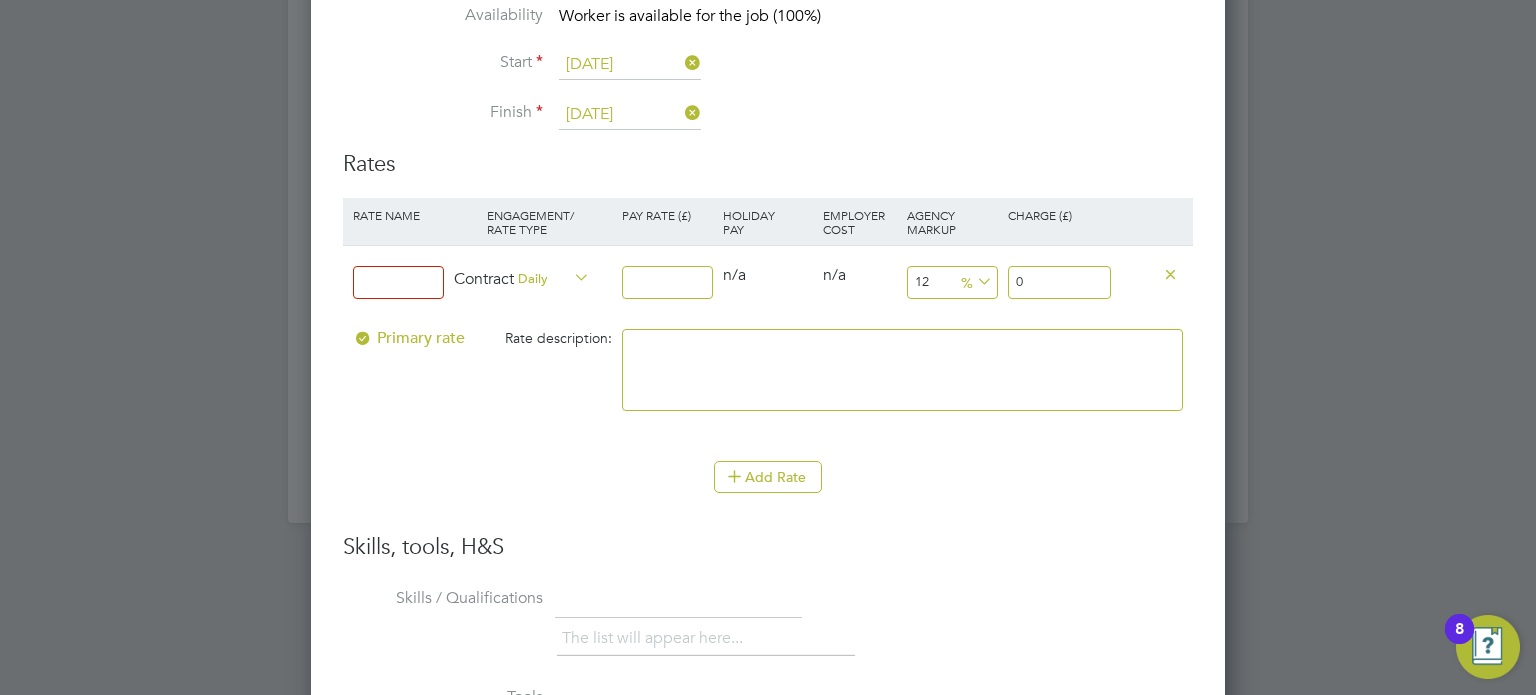 type on "4" 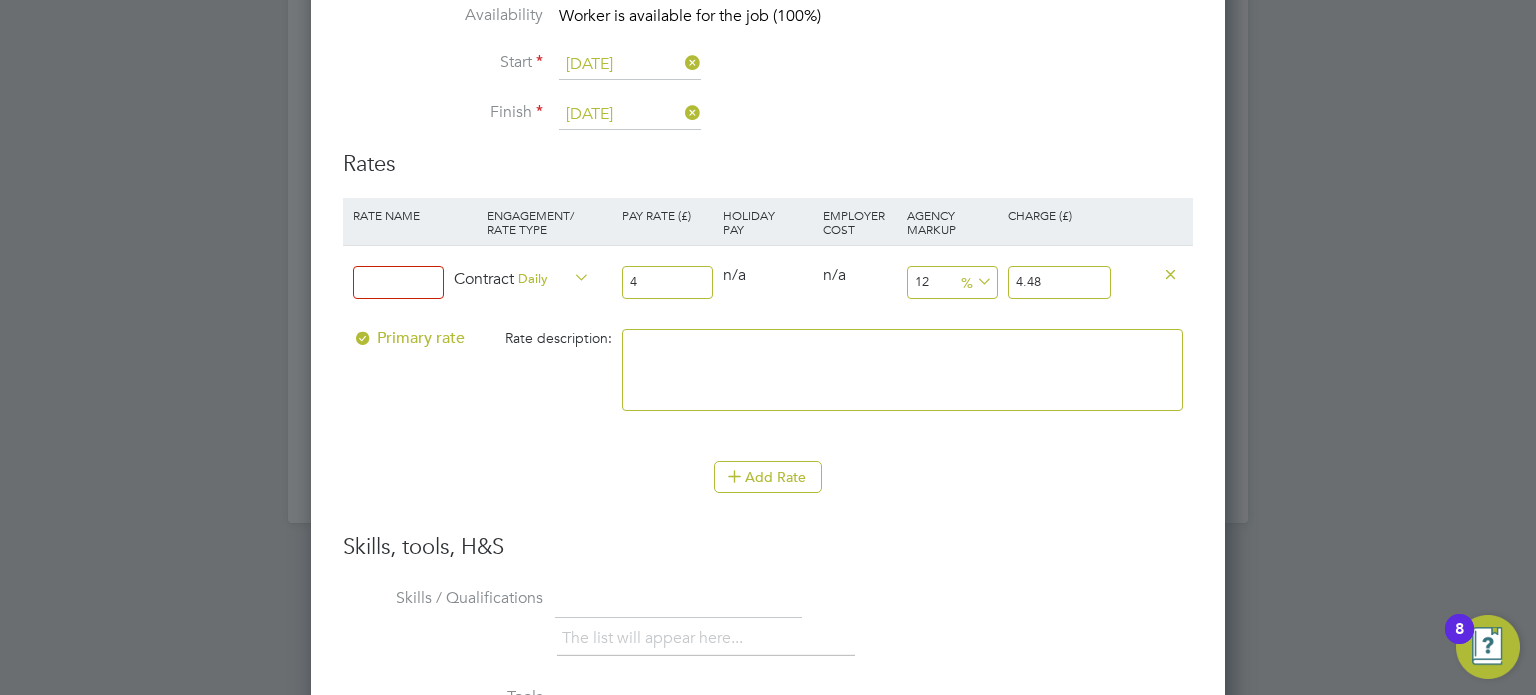 type on "45" 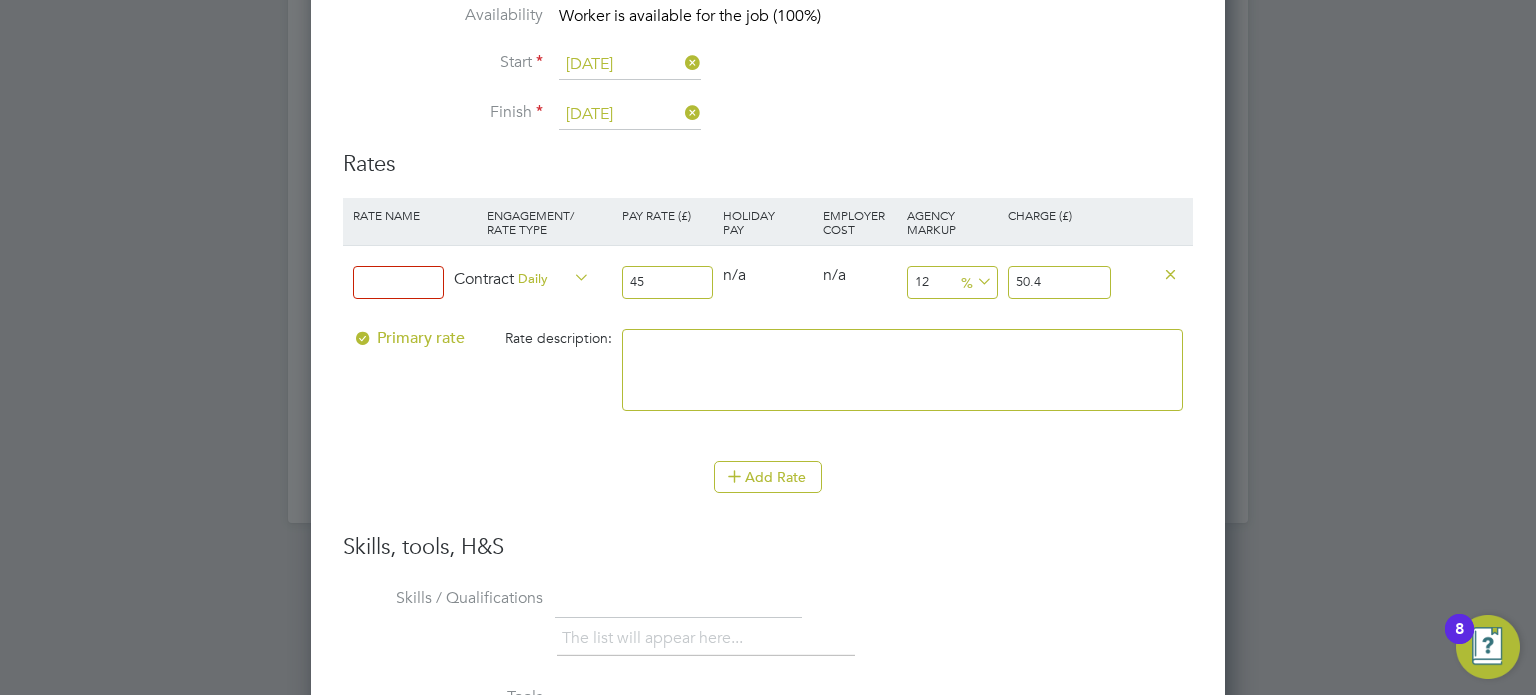 type on "450" 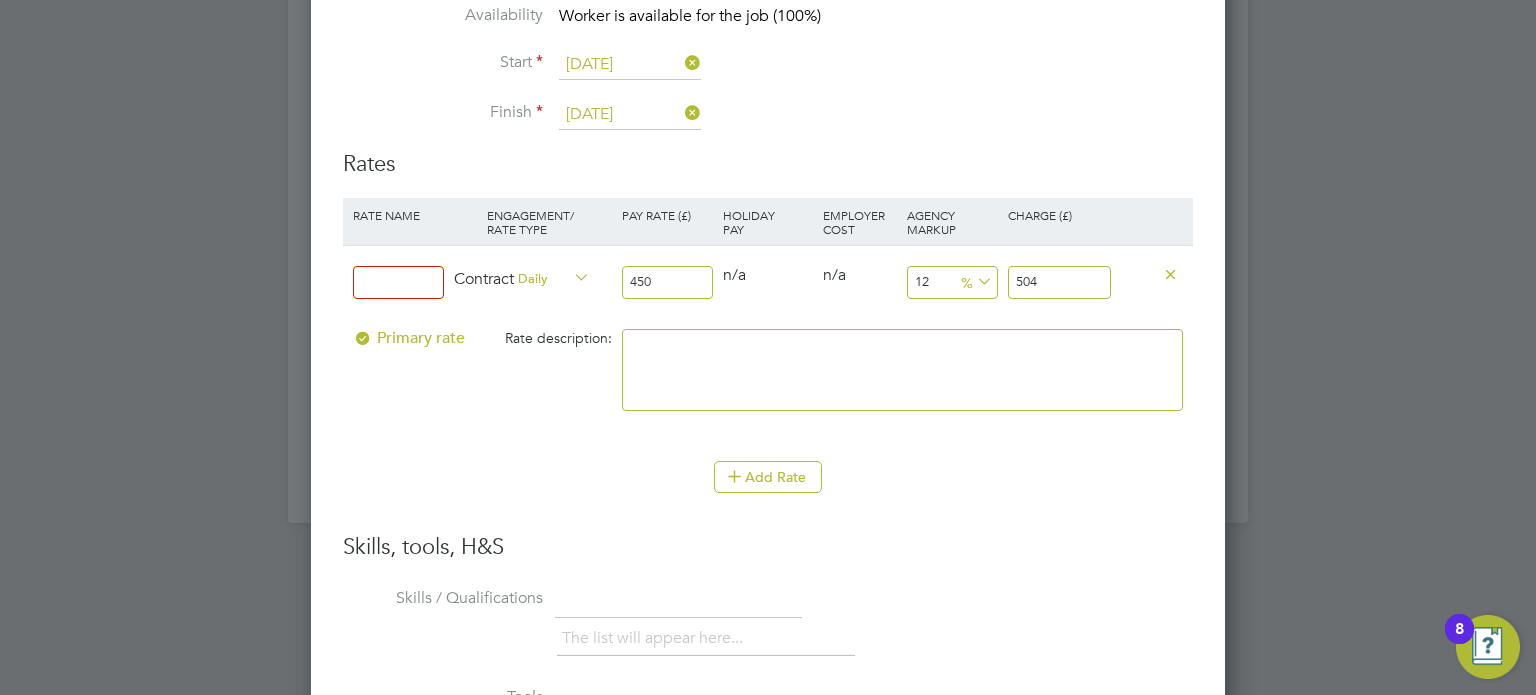 type on "450" 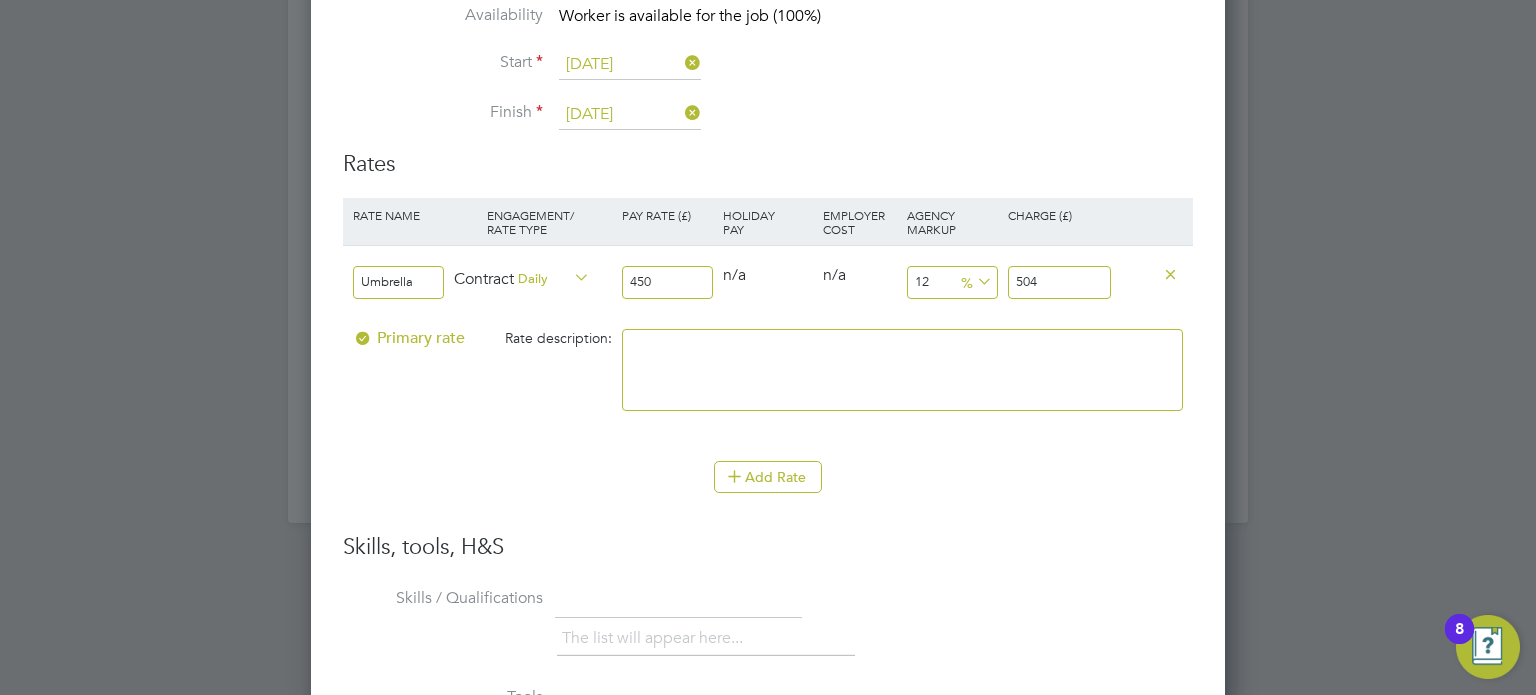 click on "Add Rate" at bounding box center [768, 487] 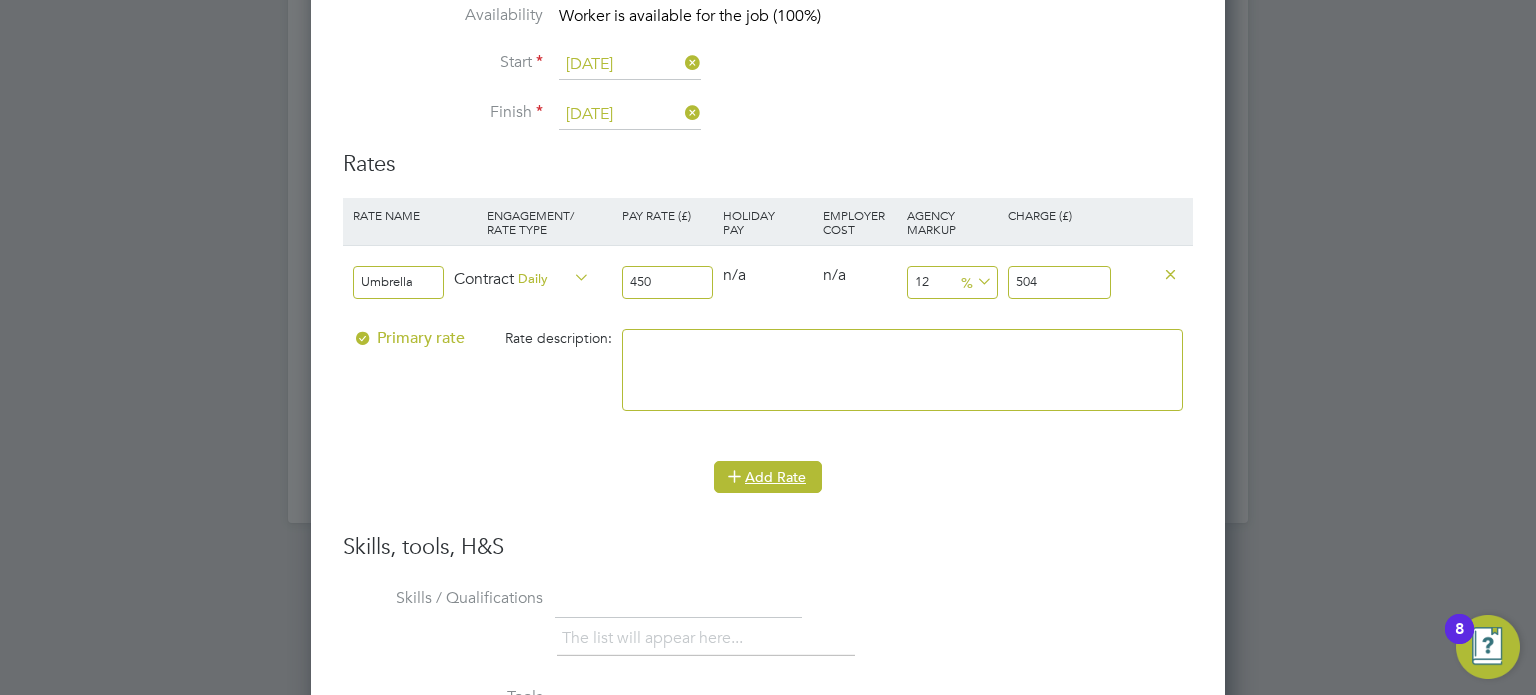 click on "Add Rate" at bounding box center [768, 477] 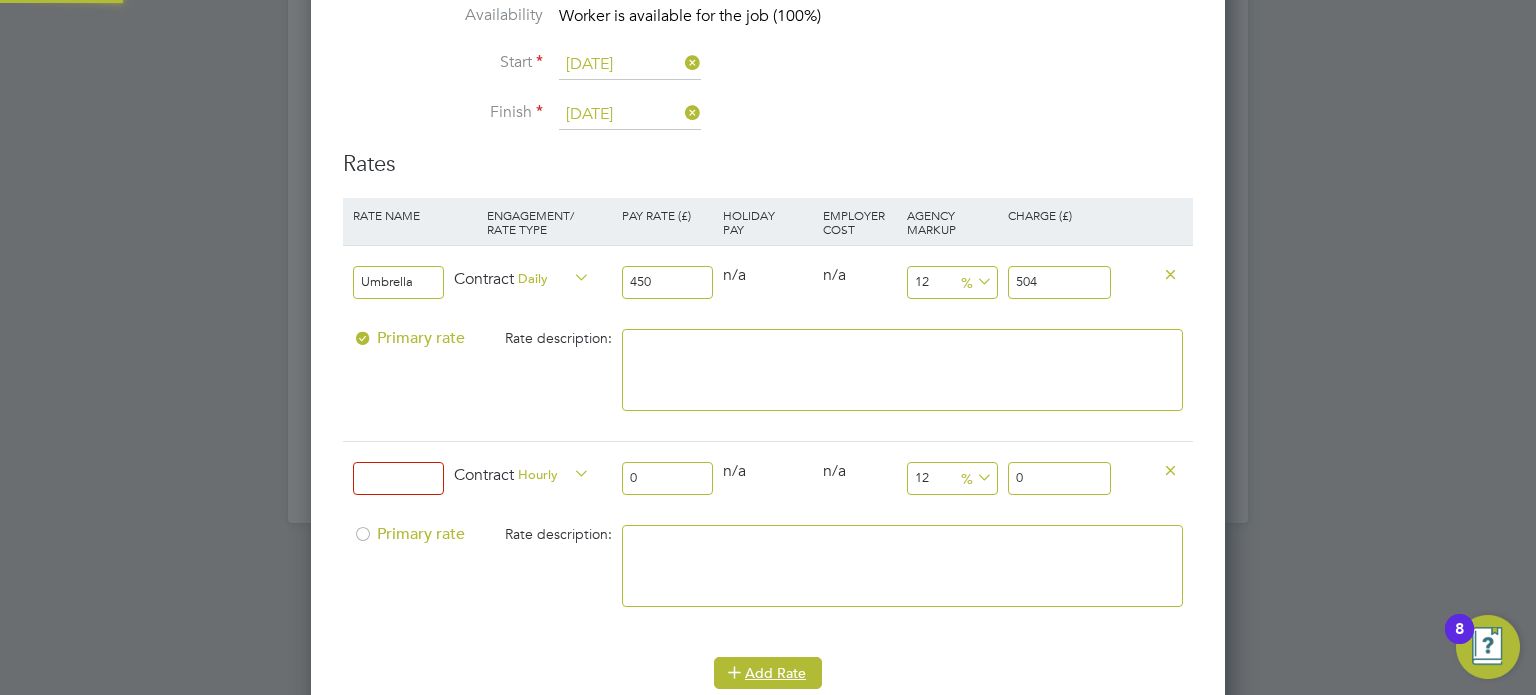 scroll, scrollTop: 9, scrollLeft: 9, axis: both 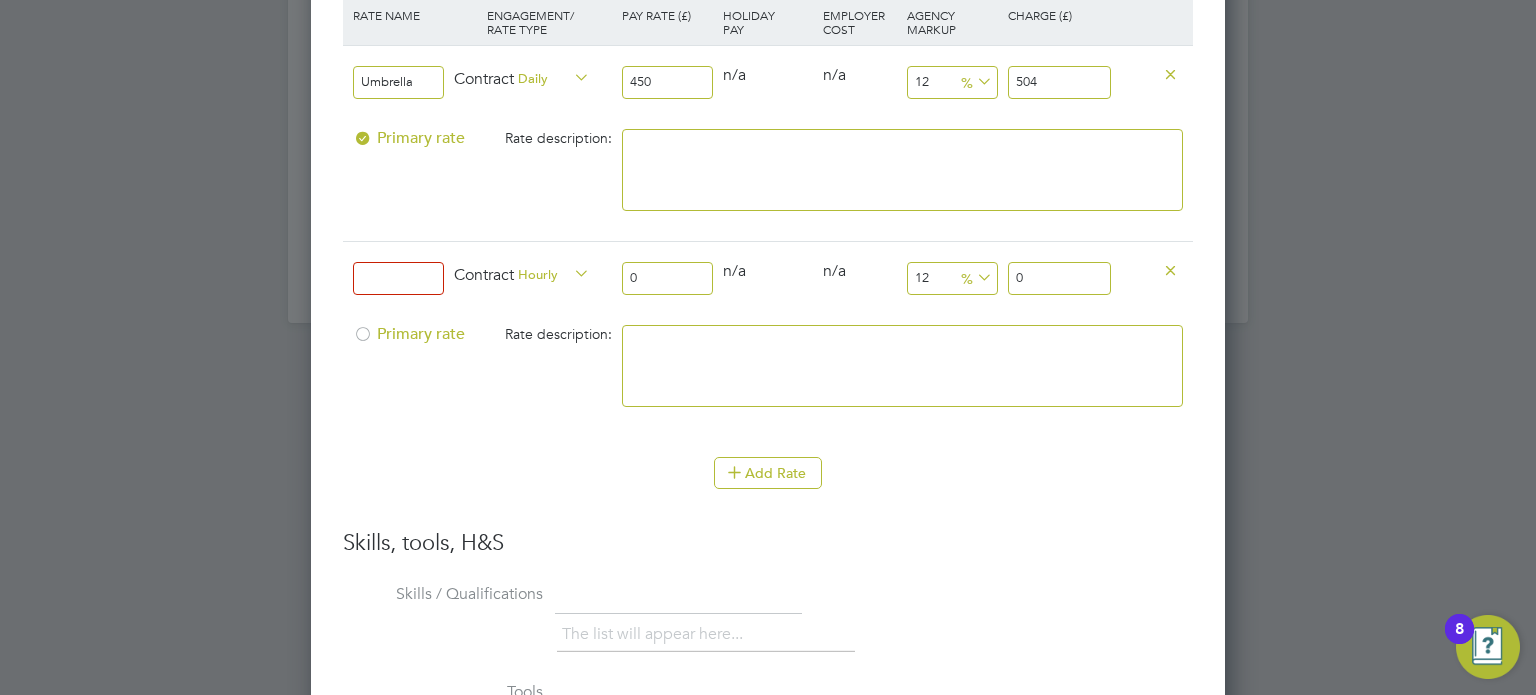 click at bounding box center (1170, 269) 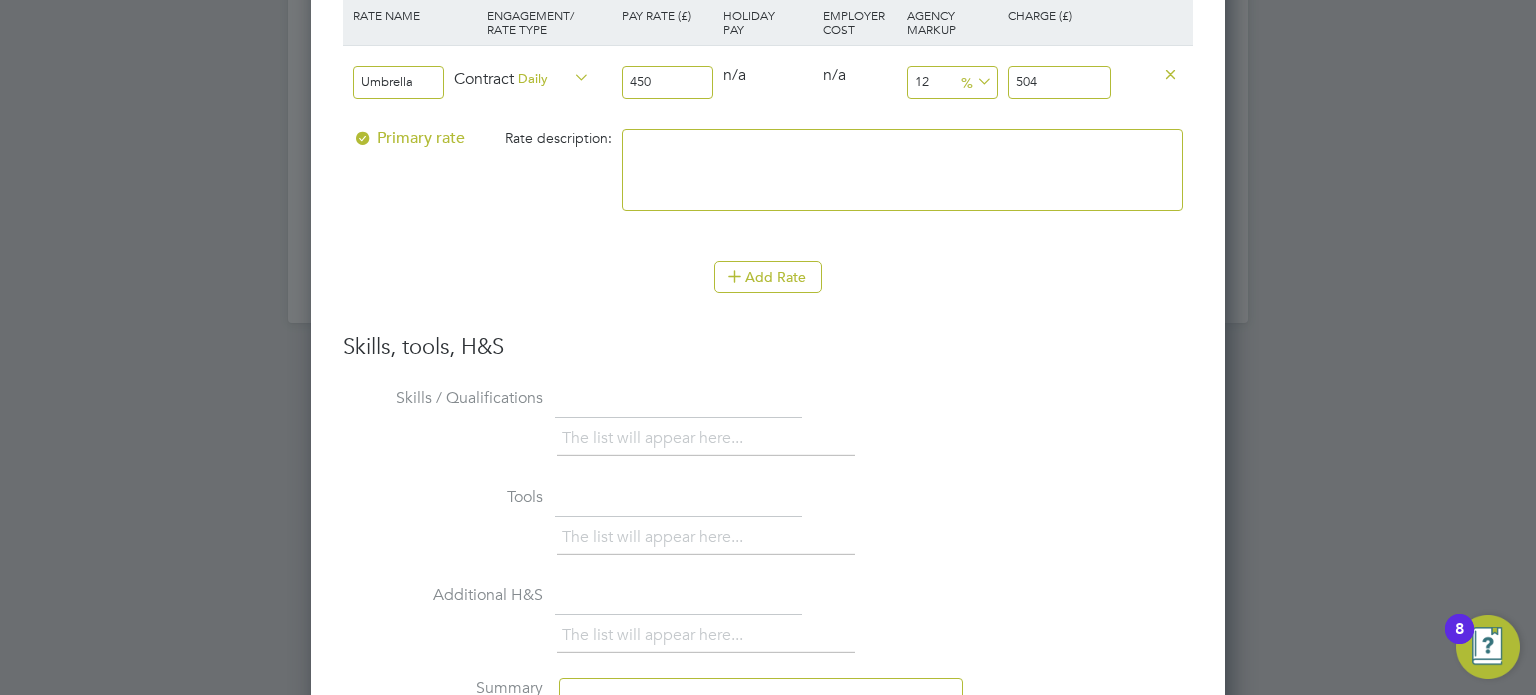scroll, scrollTop: 4335, scrollLeft: 0, axis: vertical 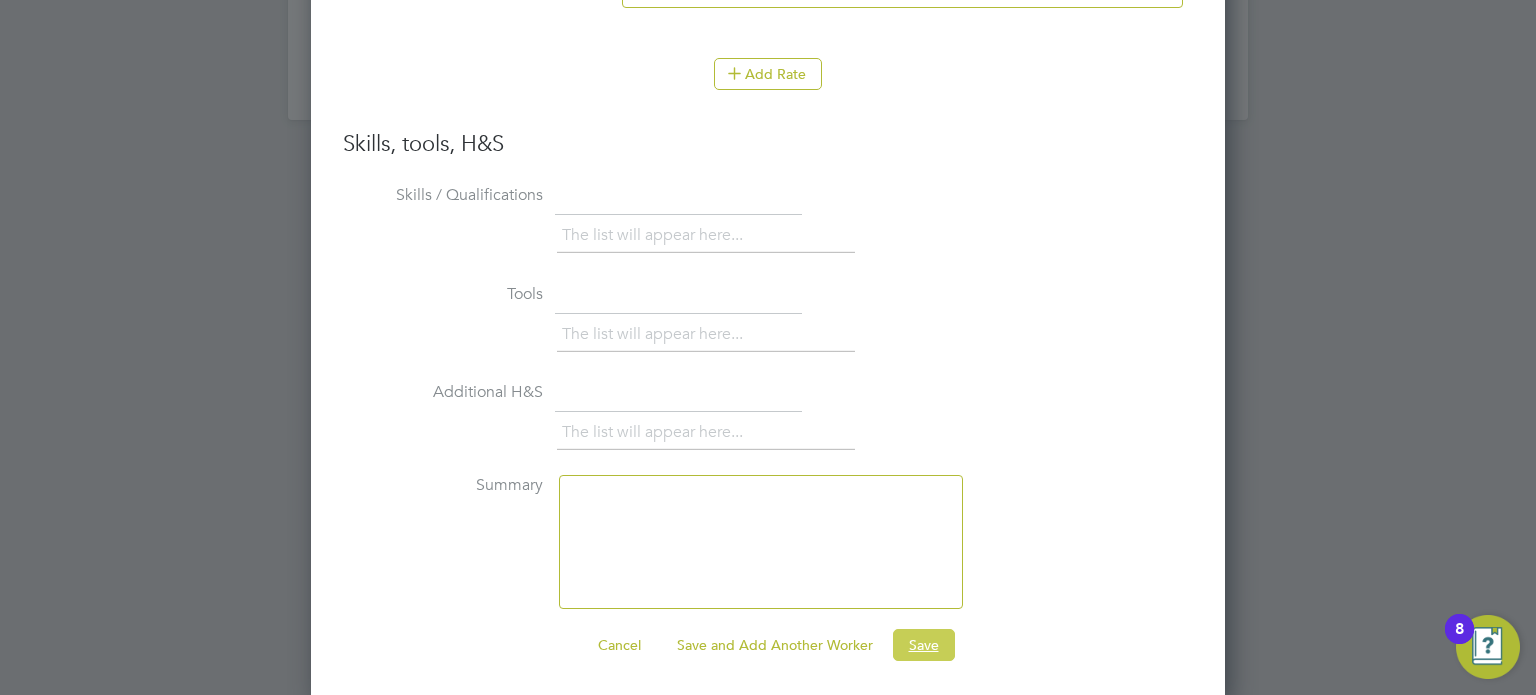 click on "Save" at bounding box center [924, 645] 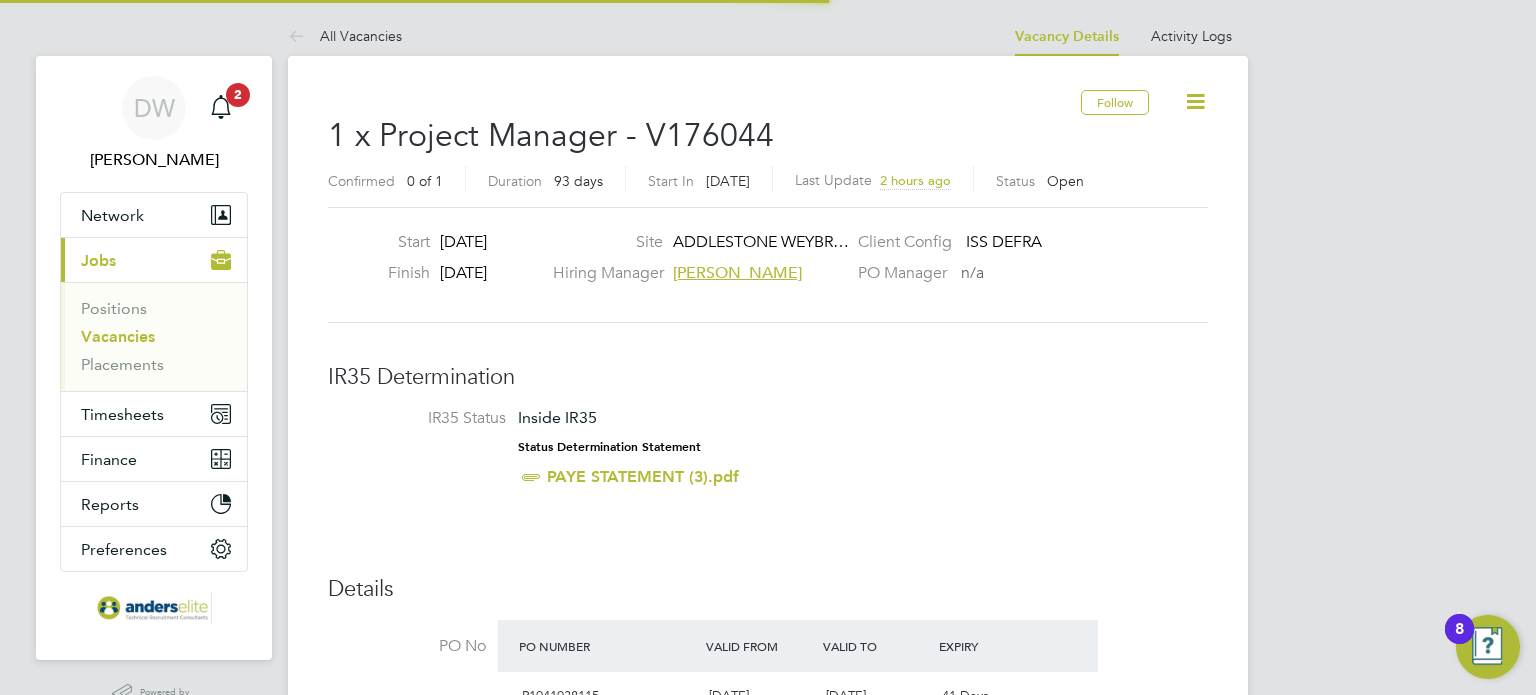 scroll, scrollTop: 3200, scrollLeft: 0, axis: vertical 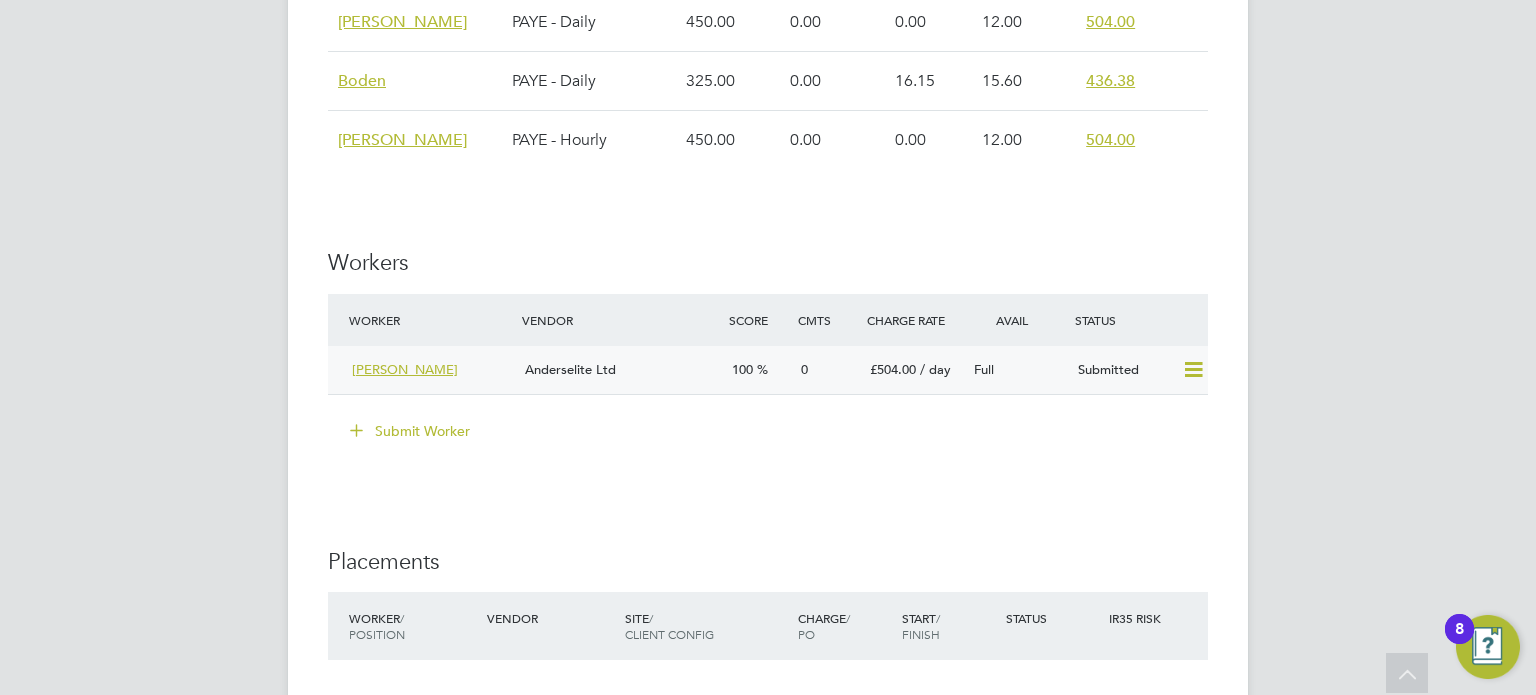 click 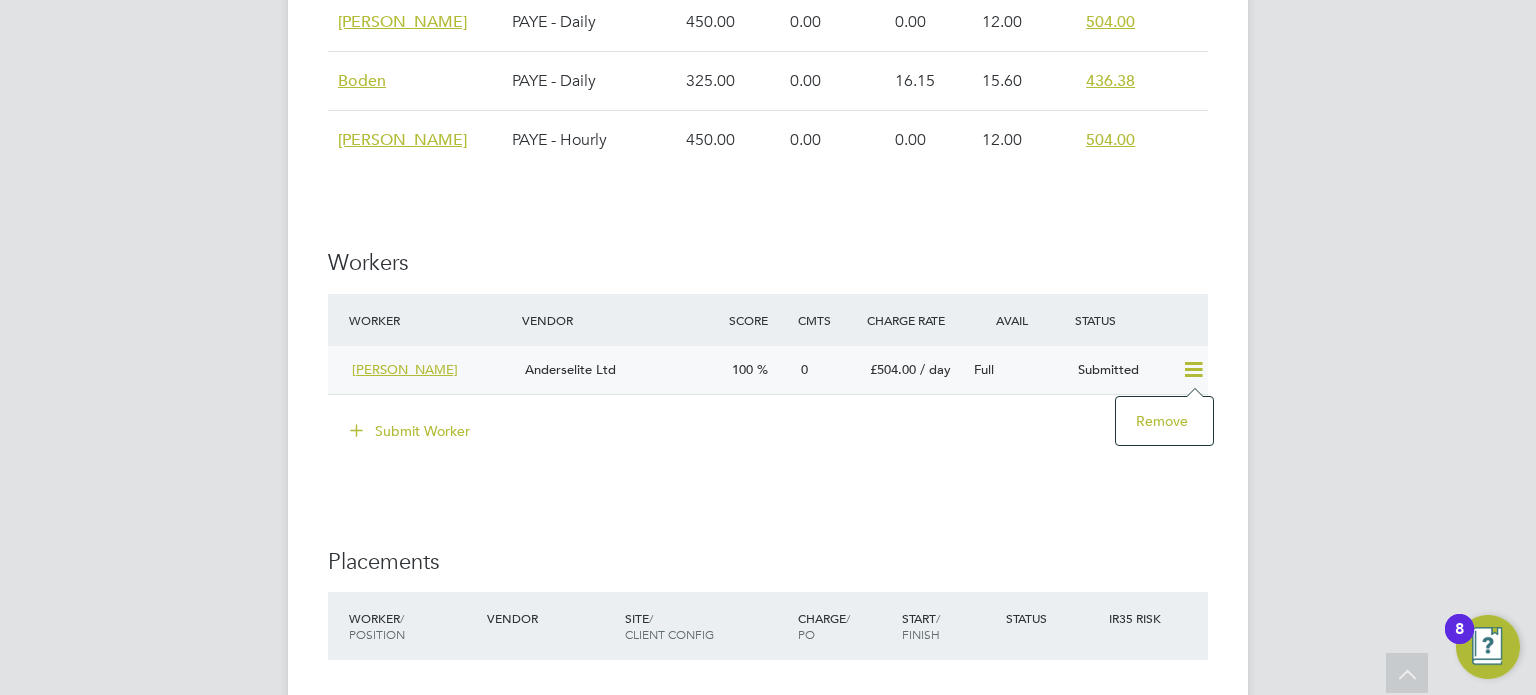 click on "Submit Worker" 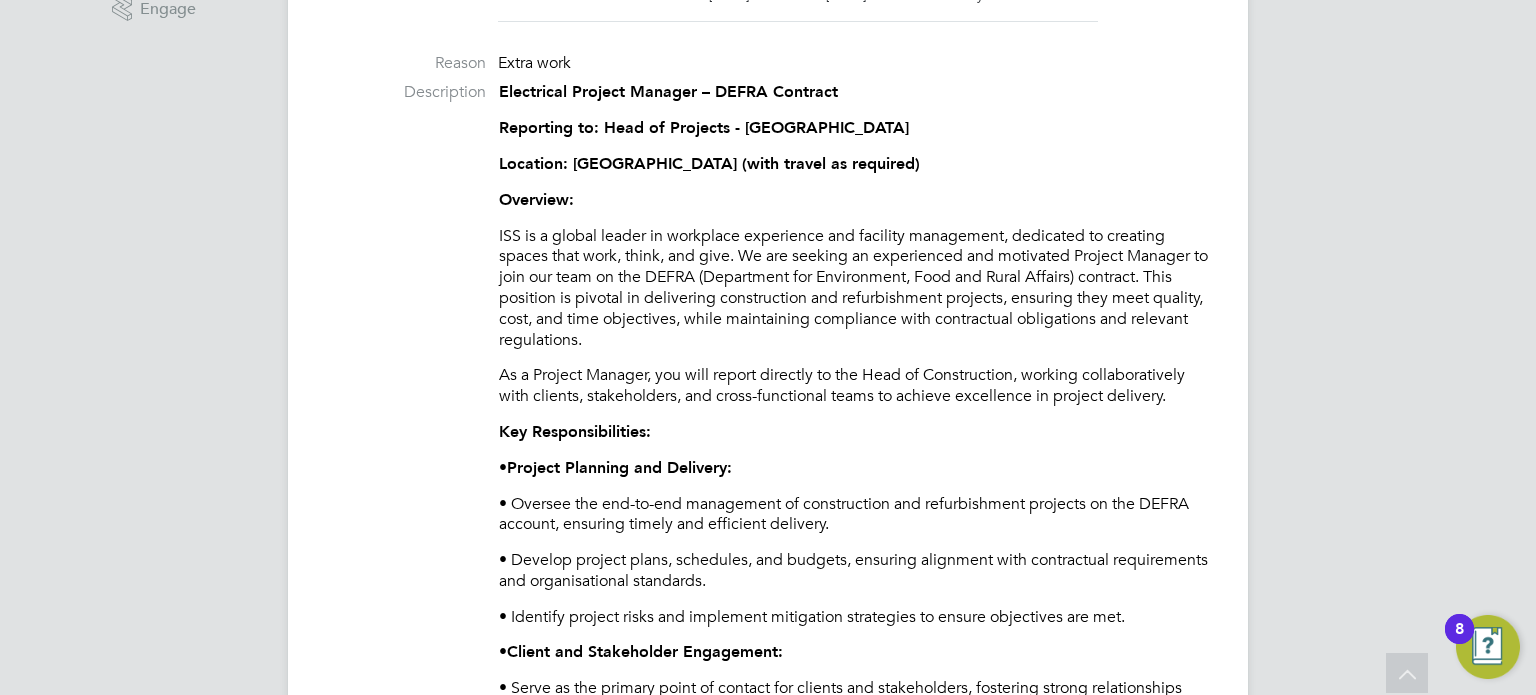 scroll, scrollTop: 0, scrollLeft: 0, axis: both 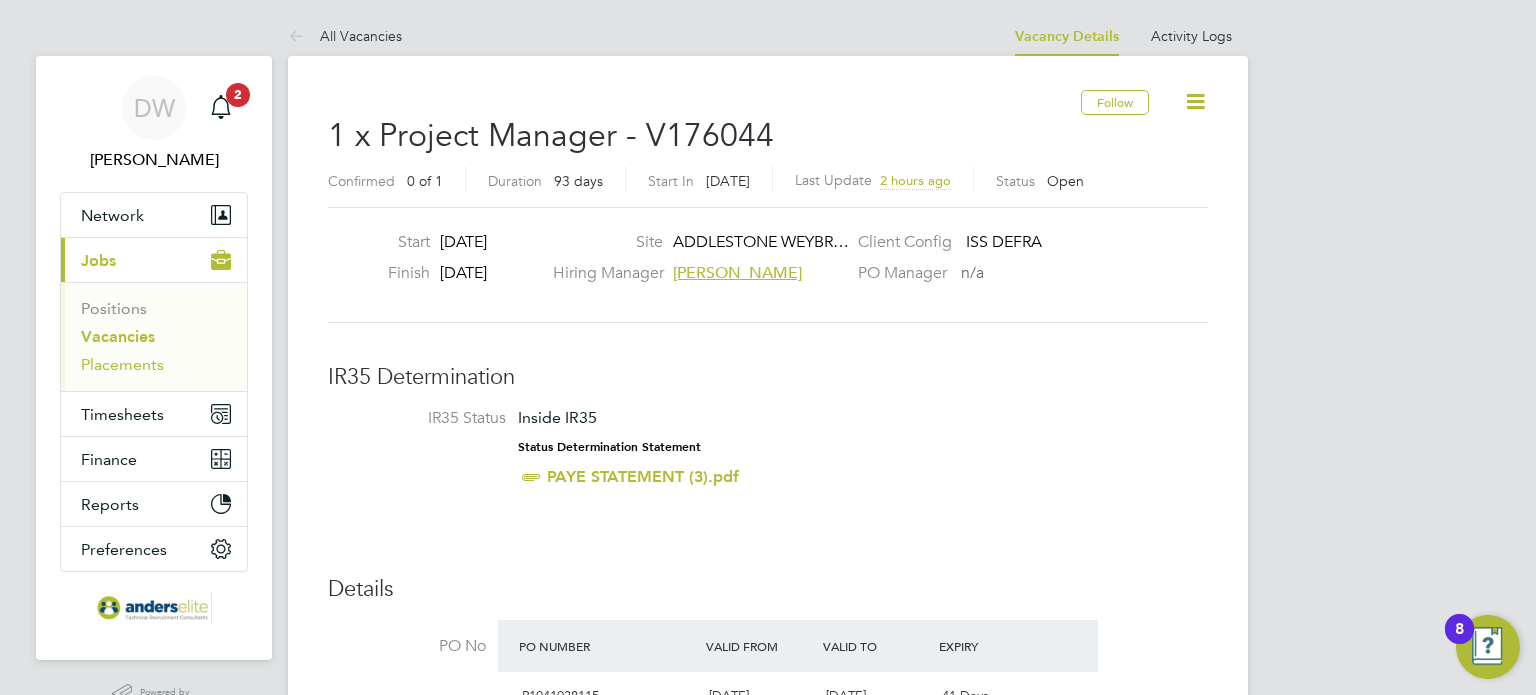 click on "Placements" at bounding box center (122, 364) 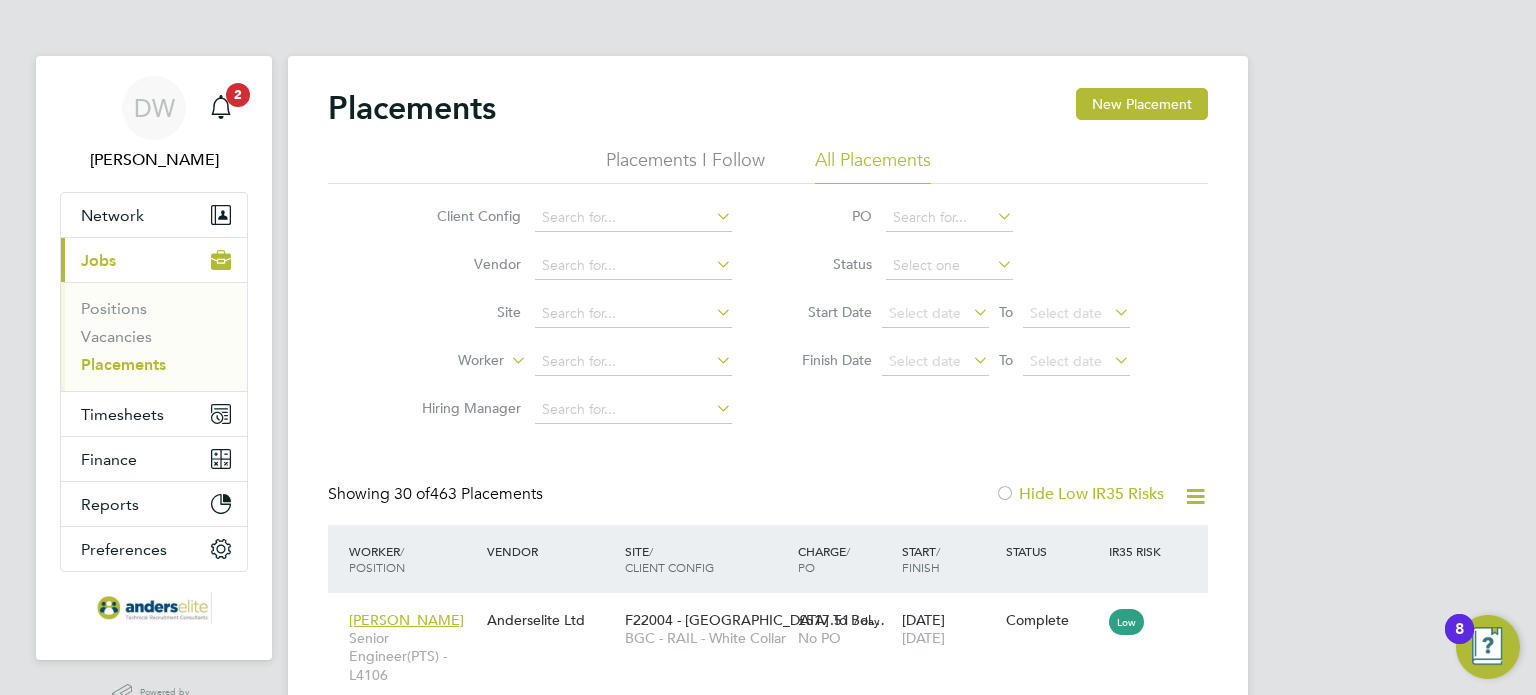 scroll, scrollTop: 10, scrollLeft: 9, axis: both 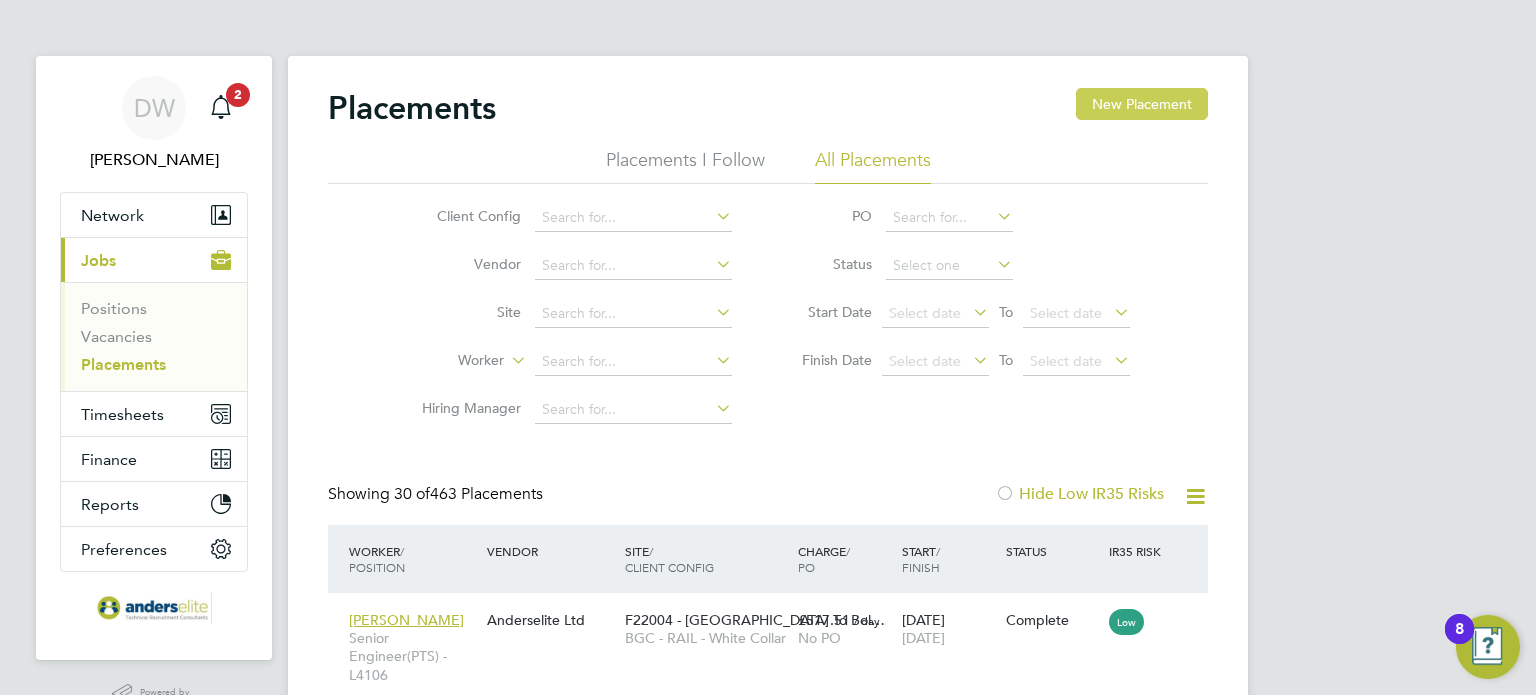 click on "New Placement" 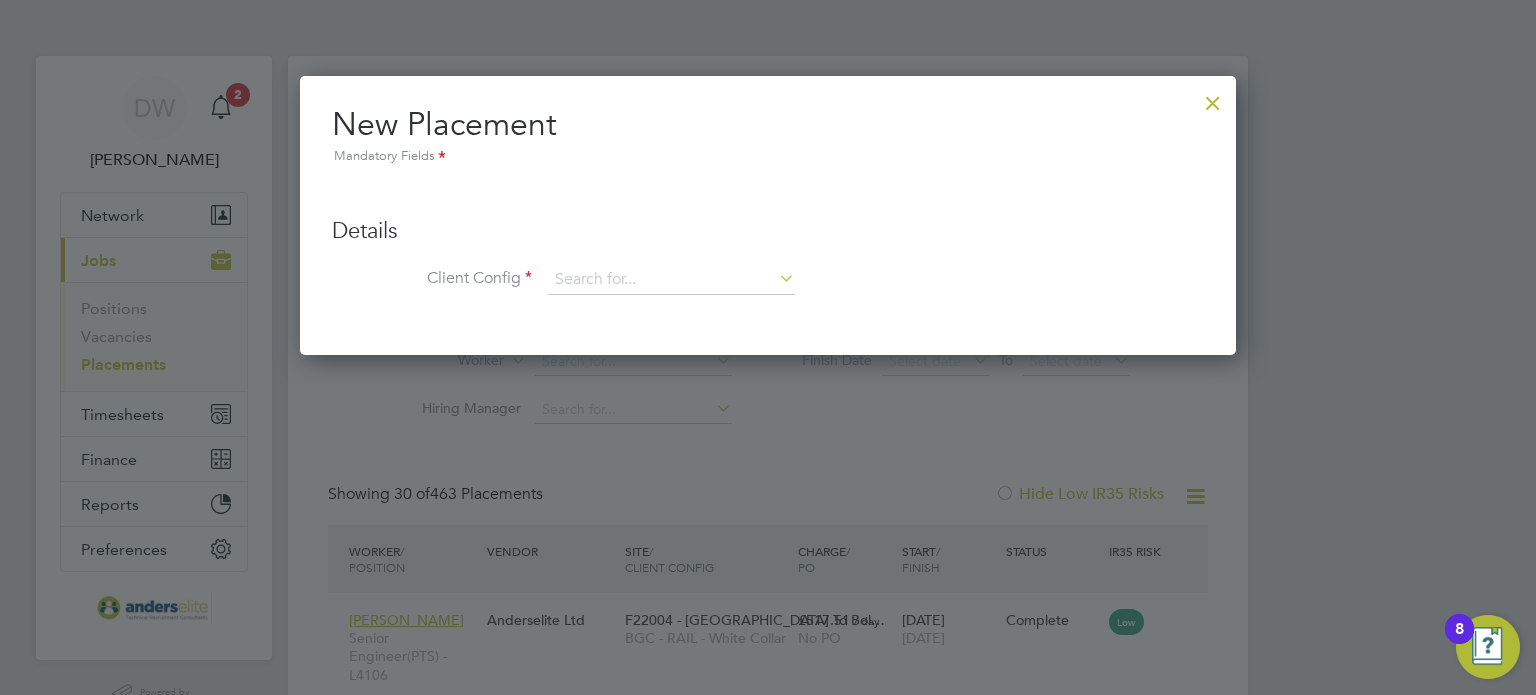 click at bounding box center [775, 278] 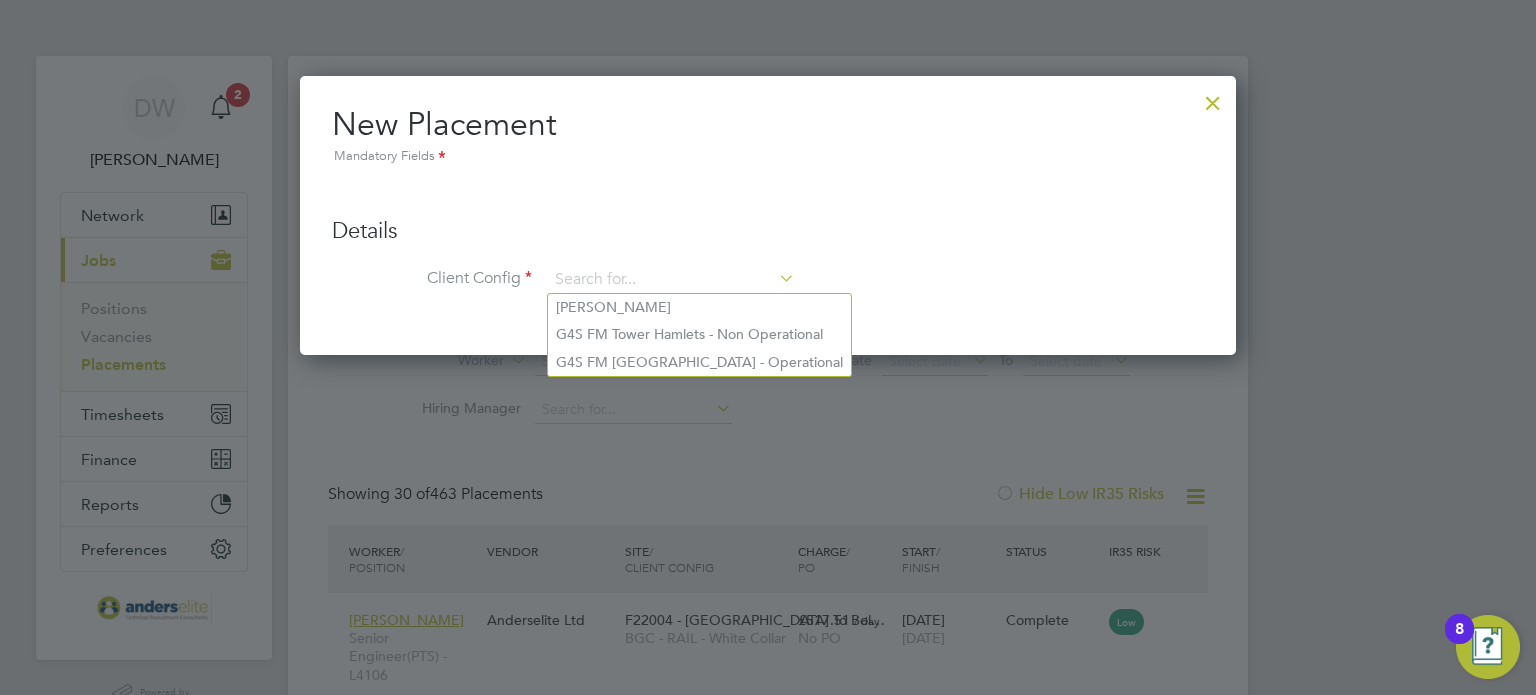 click on "Details Client Config   Hiring Manager   Worker Position   Placement Type   Worker   Working Days M T W T F S S   Working Hours 08:00   ‐   18:00   10.00hrs   Duration Start Date  DAYS  (1 working day) Finish Date Timesheet Settings Use client config settings   Use position settings   Use custom settings You can use client, position or custom timesheet settings for this placement. Rates External ID   Consultants  1.  Commission    %  2.  Commission    %  3.  Commission    % Comments" at bounding box center (768, 246) 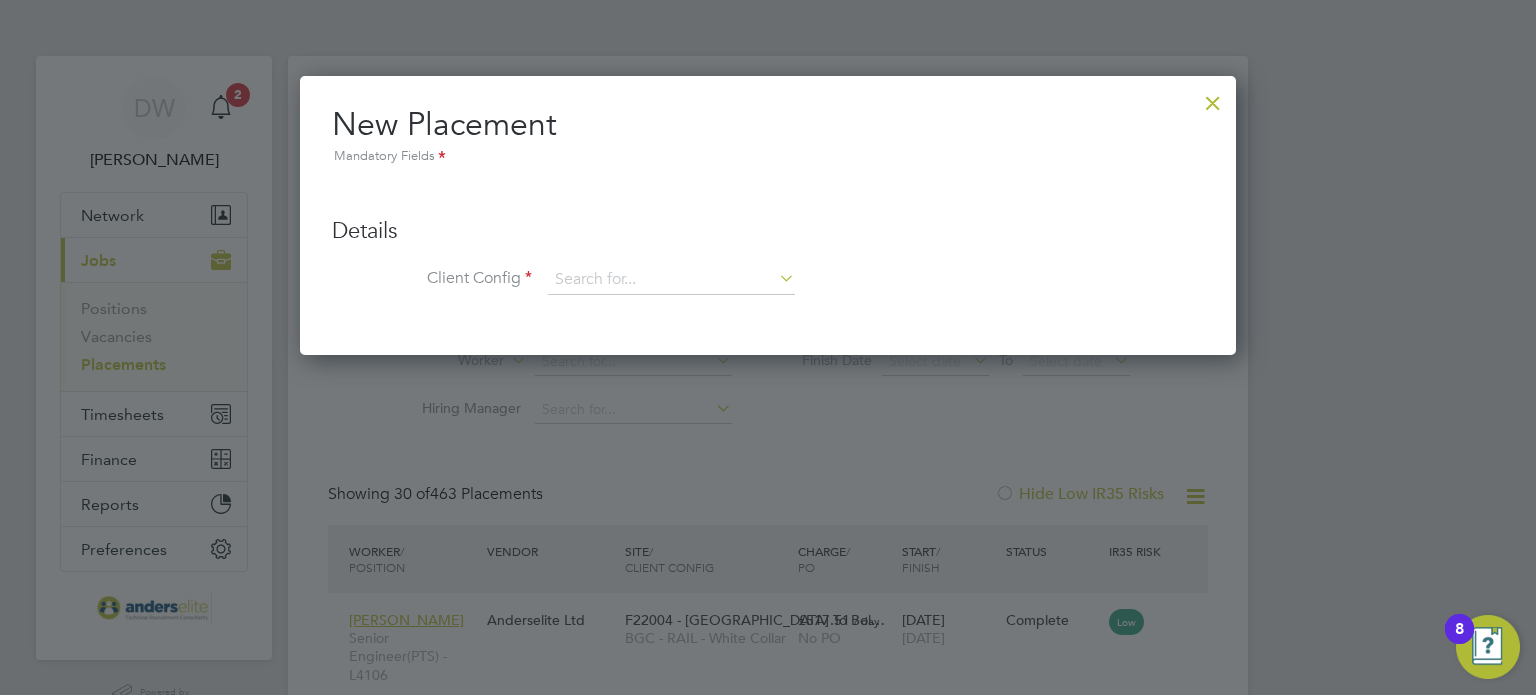 click at bounding box center (1213, 98) 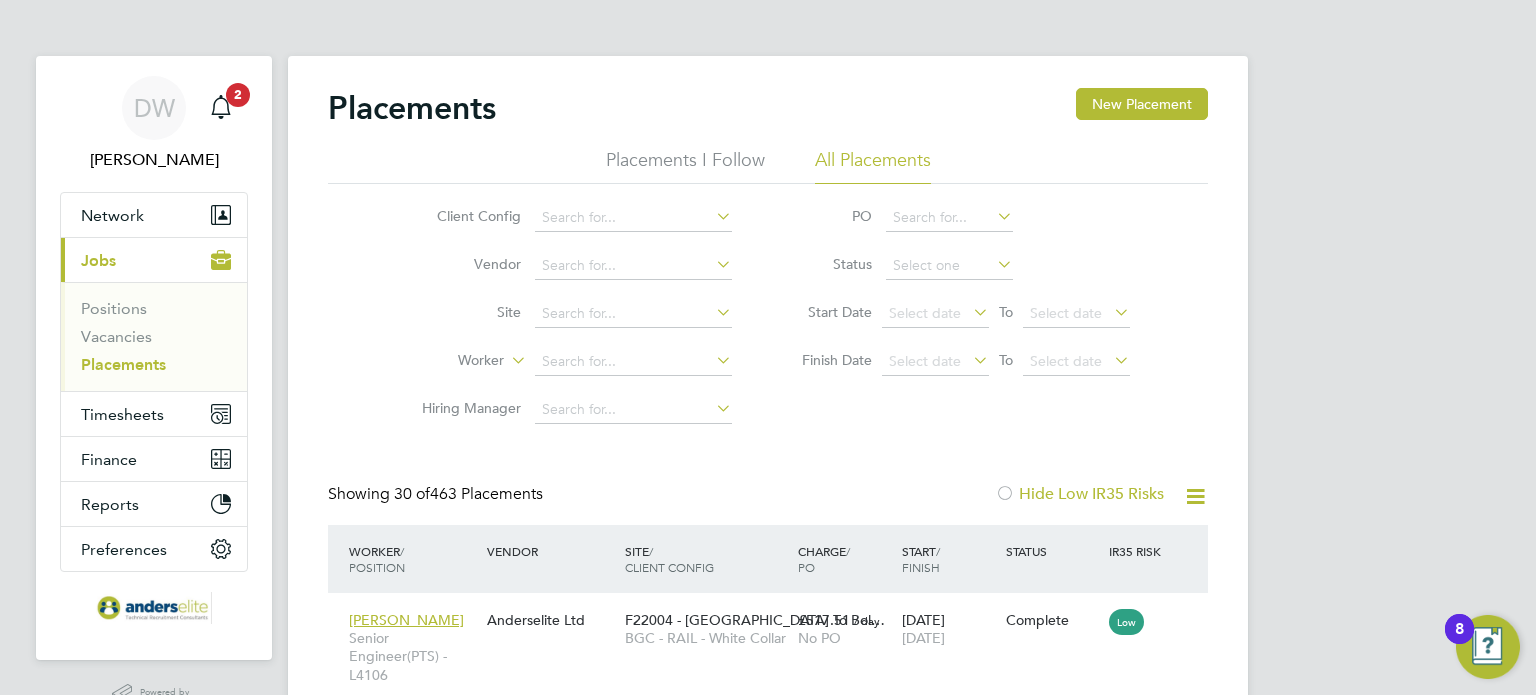 click 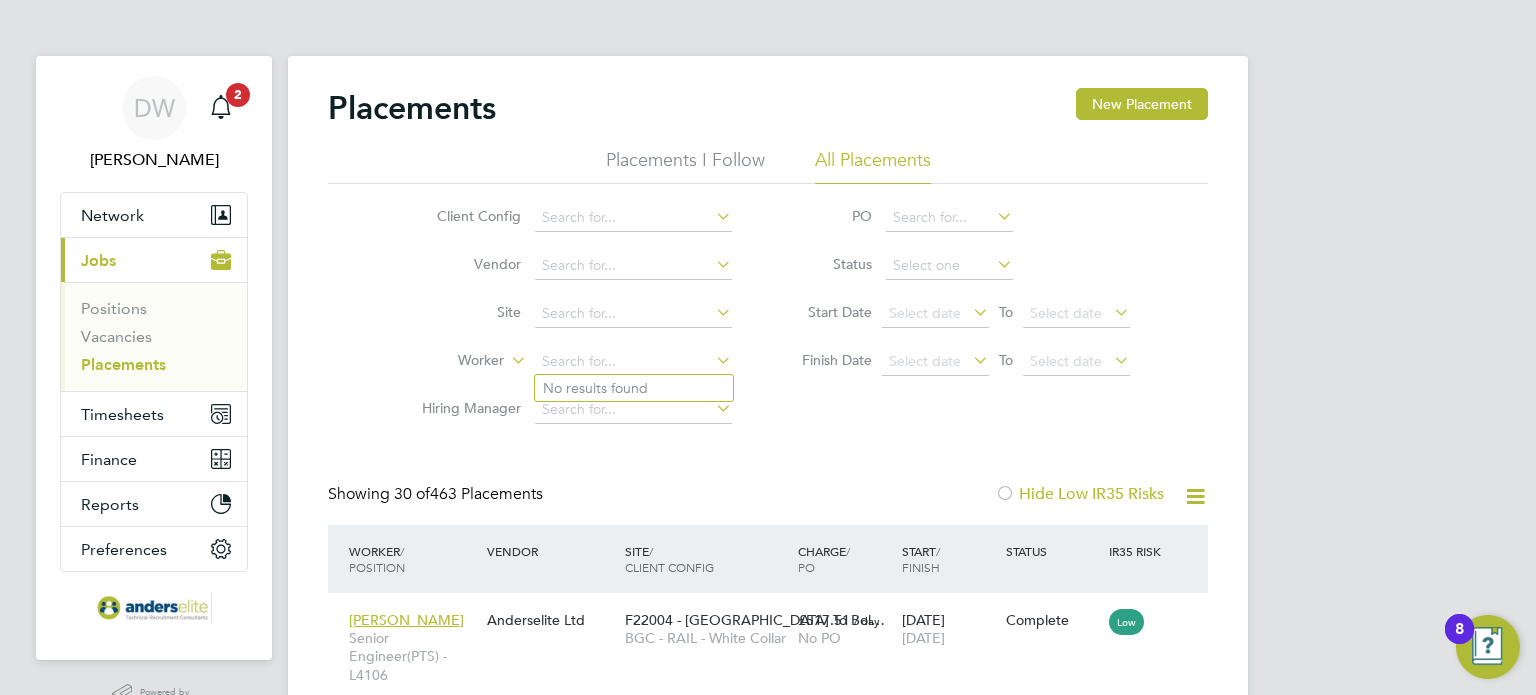 click on "Placements New Placement Placements I Follow All Placements Client Config   Vendor     Site     Worker     Hiring Manager   PO   Status   Start Date
Select date
To
Select date
Finish Date
Select date
To
Select date
Showing   30 of  463 Placements Hide Low IR35 Risks Worker  / Position Vendor Site / Client Config Charge  / PO Start  / Finish Status IR35 Risk James Kennedy Senior Engineer(PTS) - L4106 Anderselite Ltd F22004 - Wigan To Bol… BGC - RAIL - White Collar £517.51   / day No PO 24 Apr 2023 09 Aug 2023 Complete Low Billy Travis Site Engineer - L1452 Anderselite Ltd Calvert North Main Wo… BGC - Major Projects - EKFB N.Calvert Main Works - White Collar £38.76   / hr No PO 03 May 2023 20 Dec 2024 Abandoned High Neway Yigezu Senior Engineer - L1451 Anderselite Ltd Calvert North Main Wo… BGC - Major Projects - EKFB N.Calvert Main Works - White Collar £440.00   / hr No PO 17 May 2023 07 Sep 2023 Complete Low Naaz Suleman Administration Assistant - H3114" 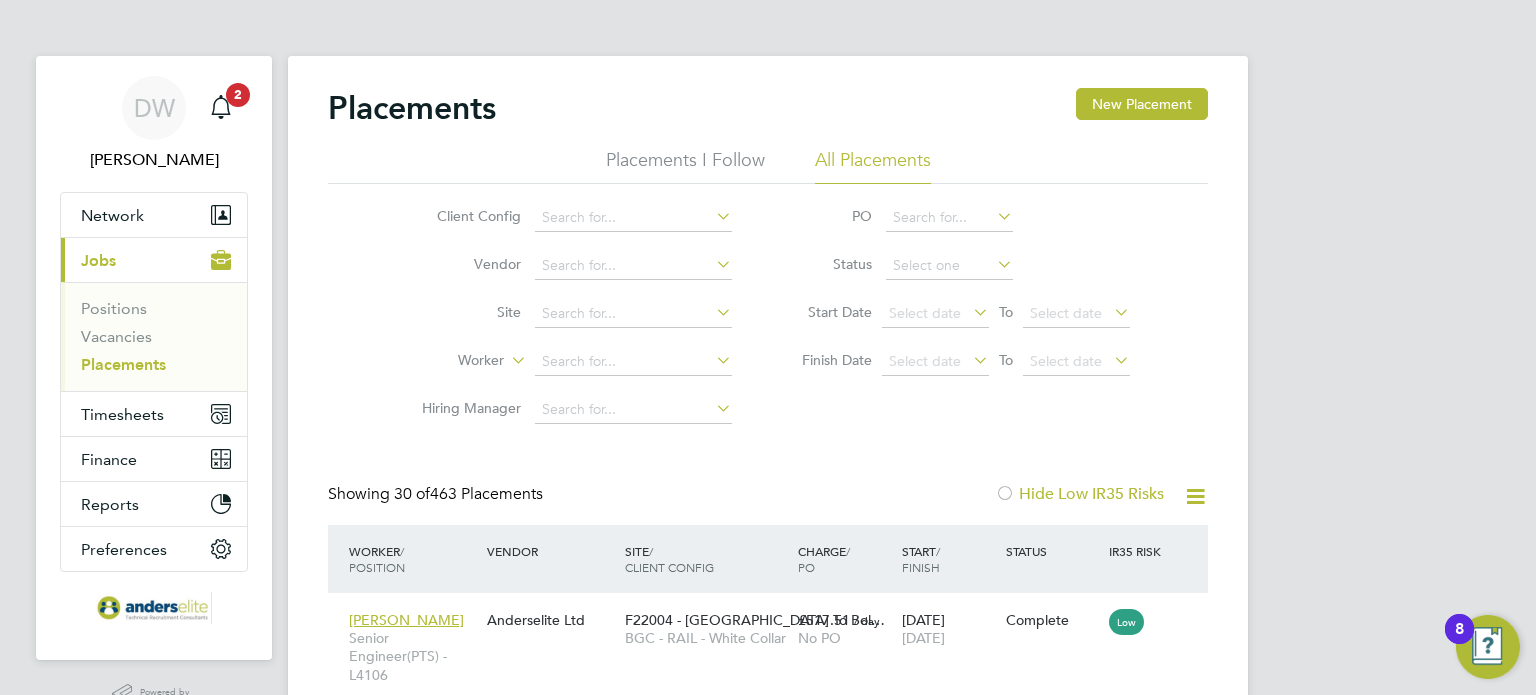 click 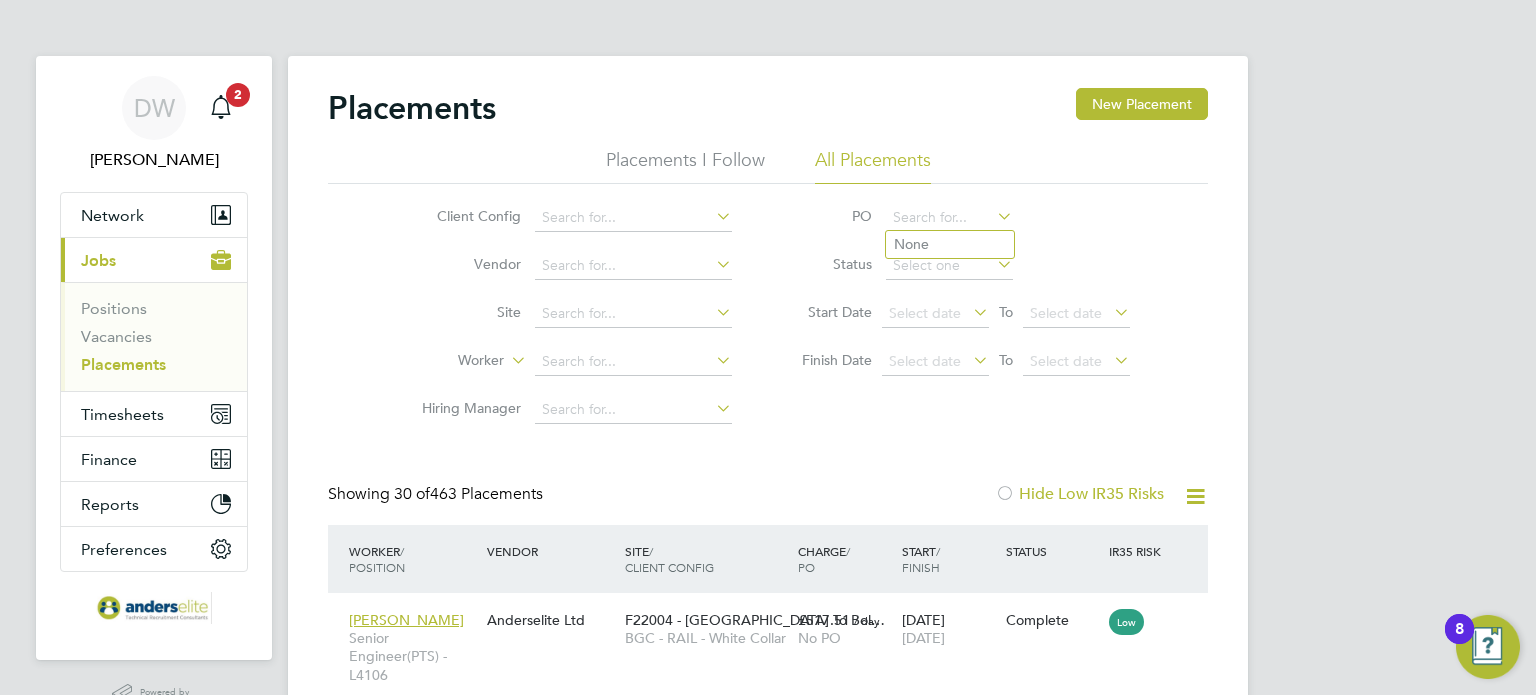 click on "PO" 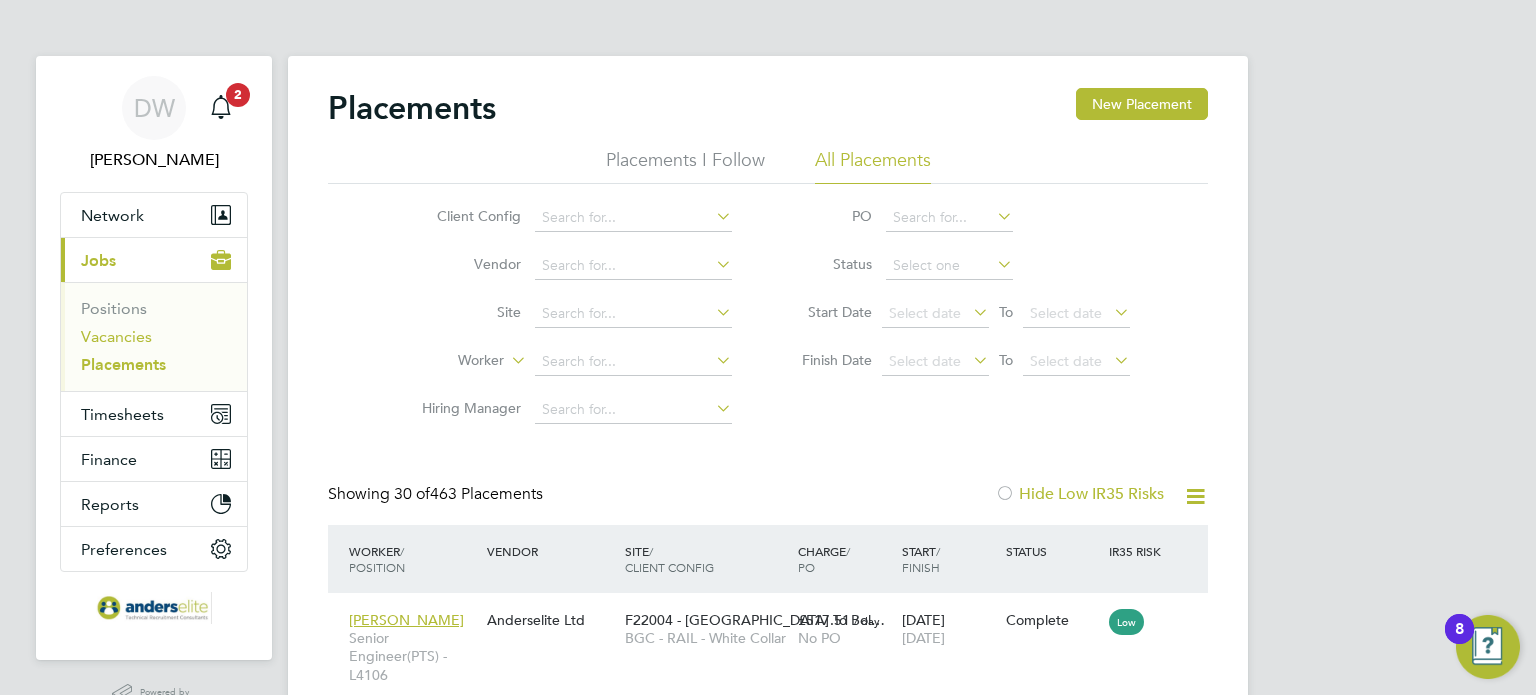 click on "Vacancies" at bounding box center [116, 336] 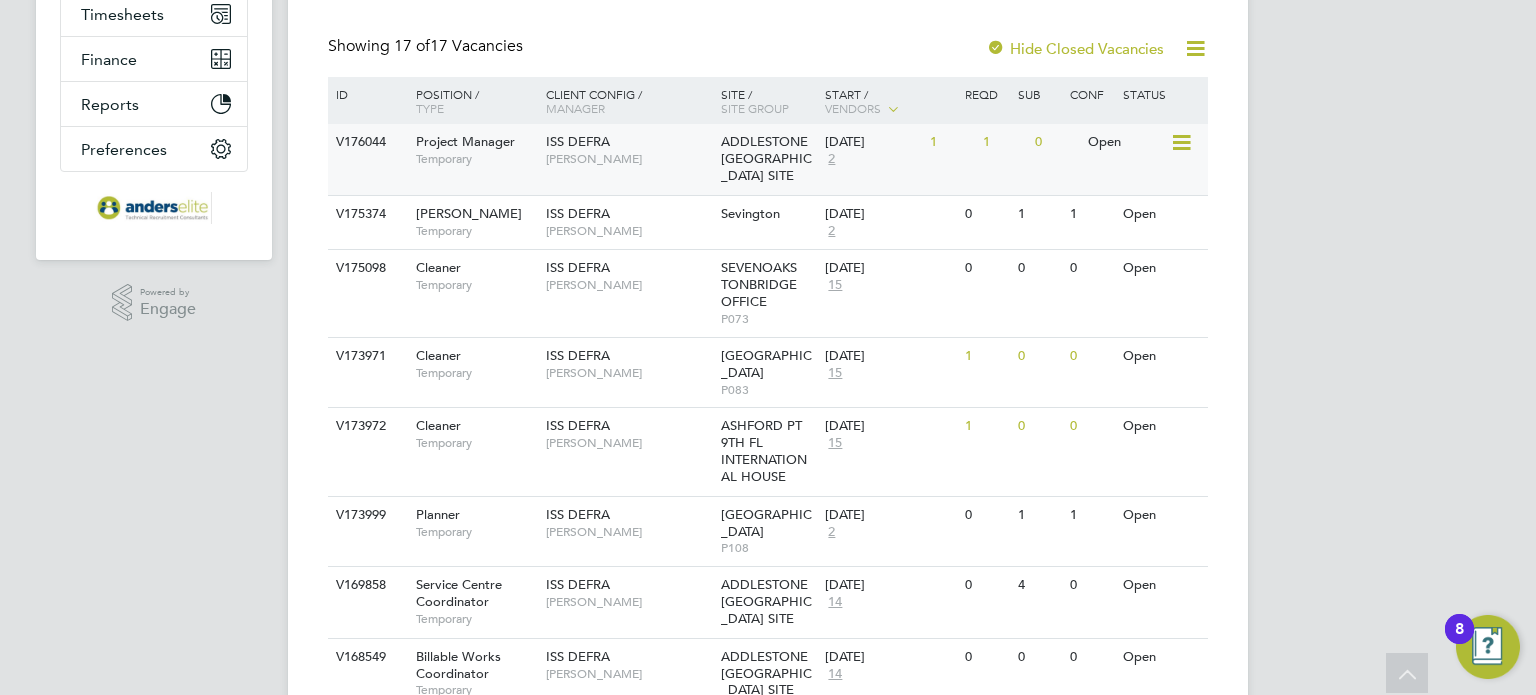 click 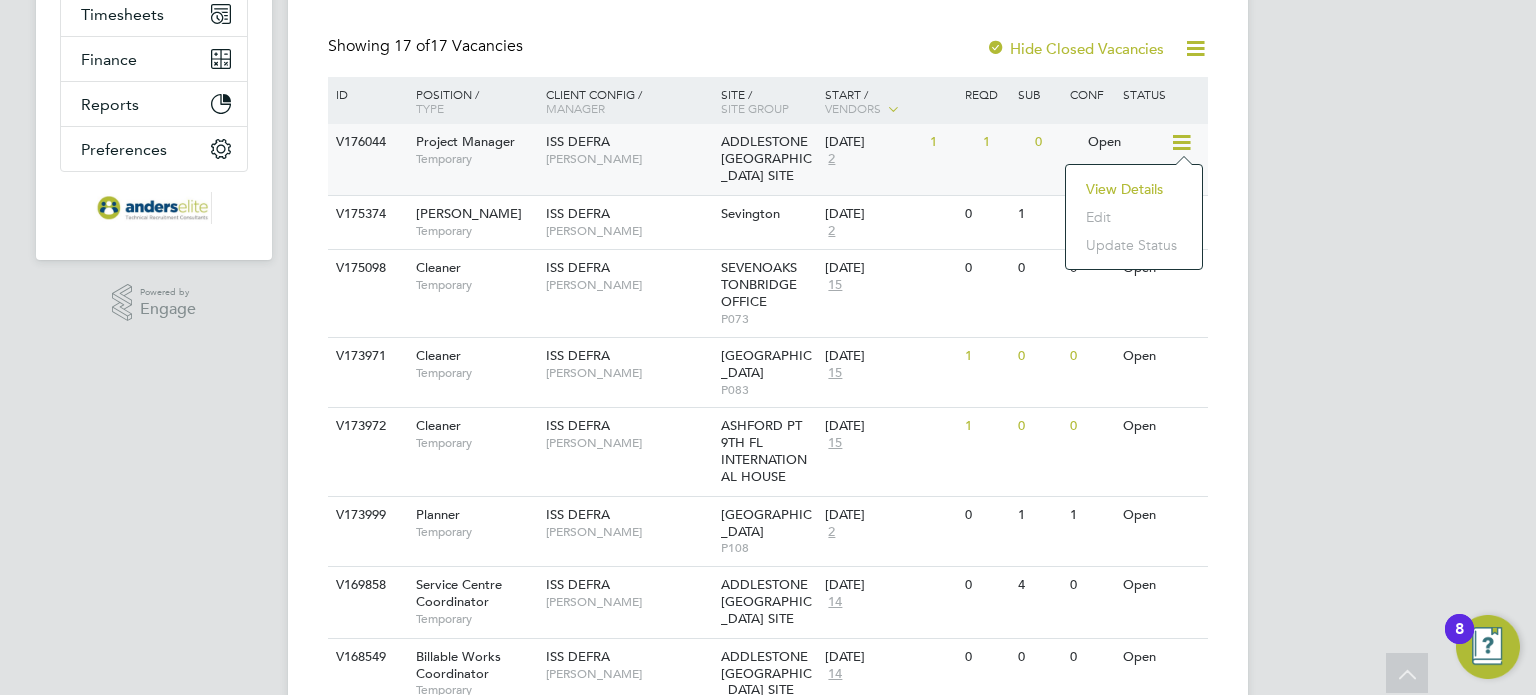 click on "V176044" 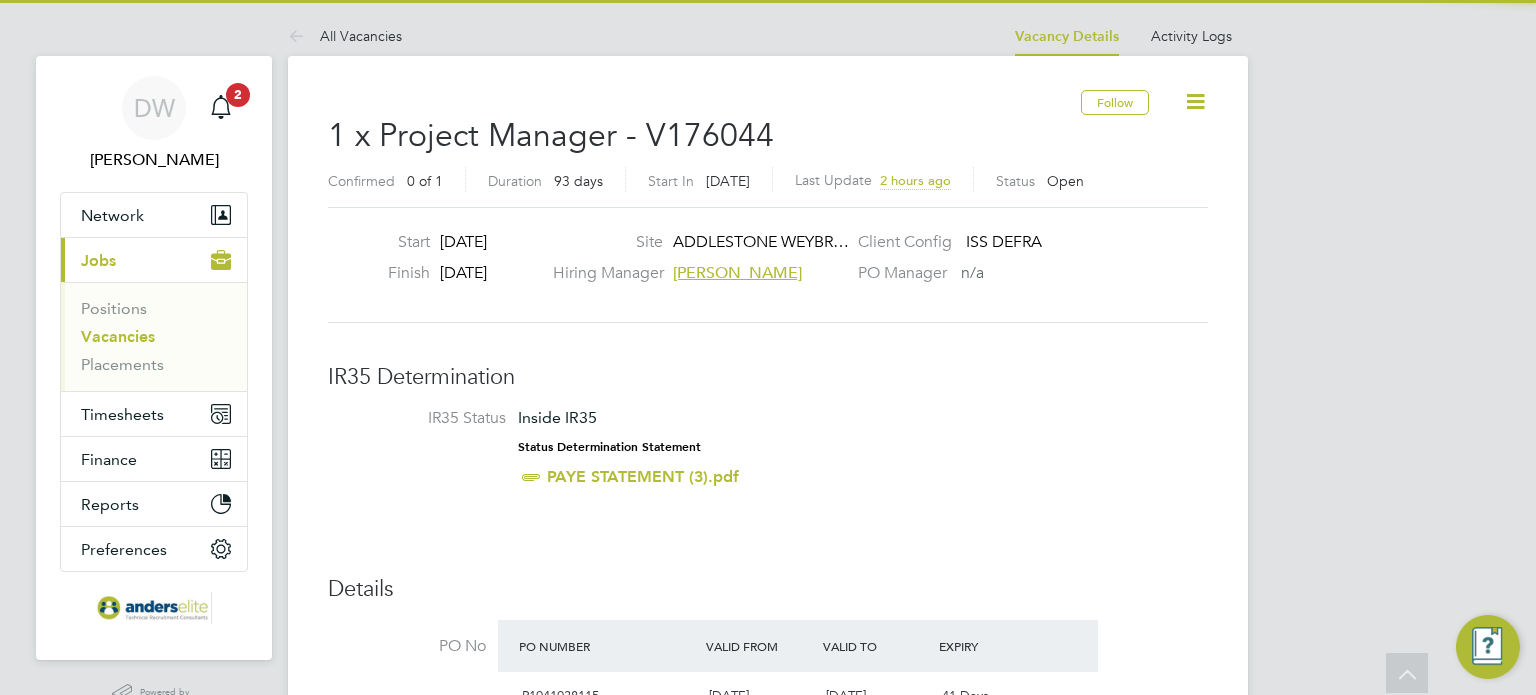 scroll, scrollTop: 600, scrollLeft: 0, axis: vertical 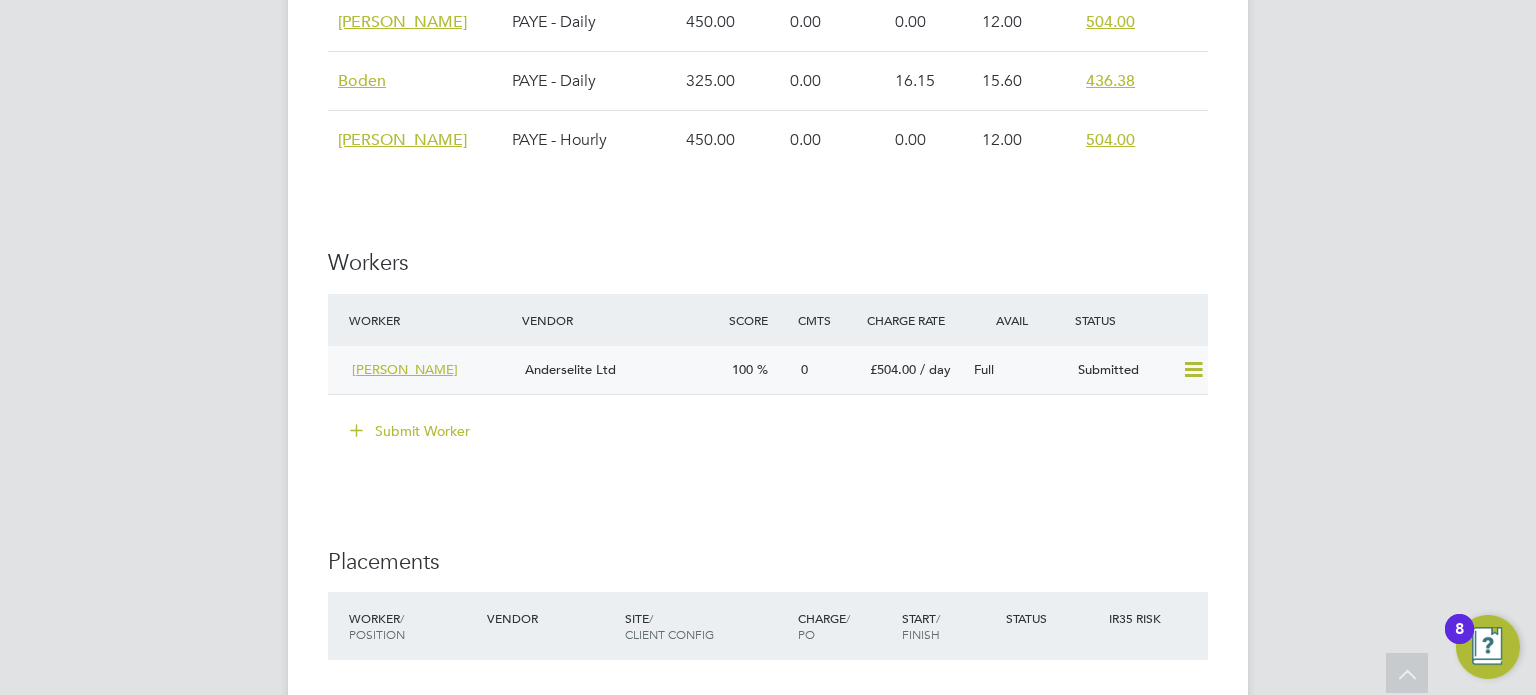 click 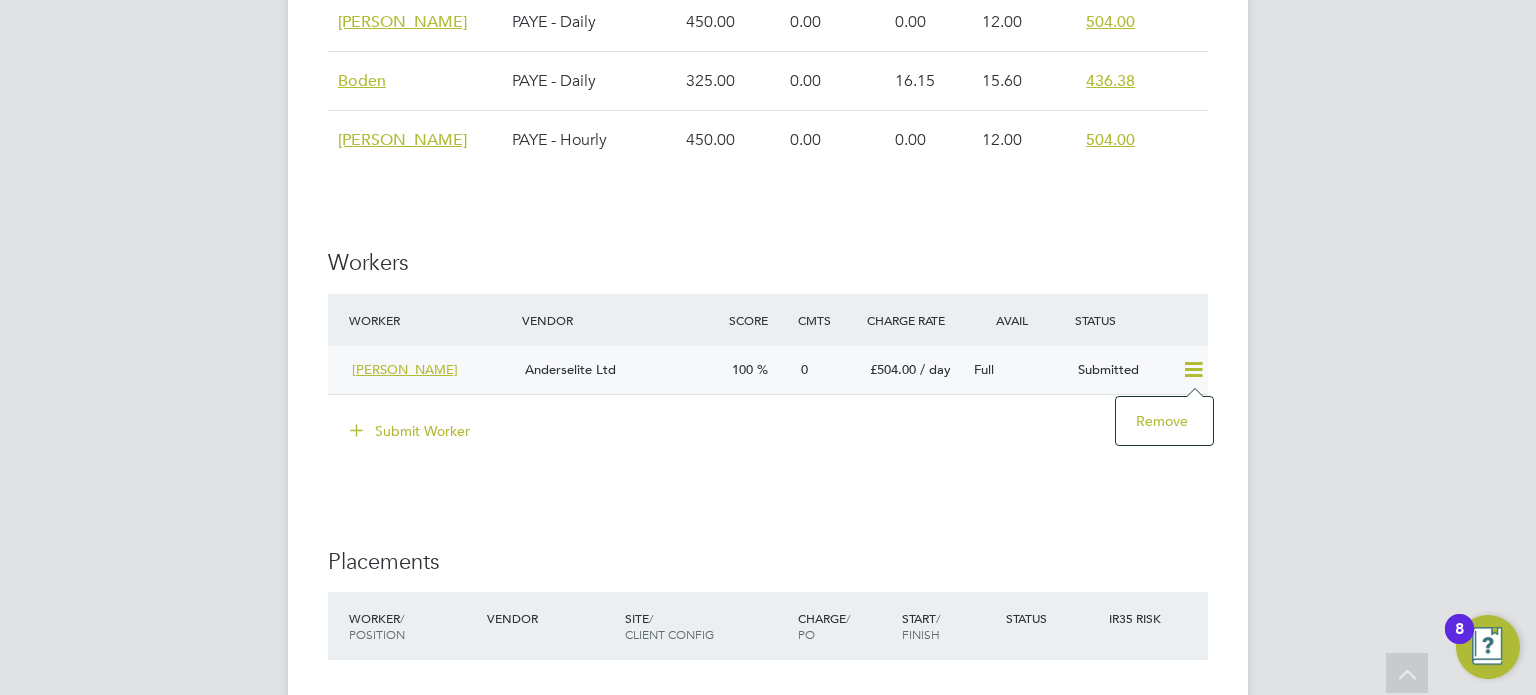 click on "Workers" 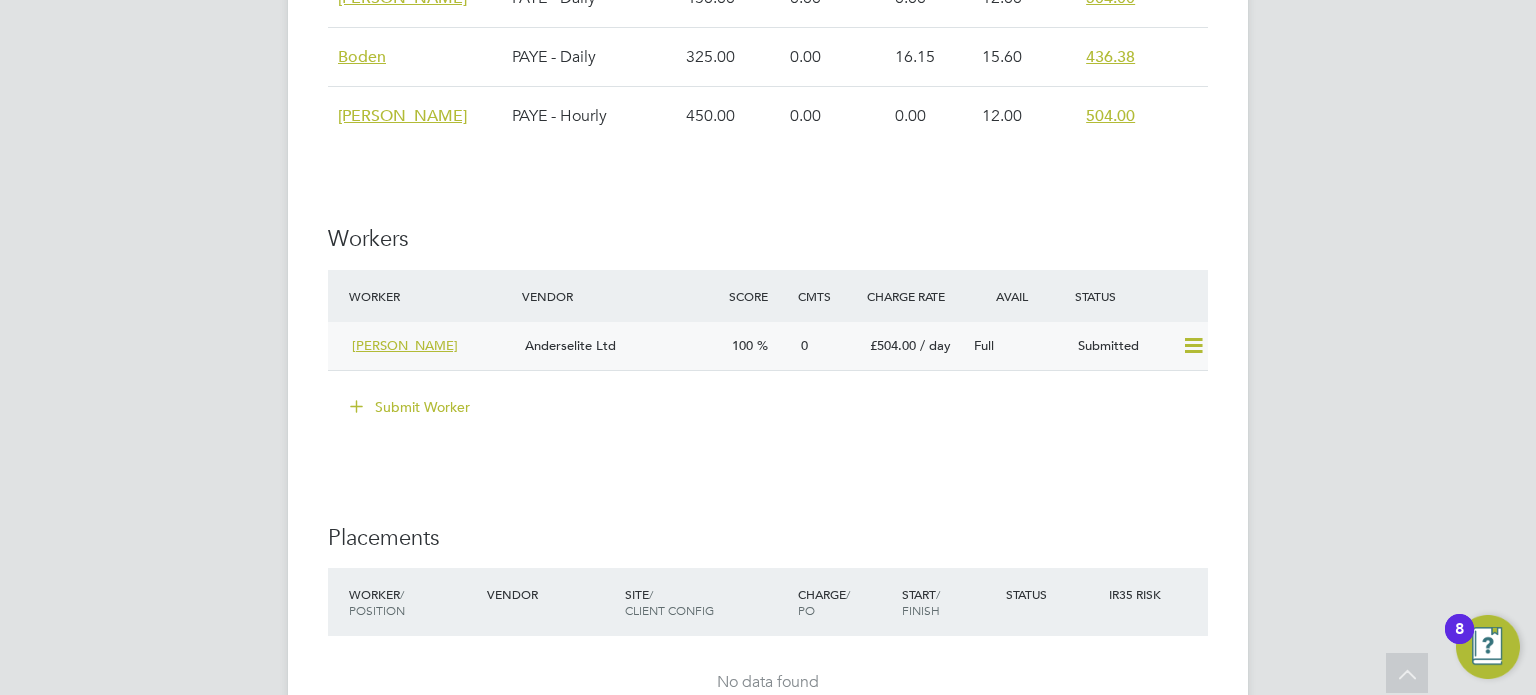 scroll, scrollTop: 3093, scrollLeft: 0, axis: vertical 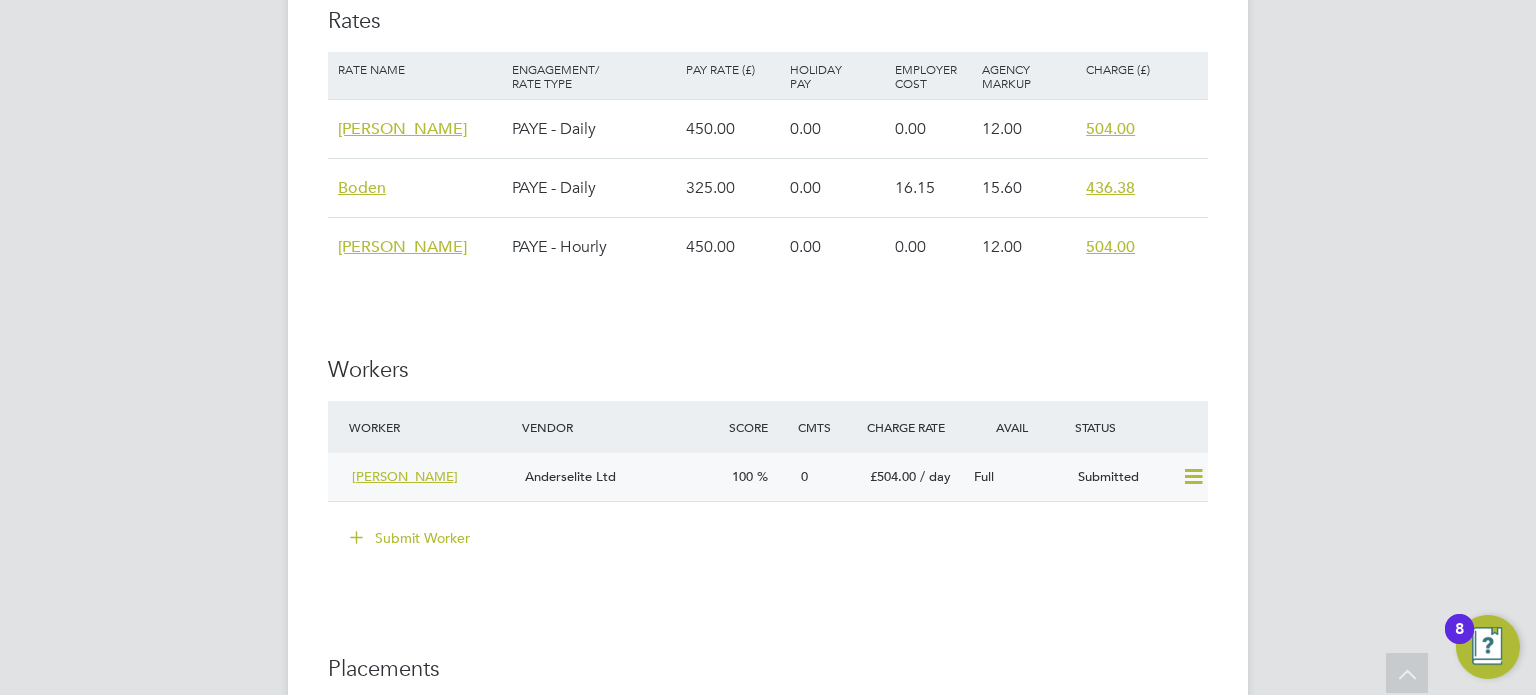 click on "Adrian Wagstaff" 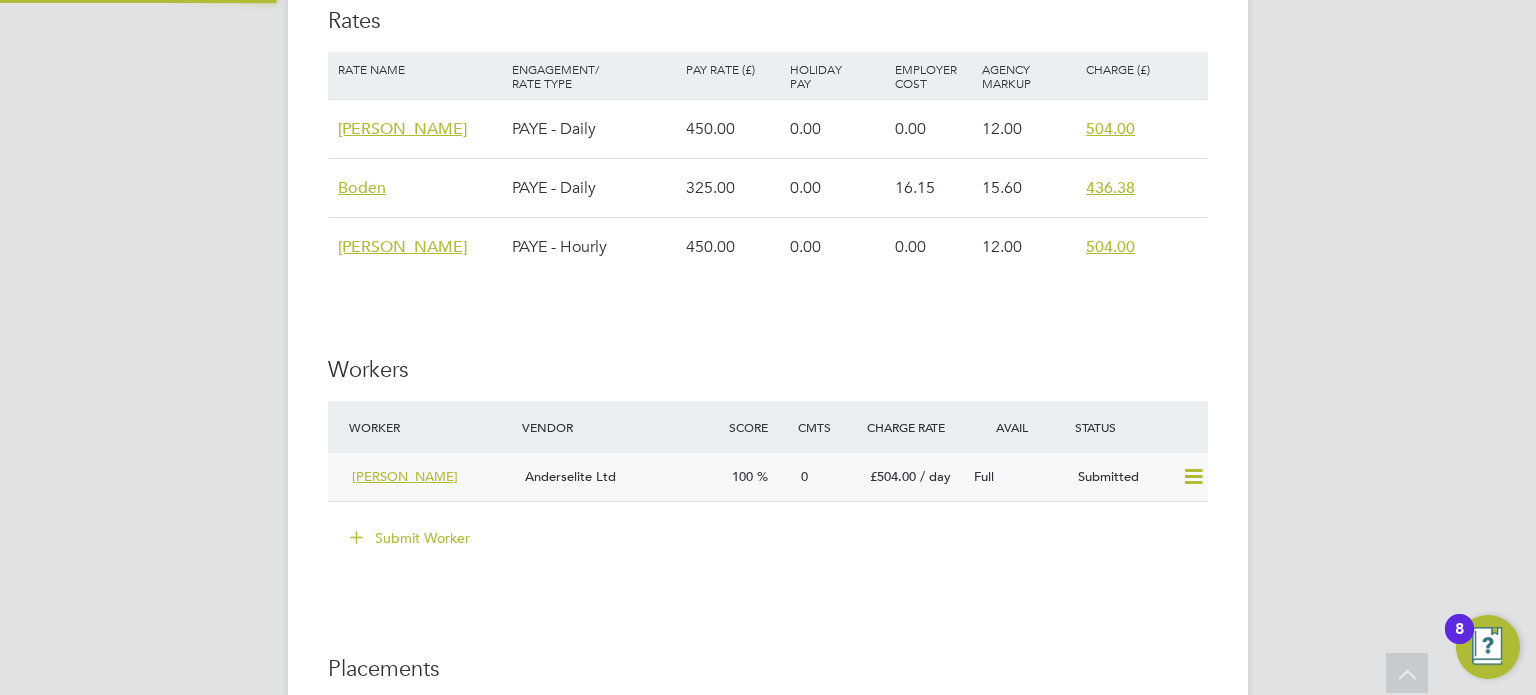 scroll, scrollTop: 10, scrollLeft: 10, axis: both 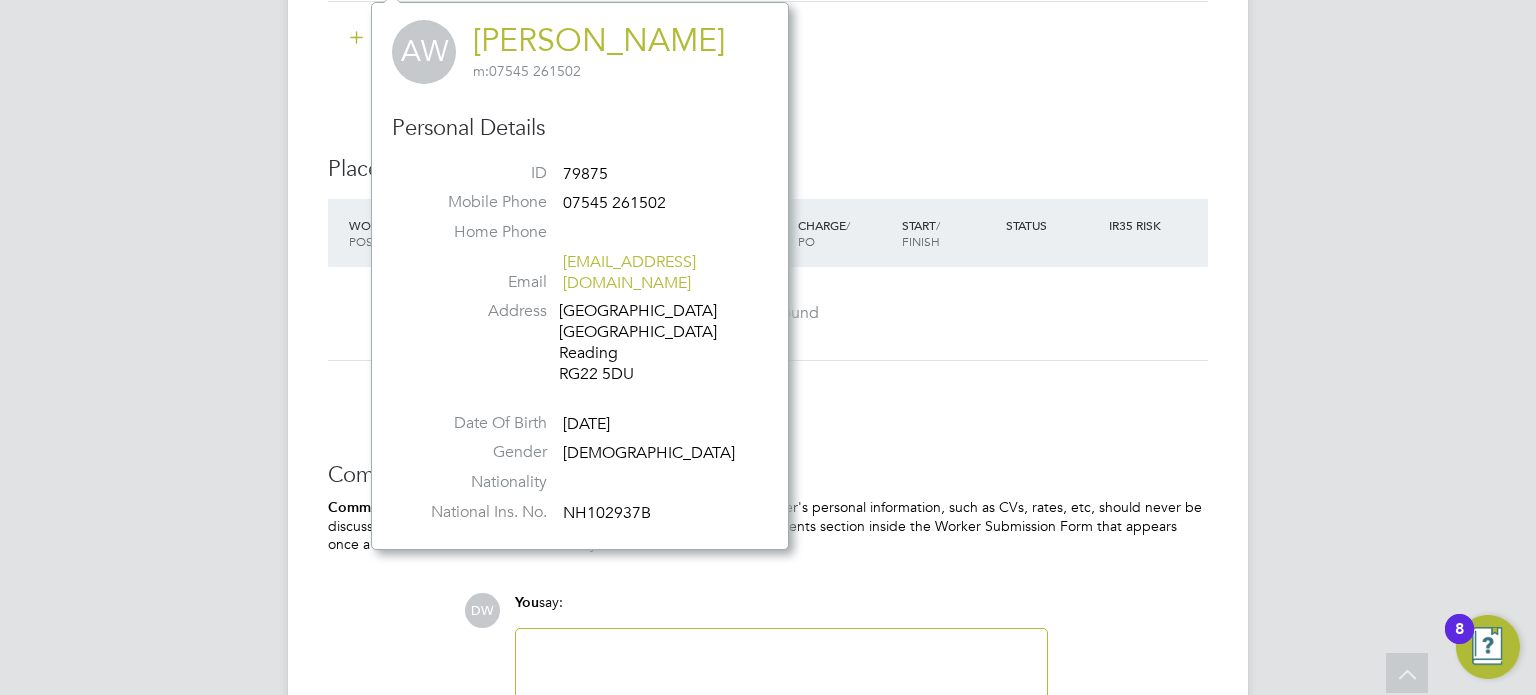 click on "No data found" 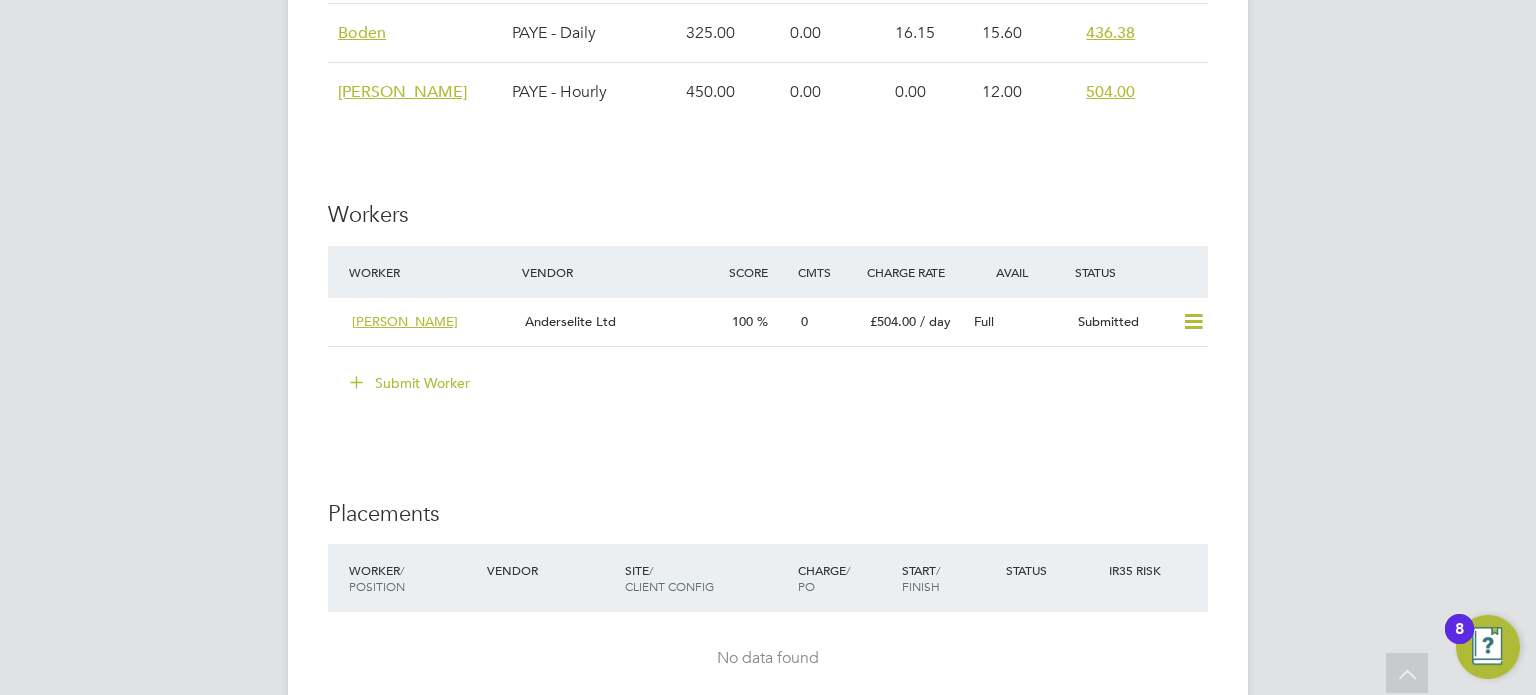 scroll, scrollTop: 3193, scrollLeft: 0, axis: vertical 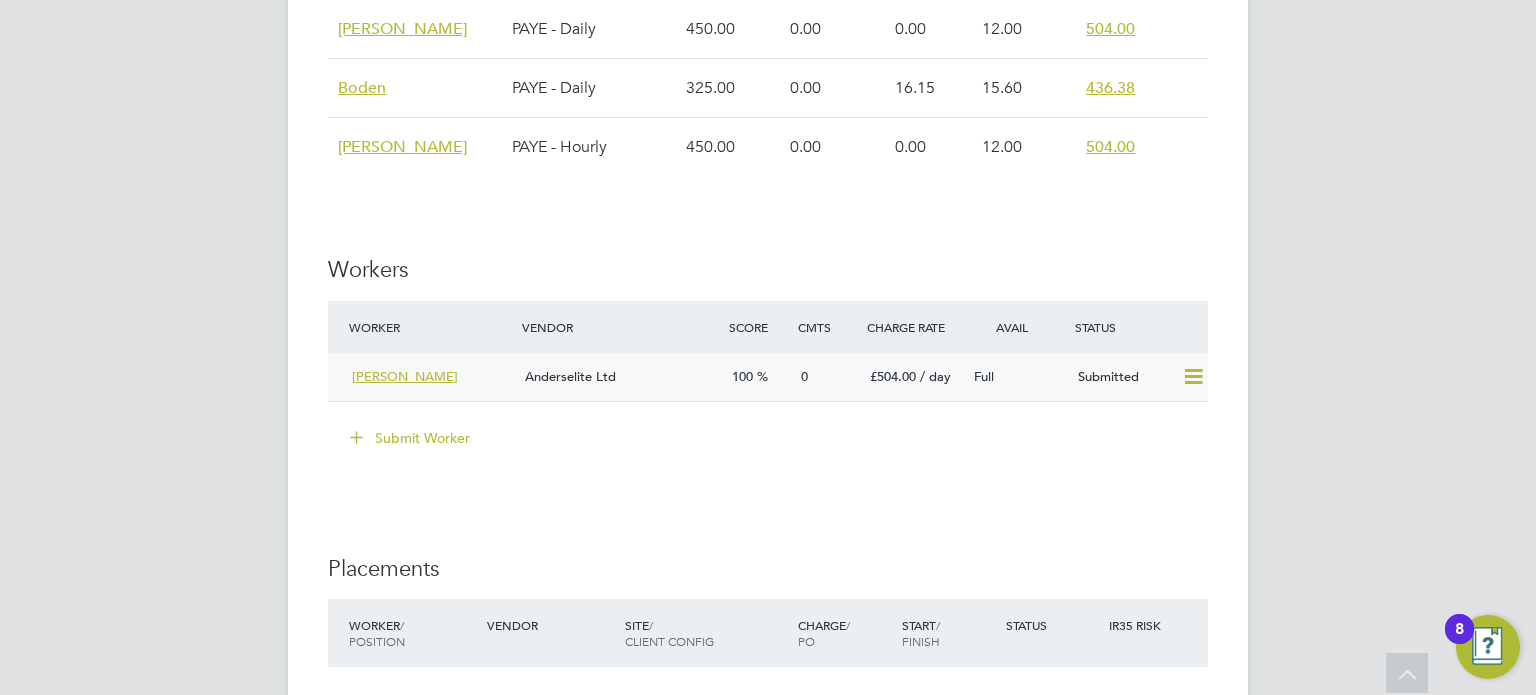 click 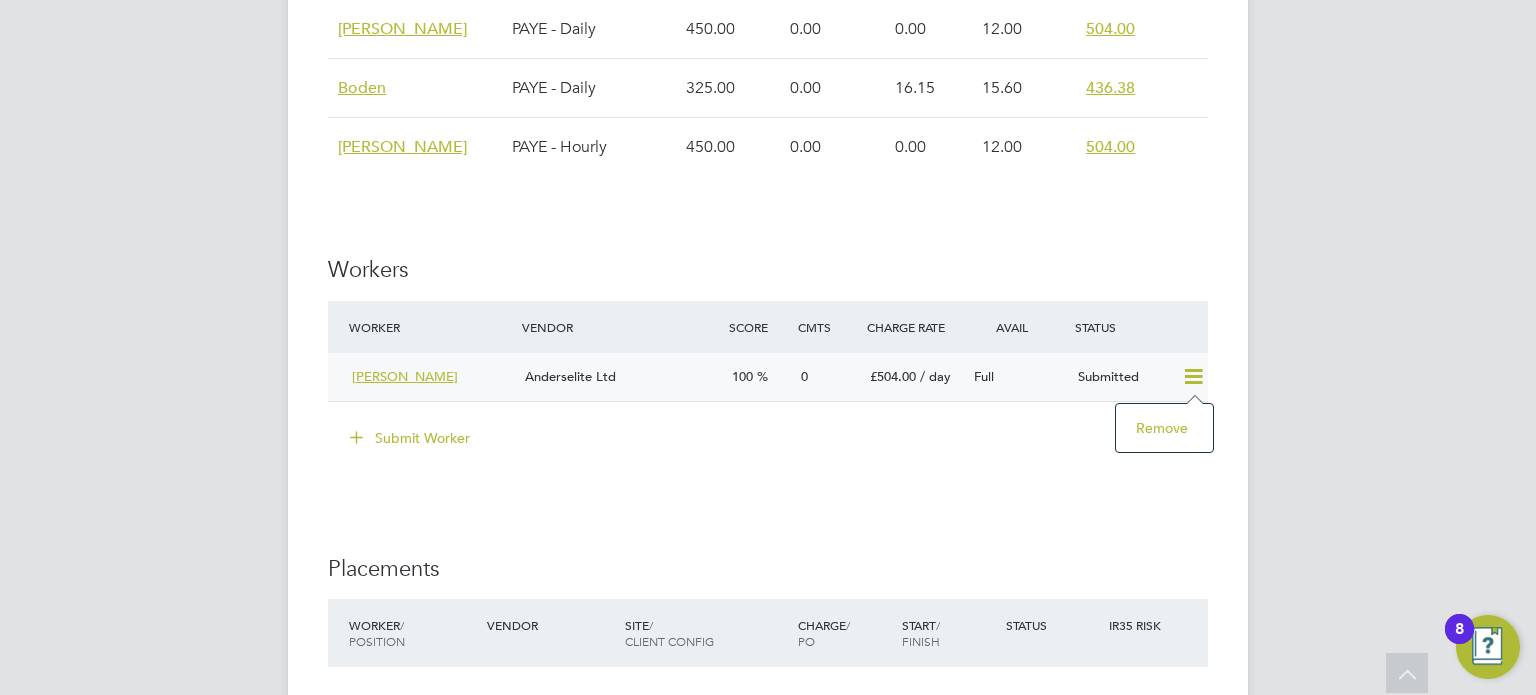 click on "DW   Doug Wright   Notifications
2   Applications:   Network
Team Members   Businesses   Sites   Workers   Contacts   Current page:   Jobs
Positions   Vacancies   Placements   Timesheets
Timesheets   Expenses   Finance
Invoices & Credit Notes   Statements   Payments   Reports
Margin Report   CIS Reports   Report Downloads   Preferences
My Business   Doc. Requirements   Notifications   VMS Configurations   Activity Logs
.st0{fill:#C0C1C2;}
Powered by Engage All Vacancies Vacancy Details   Activity Logs   Vacancy Details Activity Logs All Vacancies Follow     1 x Project Manager - V176044 Confirmed   0 of 1 Duration   93 days Start In     Today Last Update 2 hours ago Status   Open   Start 10 Jul 2025 Finish 10 Oct 2025 Site   ISS DEFRA" at bounding box center (768, -952) 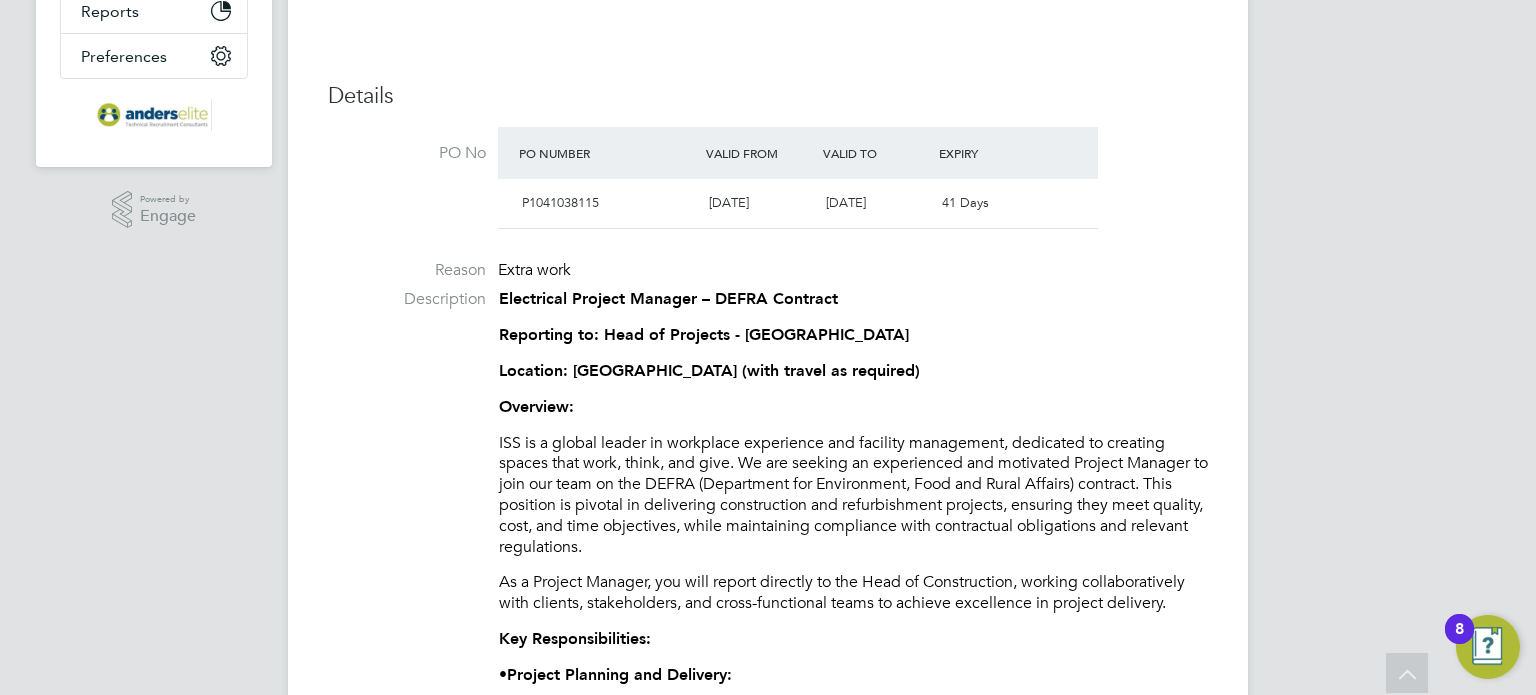 scroll, scrollTop: 0, scrollLeft: 0, axis: both 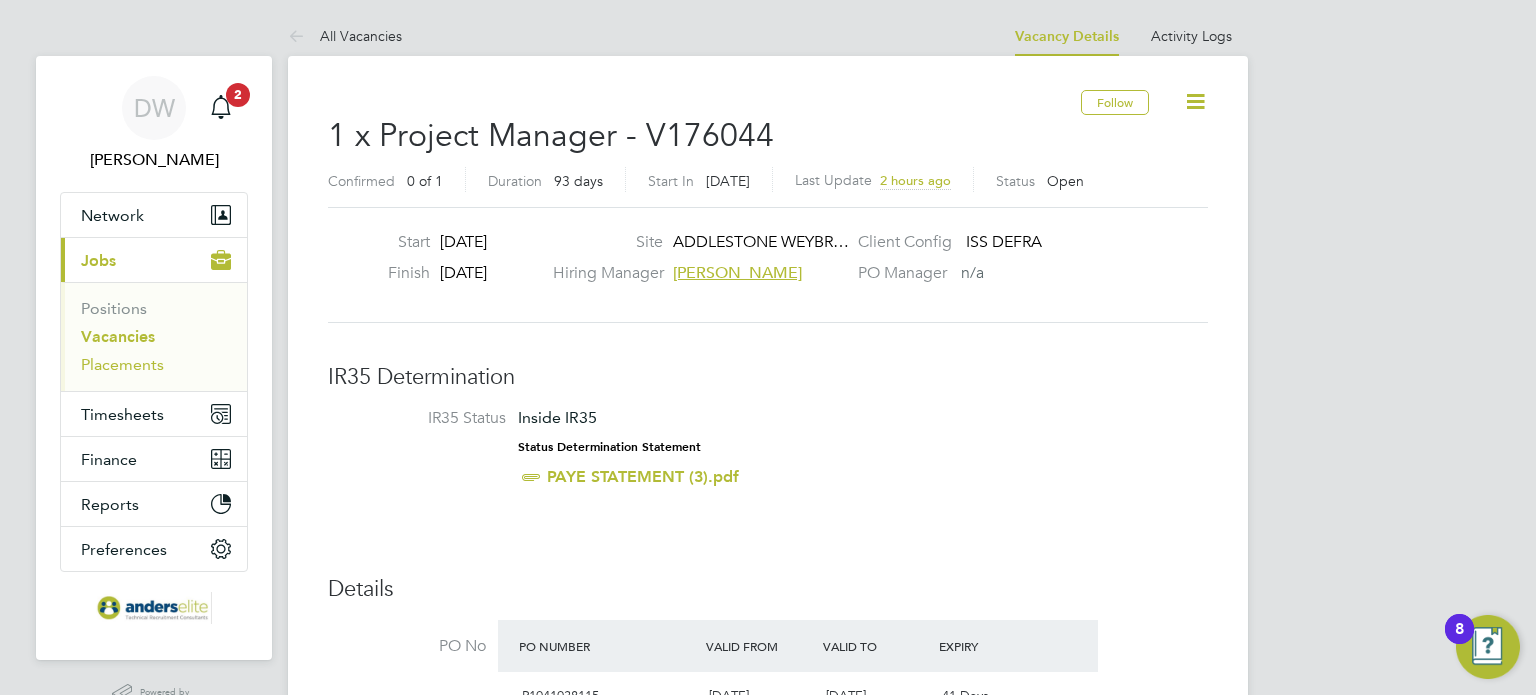 click on "Placements" at bounding box center [122, 364] 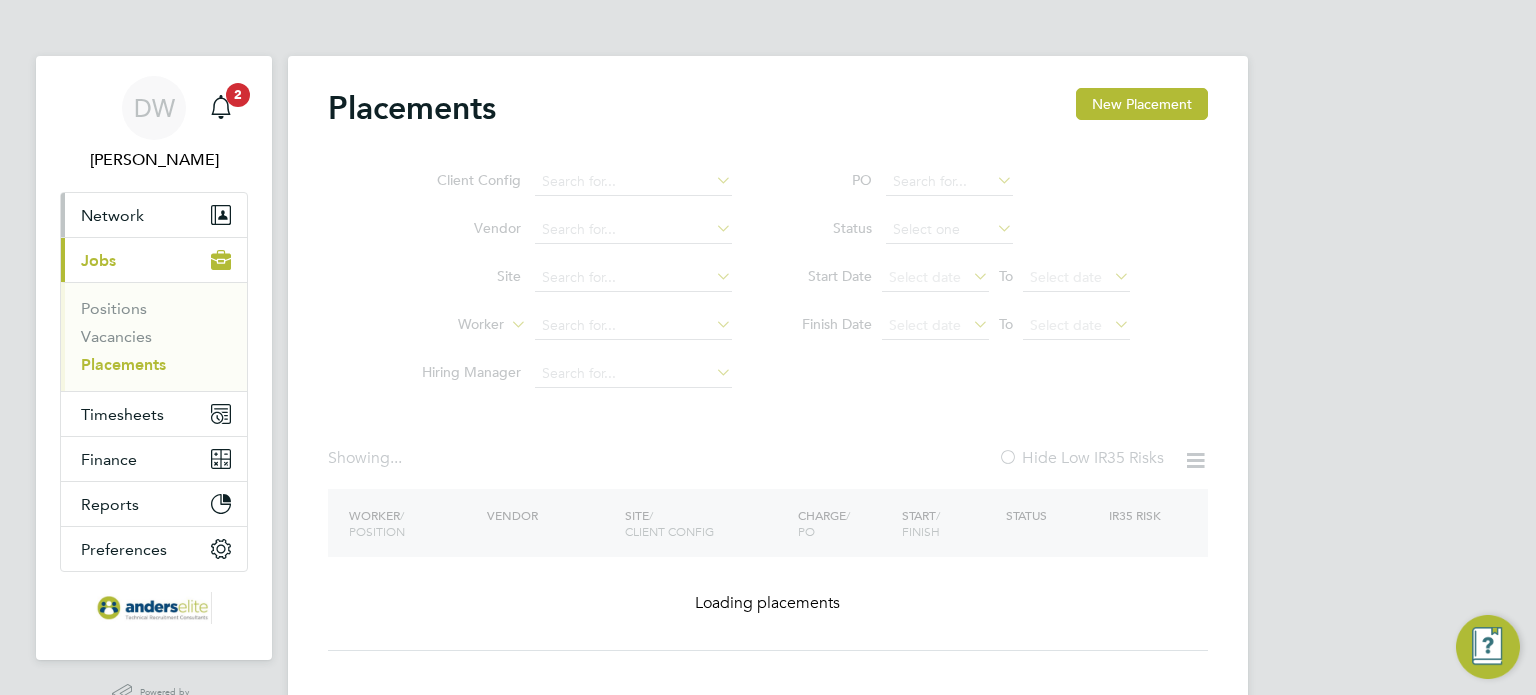 click on "Network" at bounding box center [154, 215] 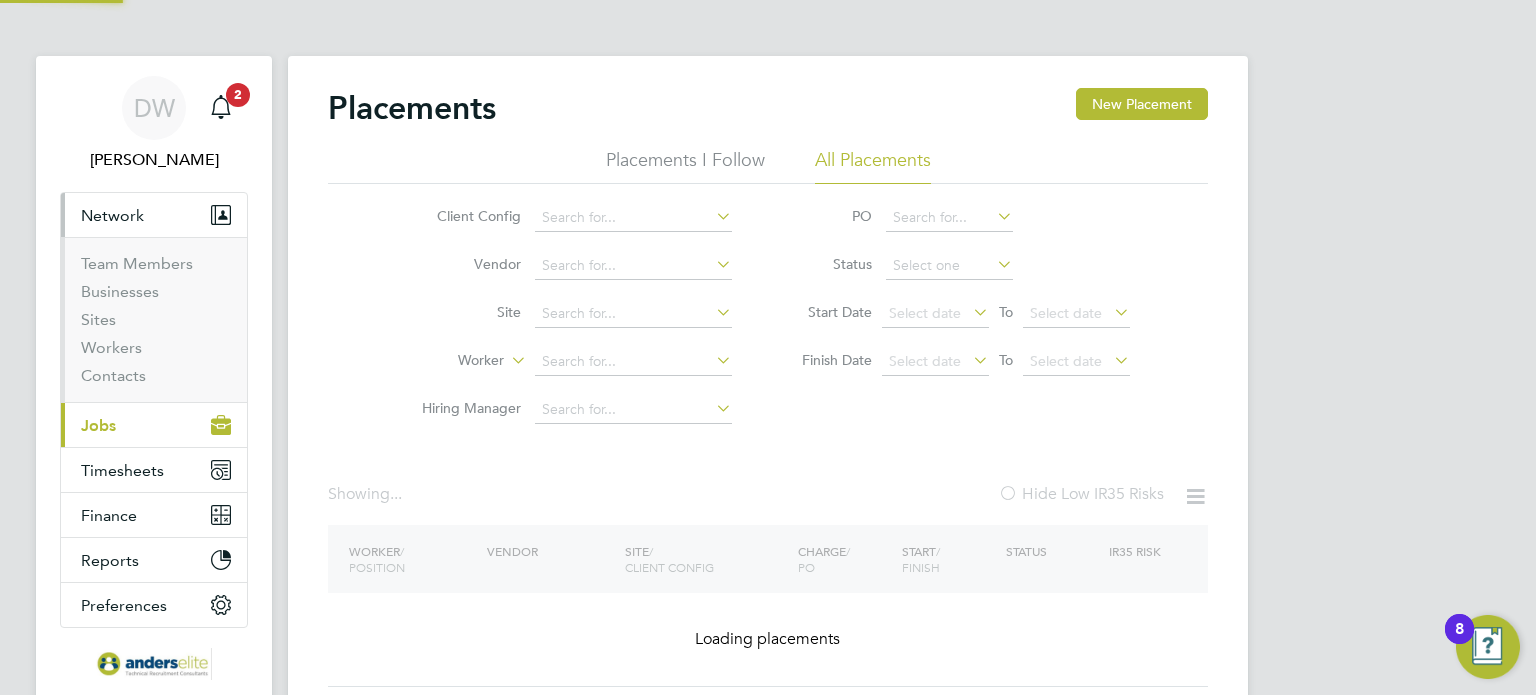 click on "Network" at bounding box center (154, 215) 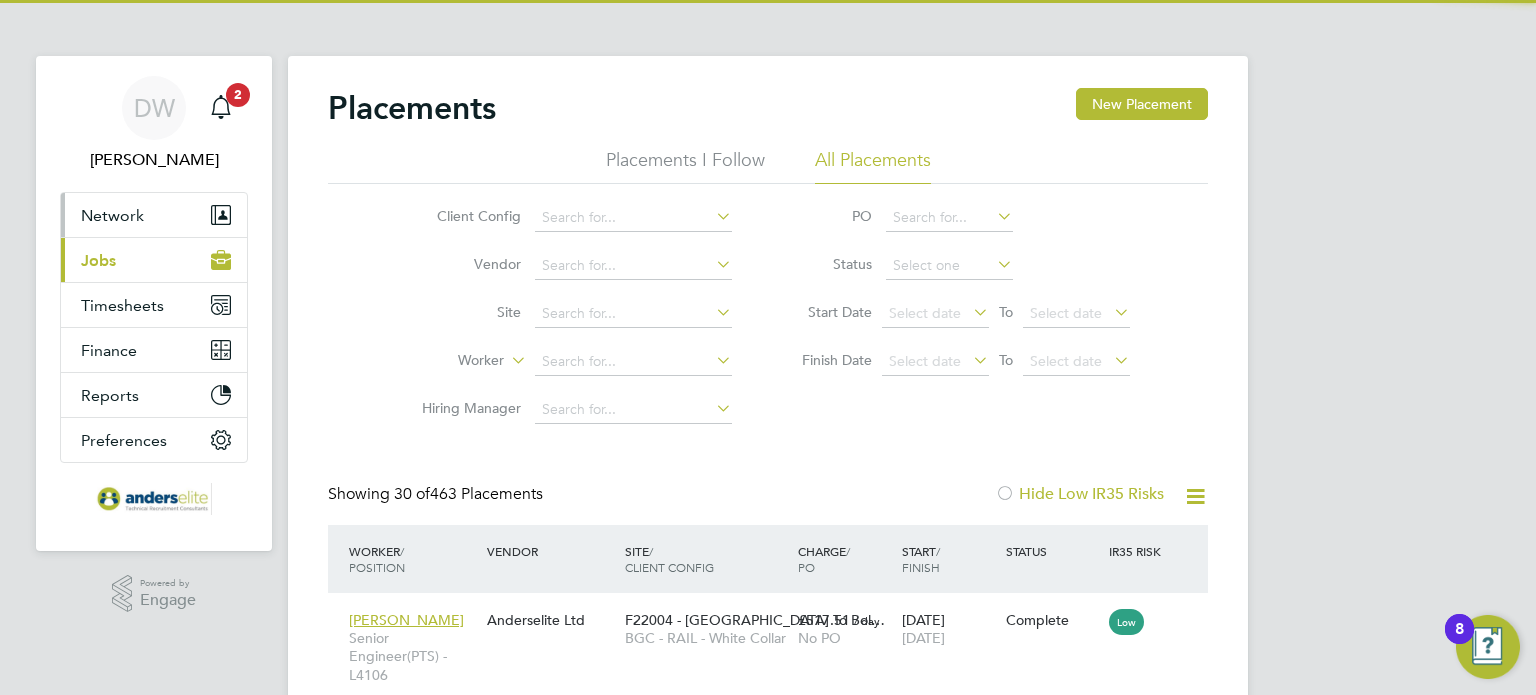 scroll, scrollTop: 10, scrollLeft: 9, axis: both 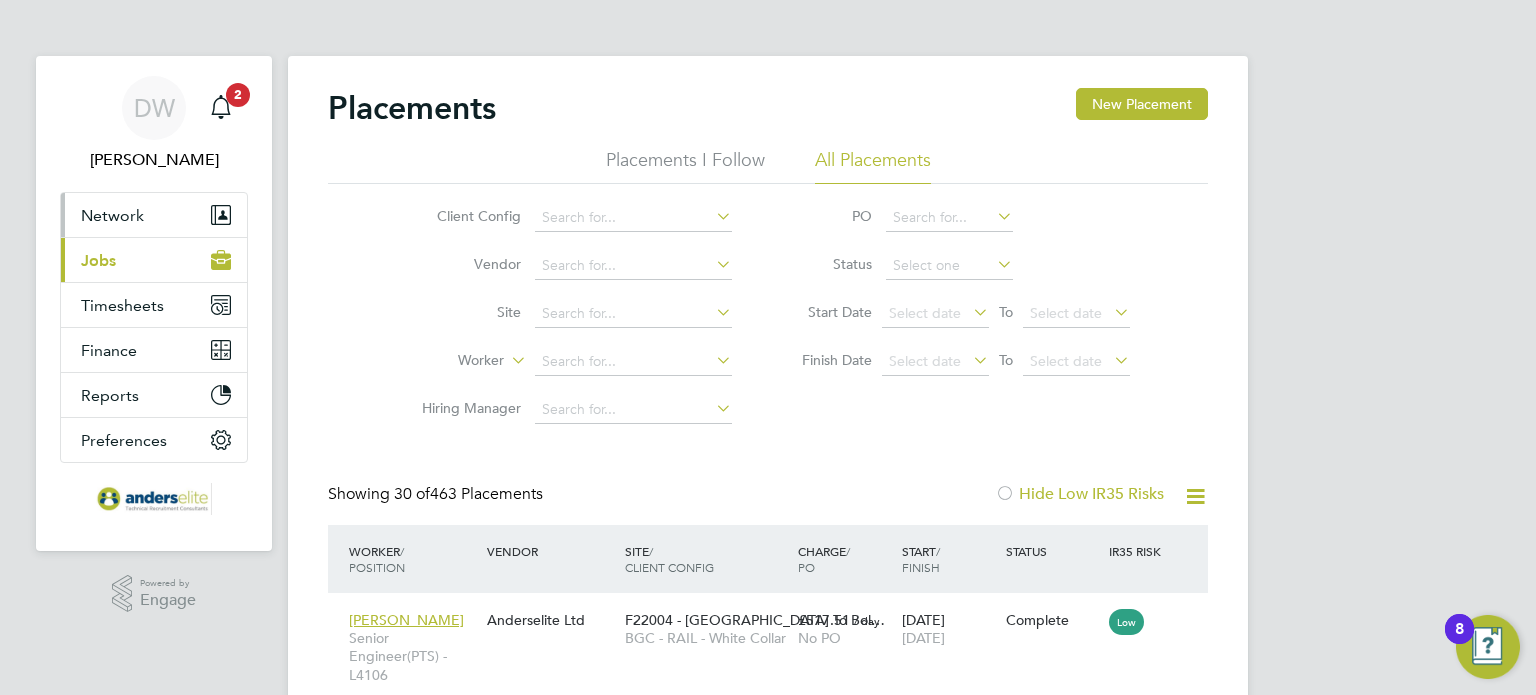 click on "Network" at bounding box center [154, 215] 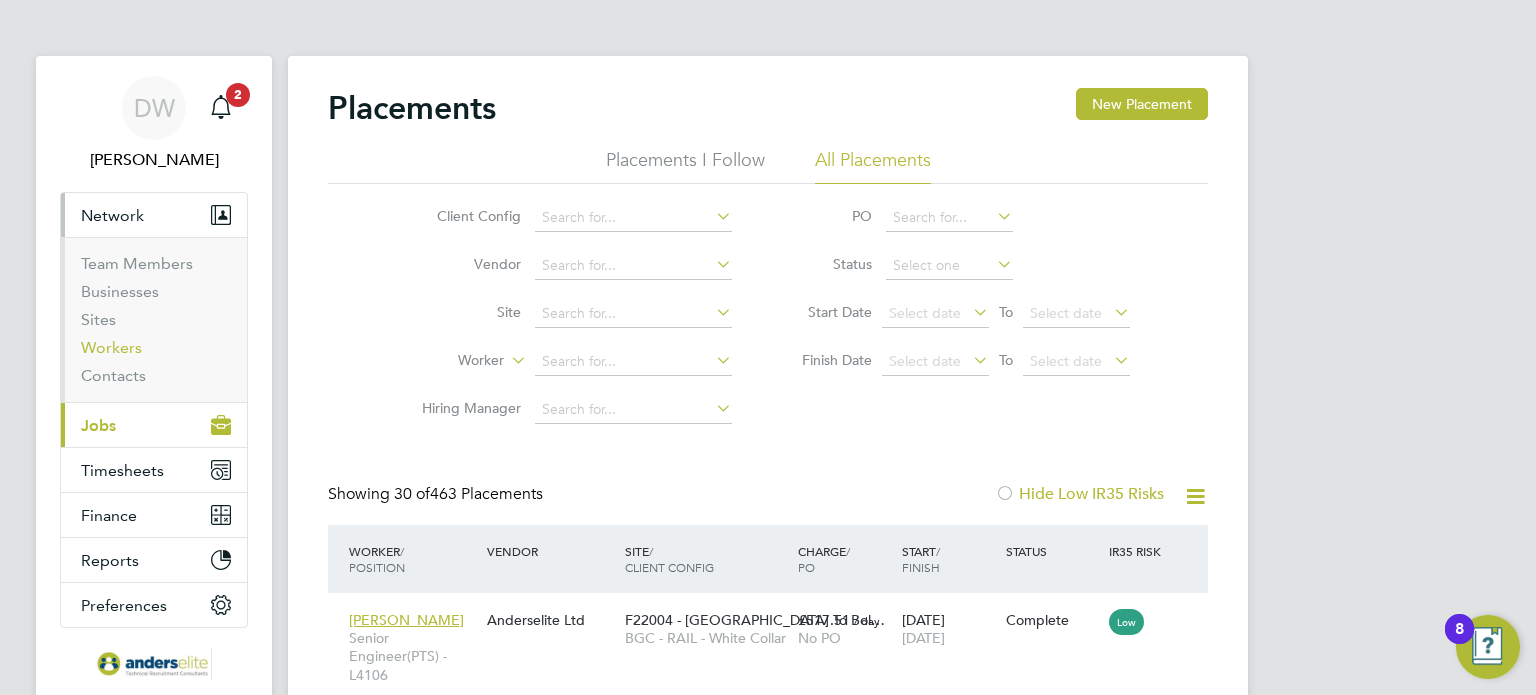 click on "Workers" at bounding box center [111, 347] 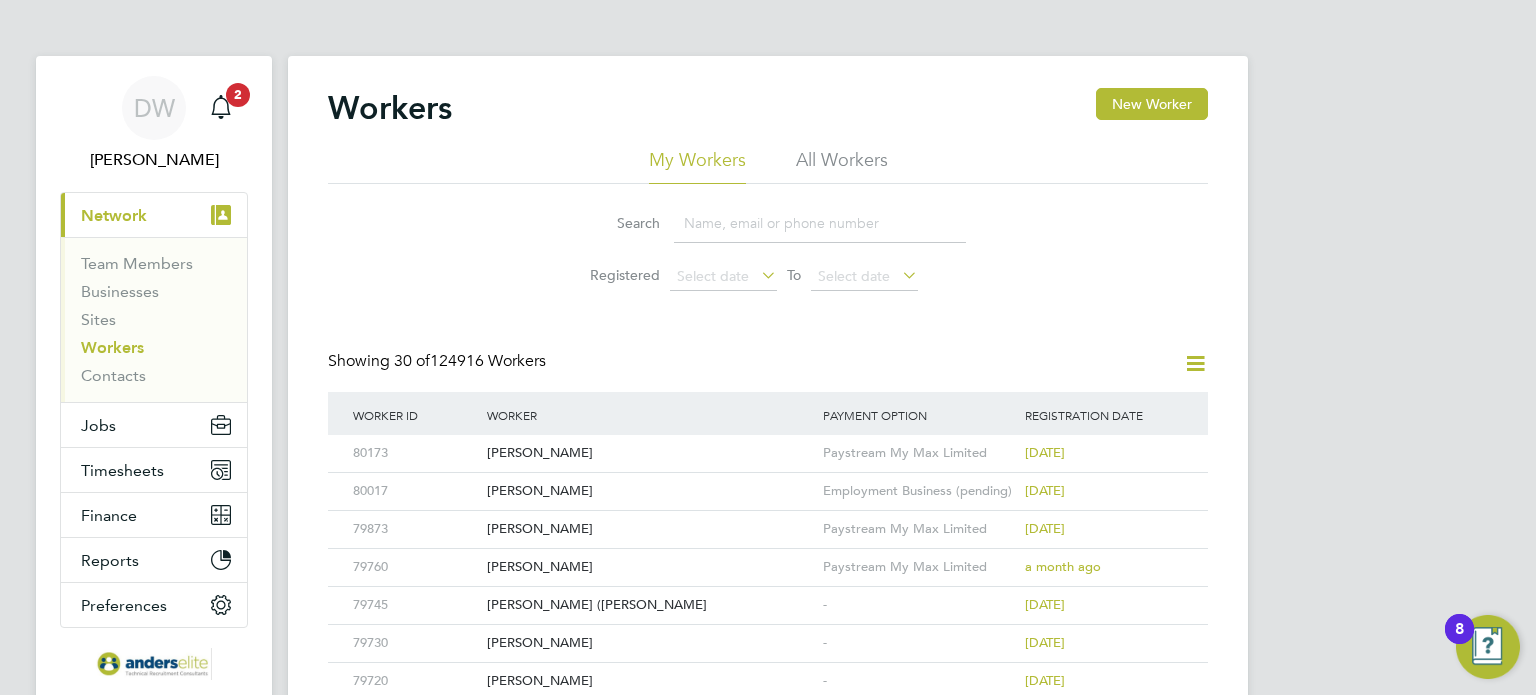 click 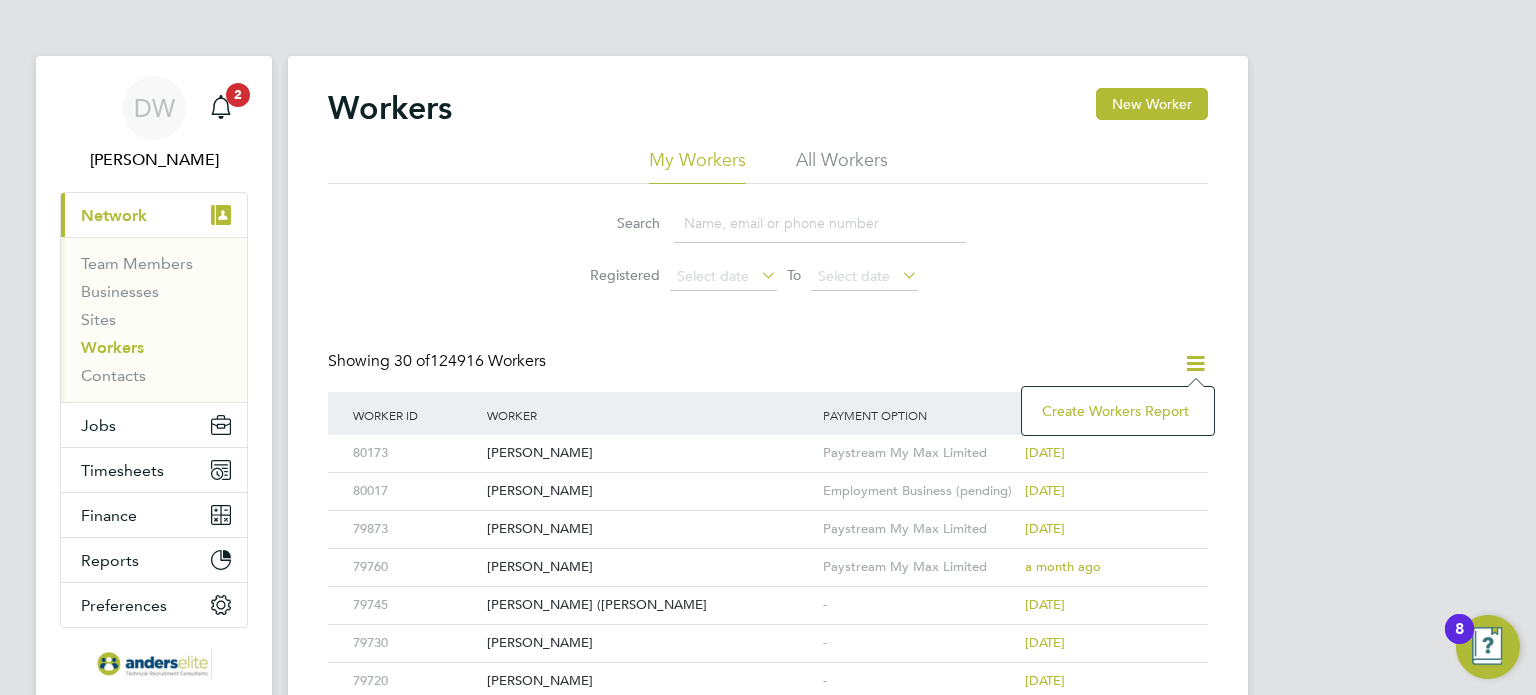 click on "Workers New Worker My Workers All Workers Search   Registered
Select date
To
Select date
Showing   30 of  124916 Workers   Worker ID Worker Payment Option Registration Date 80173 Kevin Underwood Paystream My Max Limited 7 days ago 80017 Ian Moynes Employment Business (pending) 16 days ago 79873 Scott Adams Paystream My Max Limited 16 days ago 79760 Lee Hunt Paystream My Max Limited a month ago 79745 Fortunata (julia) Zardetto - 2 months ago 79730 Simona Thompson - 2 months ago 79720 Jenna Hughes - 2 months ago 9913968 Louise Weller - 2 months ago 79399 Michael Porter Paystream My Max Limited 2 months ago 75548 Mark Smith Paystream My Max Limited 4 months ago 78417 Sandra Nelson - 4 months ago 78378 Susan White Paystream My Max Limited 4 months ago 72530 Lee Briggs Paystream My Max Limited 4 months ago 77742 Peter Gabriels Paystream My Max Limited 5 months ago 77726 Sam Connolly PAYE (Umbrella) 5 months ago 11288 Kevin Harcombe Paystream My Max Limited 5 months ago 76480 Steven Westcott" 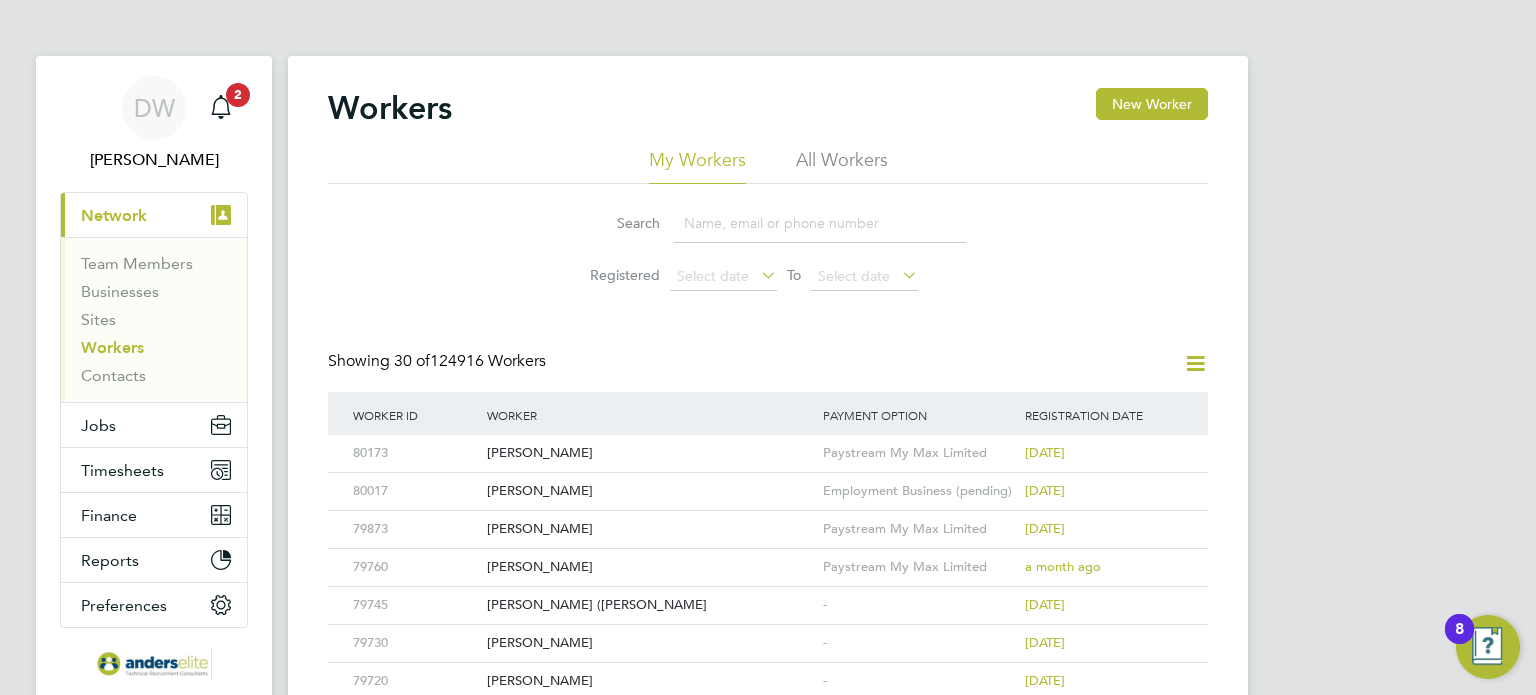 click on "All Workers" 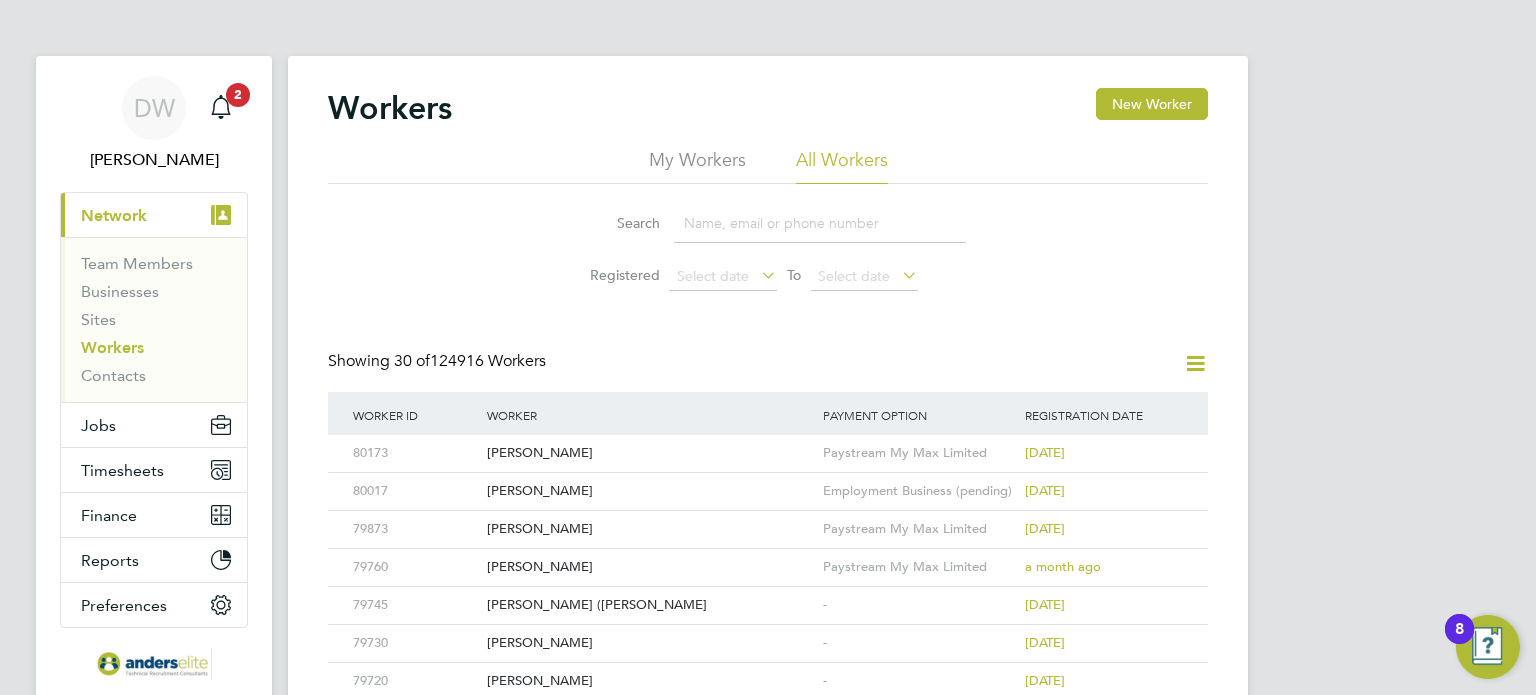 click 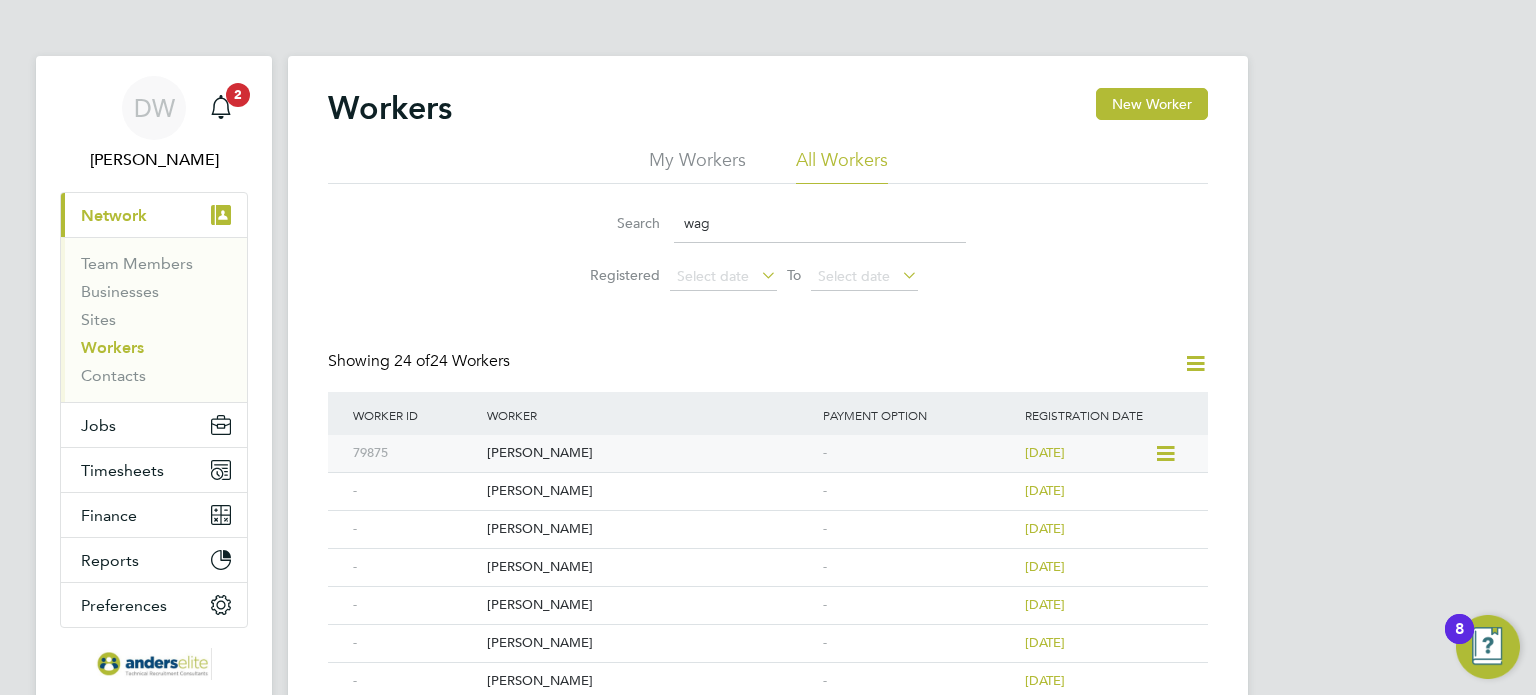 type on "wag" 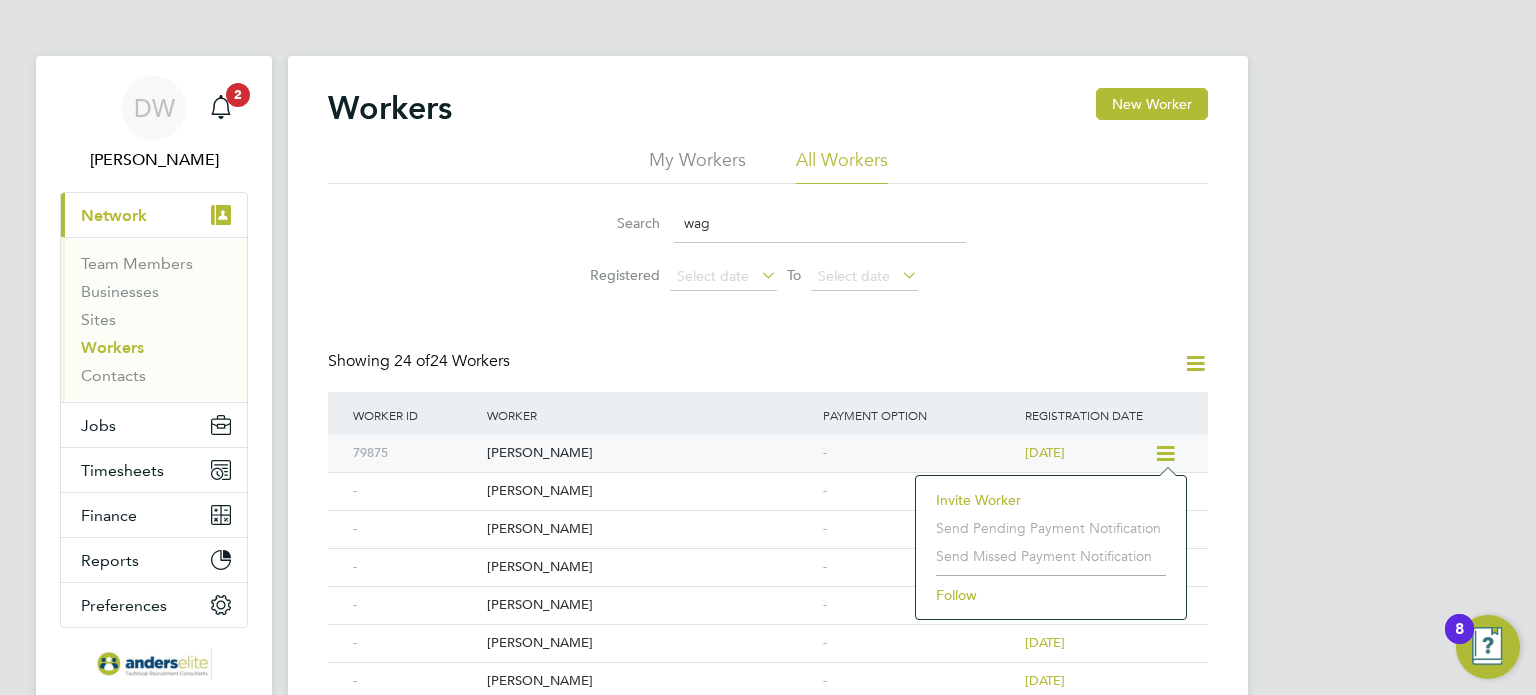 click on "[PERSON_NAME]" 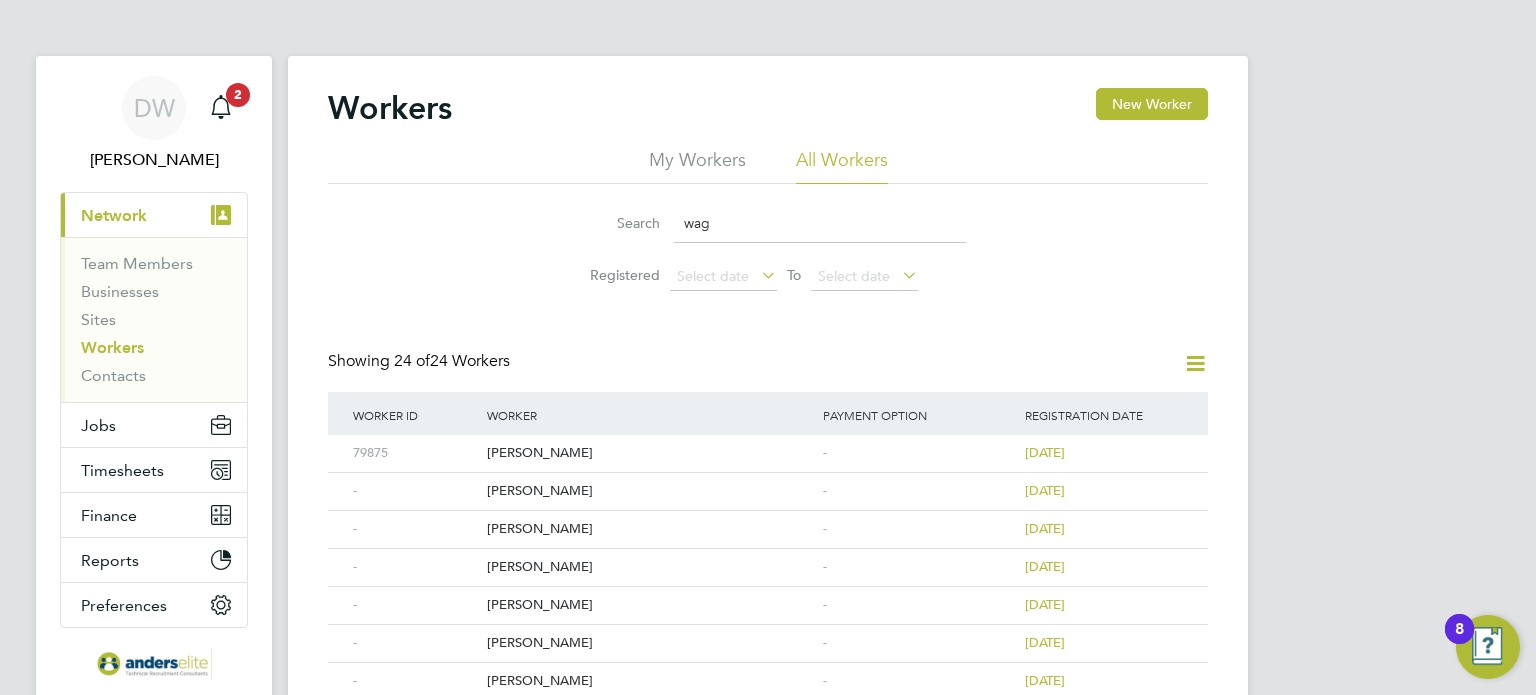 drag, startPoint x: 717, startPoint y: 226, endPoint x: 588, endPoint y: 215, distance: 129.46814 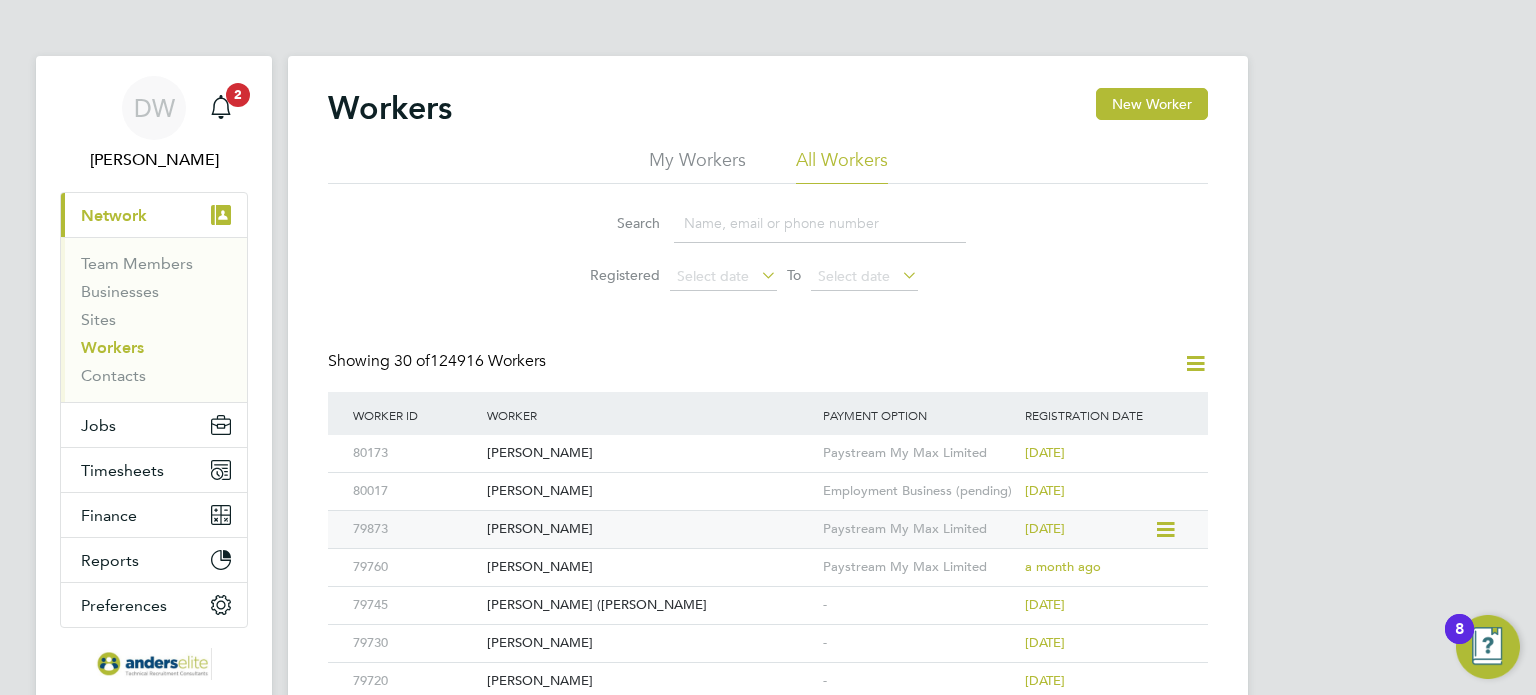 type 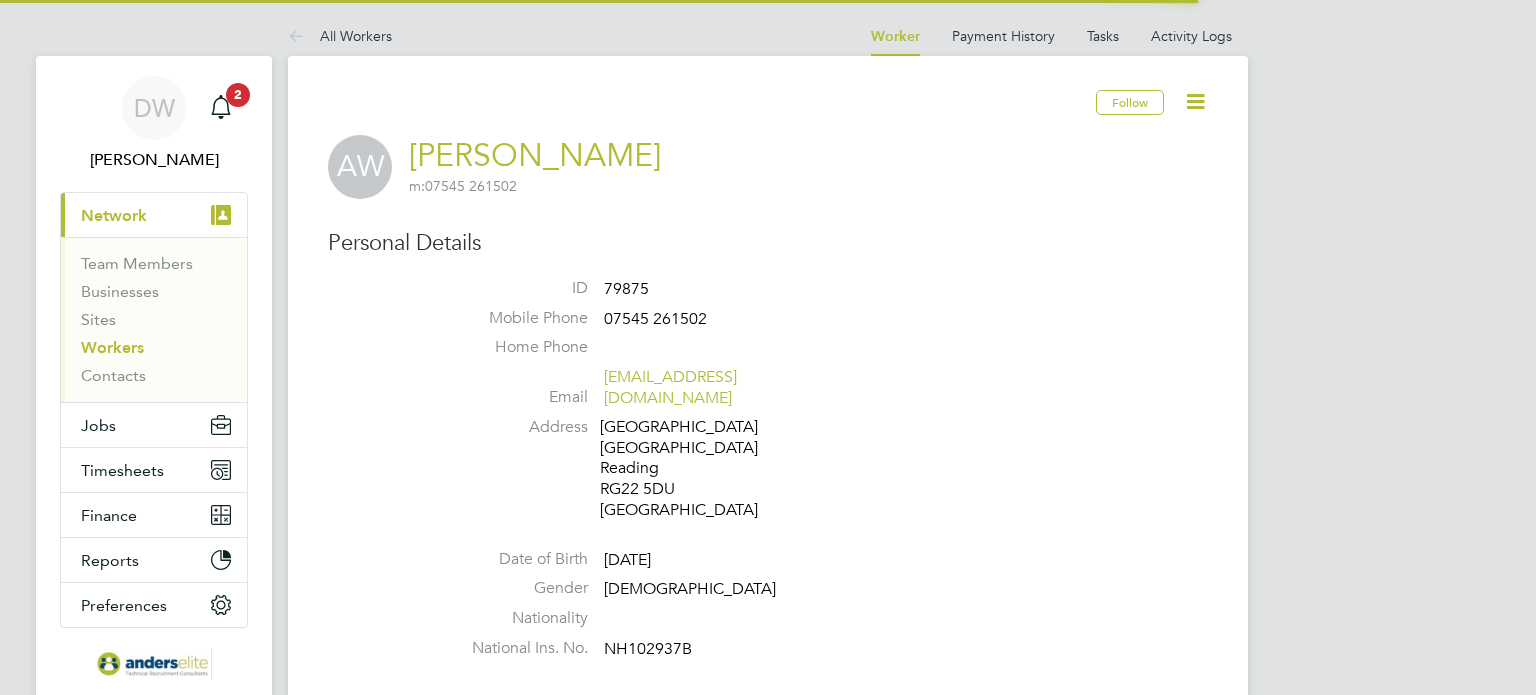 scroll, scrollTop: 0, scrollLeft: 0, axis: both 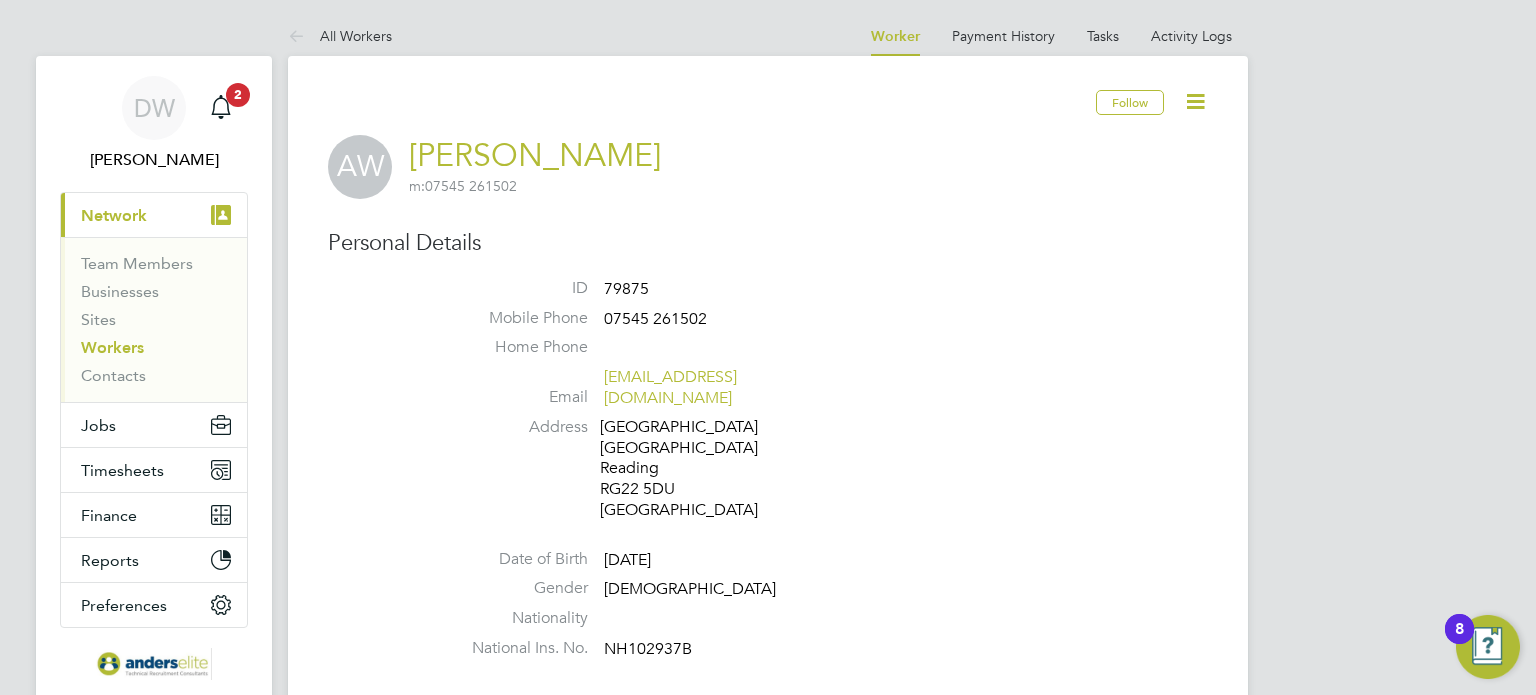 click 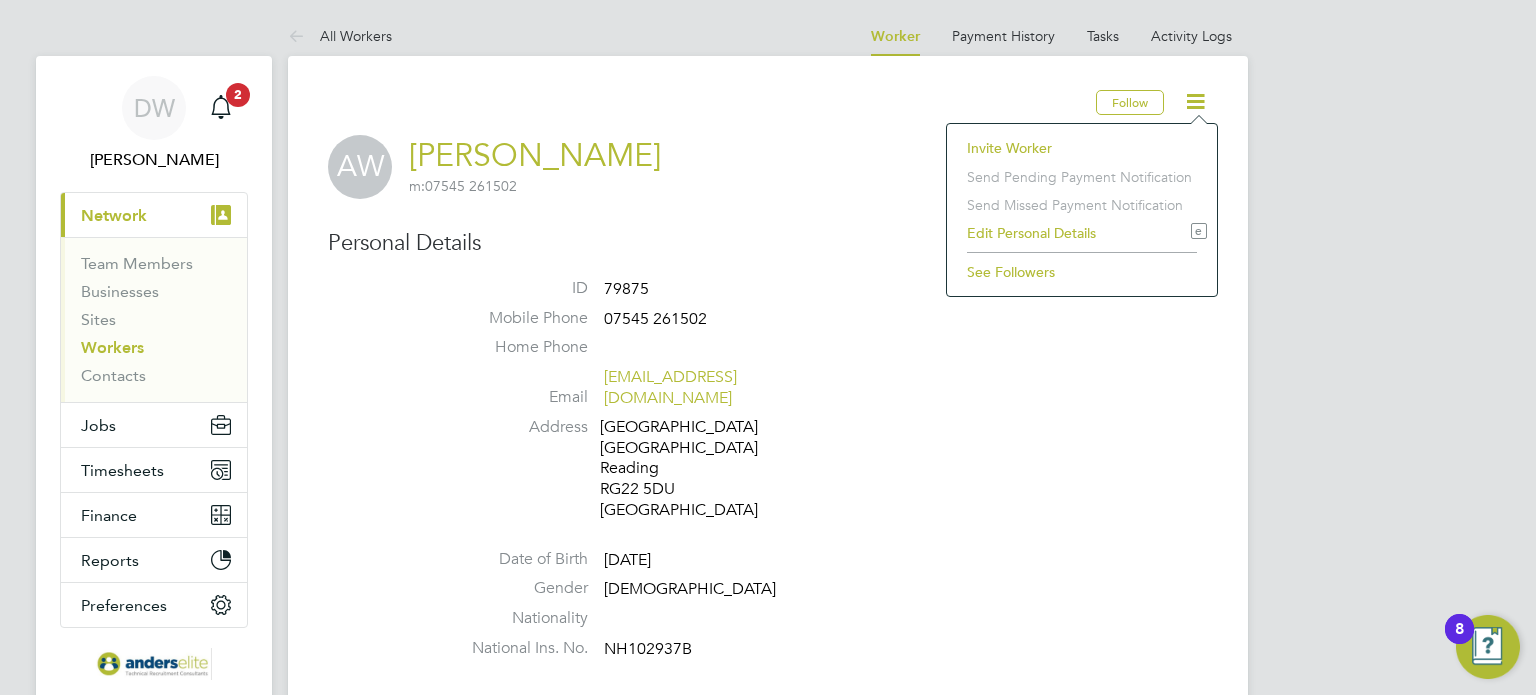 click on "Follow   AW Adrian Wagstaff     m:  07545 261502   Personal Details ID     79875 Mobile Phone   07545 261502 Home Phone   Email   adrianwagstaff@yahoo.com Address Fairthorne House Basingstoke Reading RG22 5DU United Kingdom Date of Birth   20 Aug 1965 Gender   Male Nationality   National Ins. No.   NH102937B Right To Work Showing   01 Documents DOCUMENT  / DOCUMENT NO. EXPIRY  / ISSUED SUBMITTED  / METHOD STATUS  / TIMESTAMP DOWNLOAD Passport 141470705 24 May 2033 n/a 09 Jul 2025  Manual by Doug Wright. Verified 09 Jul 2025, 17:04   by Doug Wright.  Compliance Documents Showing   00 Documents DOCUMENT  / DOC. SETTINGS EXPIRY  / ISSUED SUBMITTED  / METHOD STATUS  / TIMESTAMP ACCESS This worker does not need to supply additional documents.  Create New Document Engagement Type Engagement Type - Start Date - End Date - Status - Industry   - Payment Details Unique Tax Reference No   - VAT Registration   - VAT No   - UK Company Bank Details Bank Name   - Account Name - Sort Code   - Account No   - Account Reference" 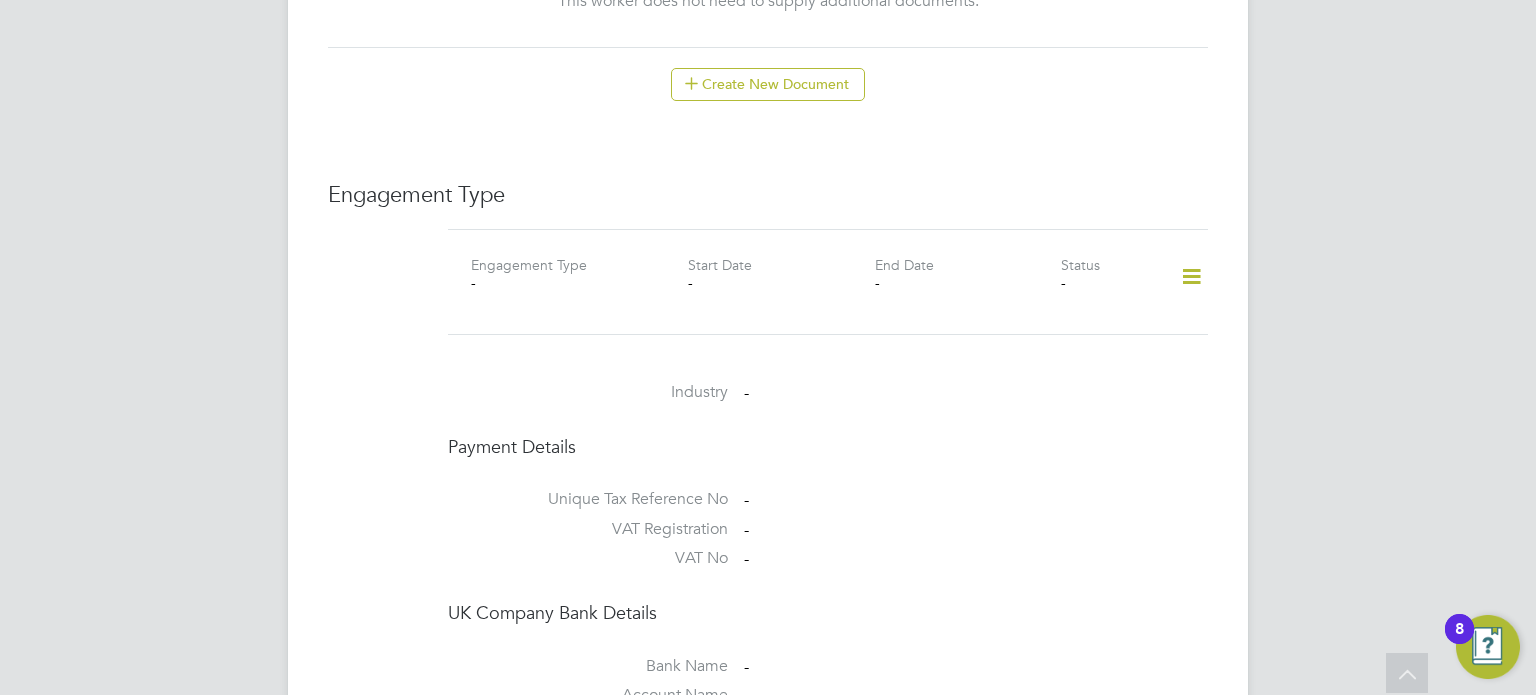 scroll, scrollTop: 1303, scrollLeft: 0, axis: vertical 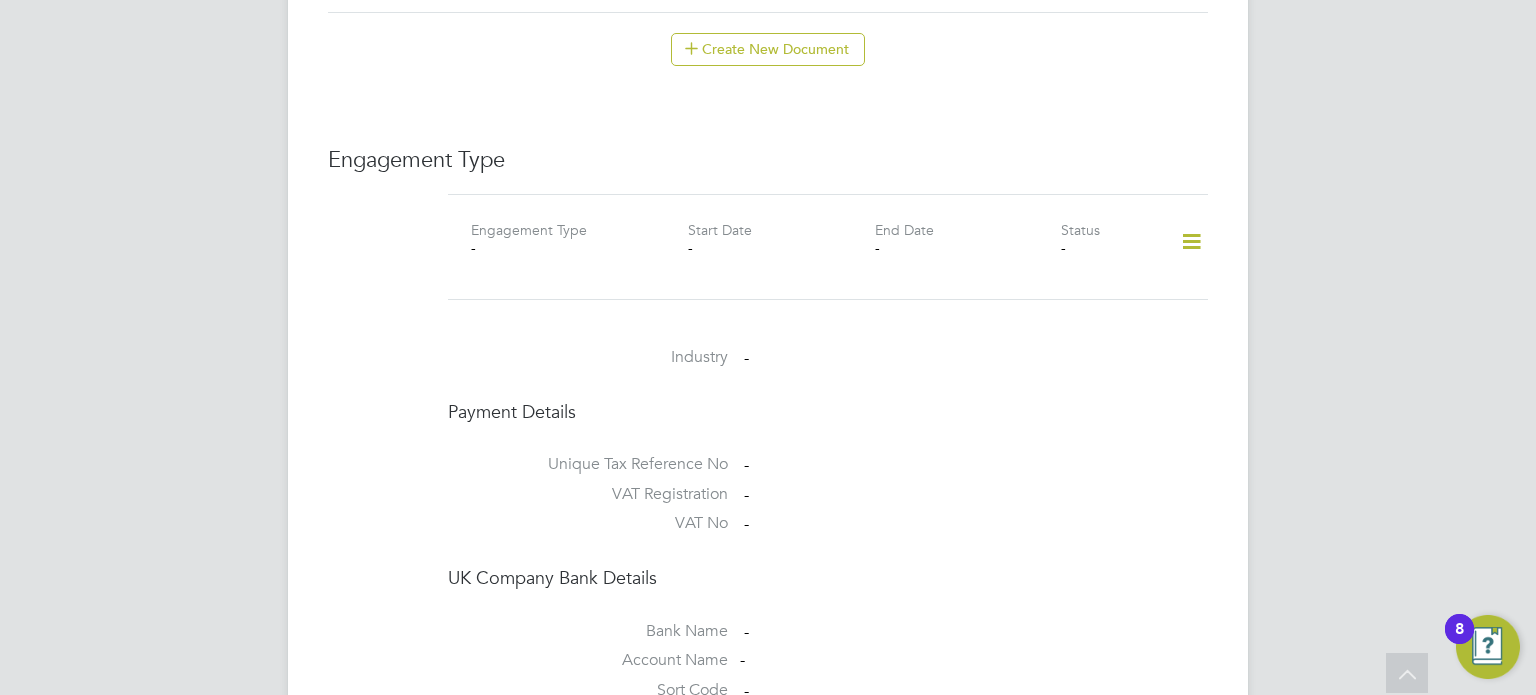 click 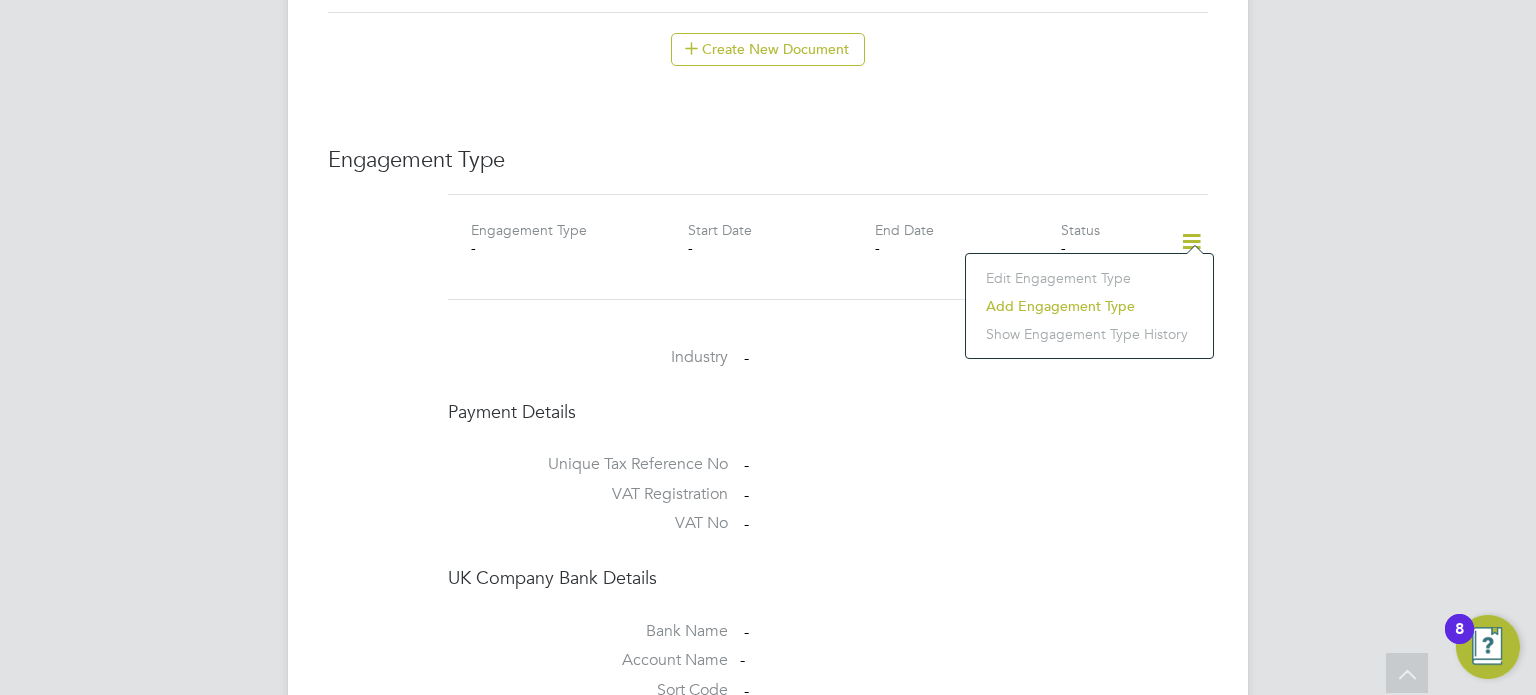 click on "Add Engagement Type" 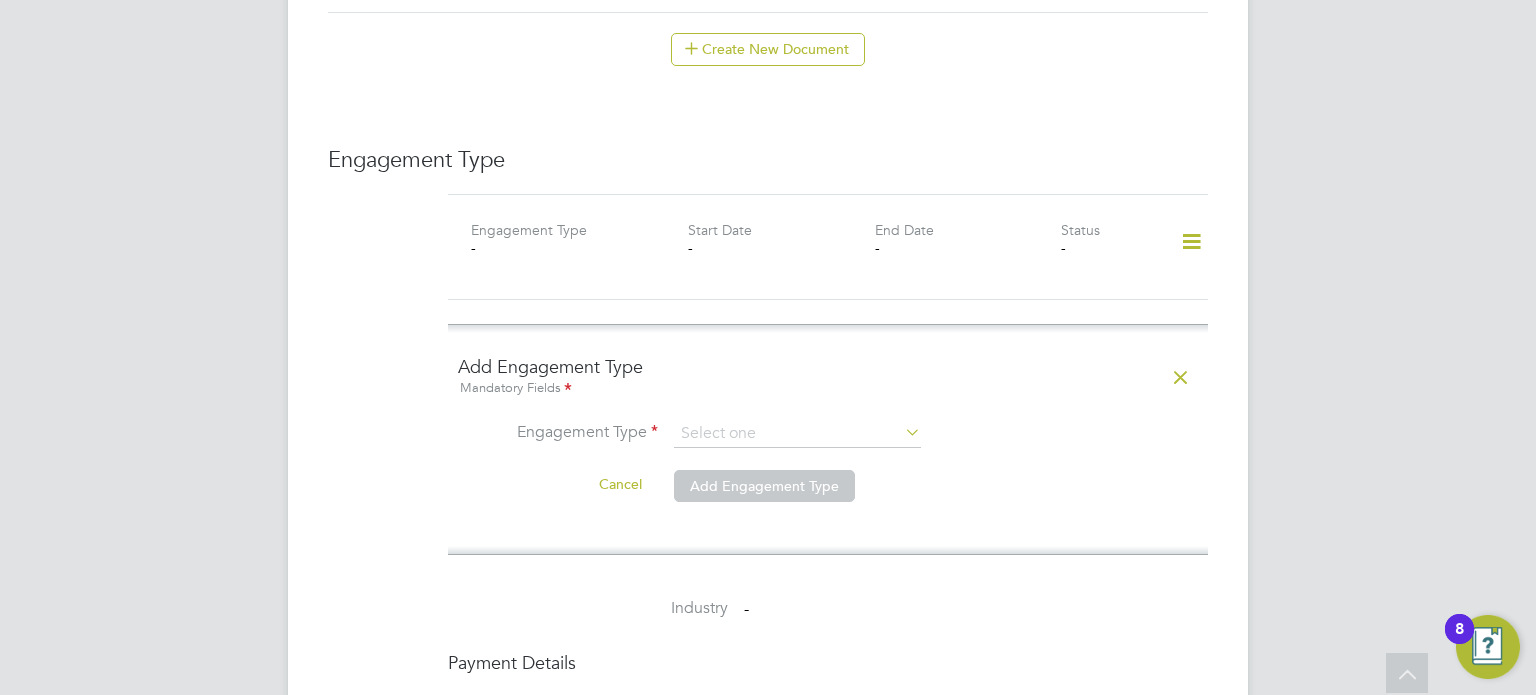 click 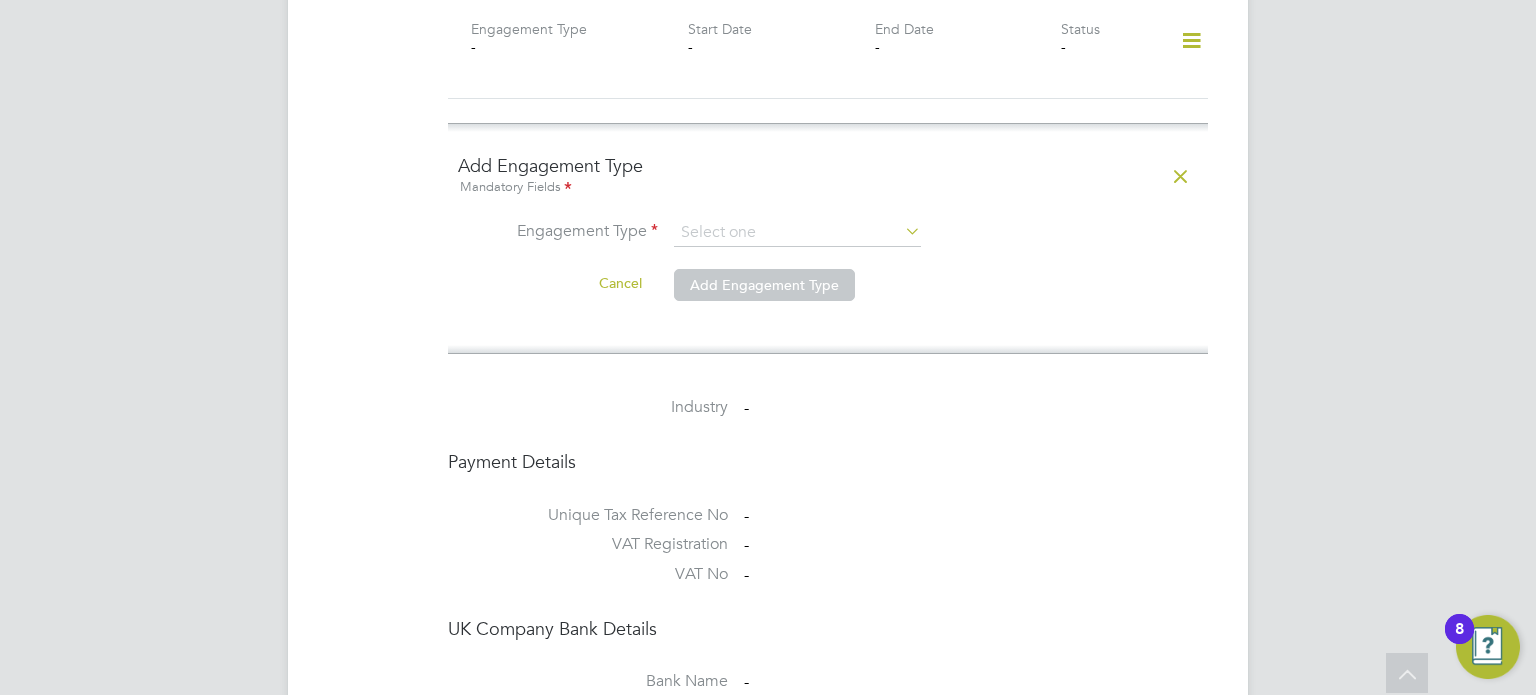 scroll, scrollTop: 1203, scrollLeft: 0, axis: vertical 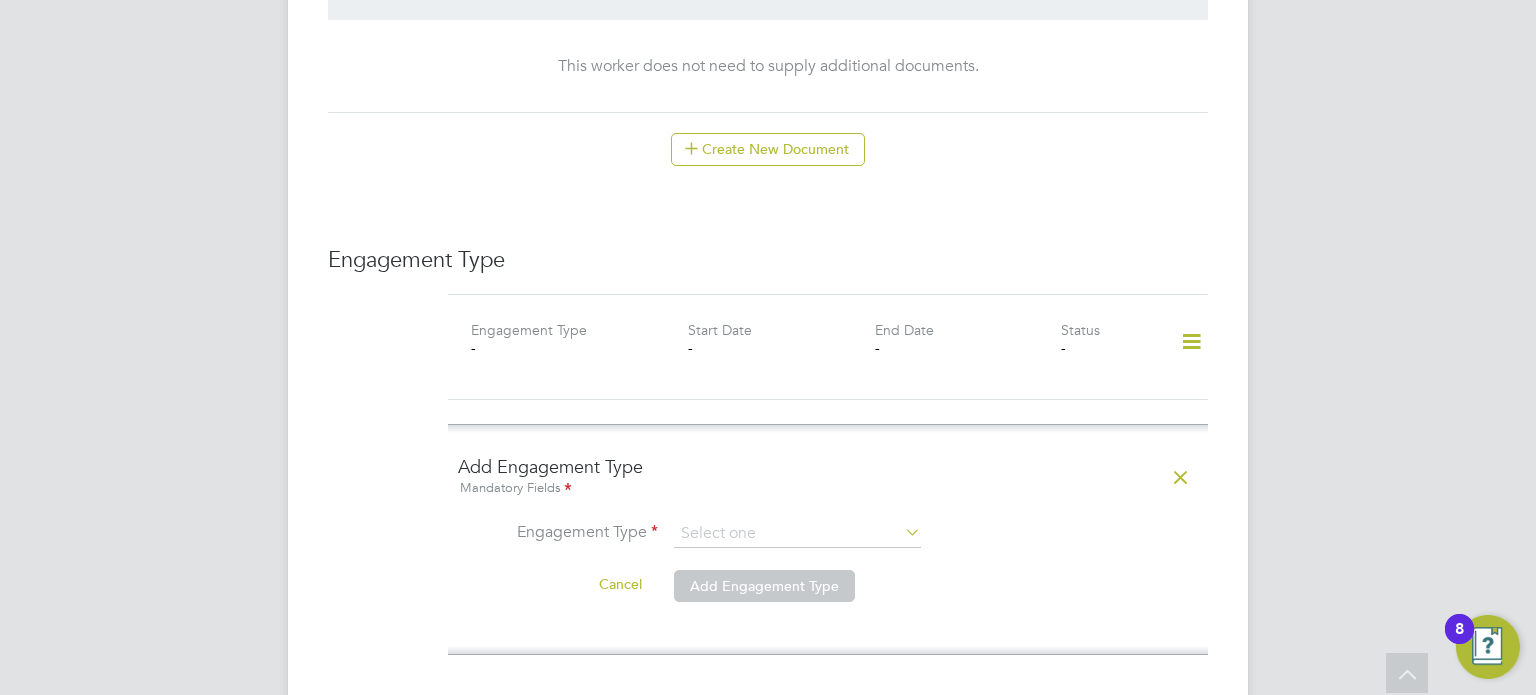 click 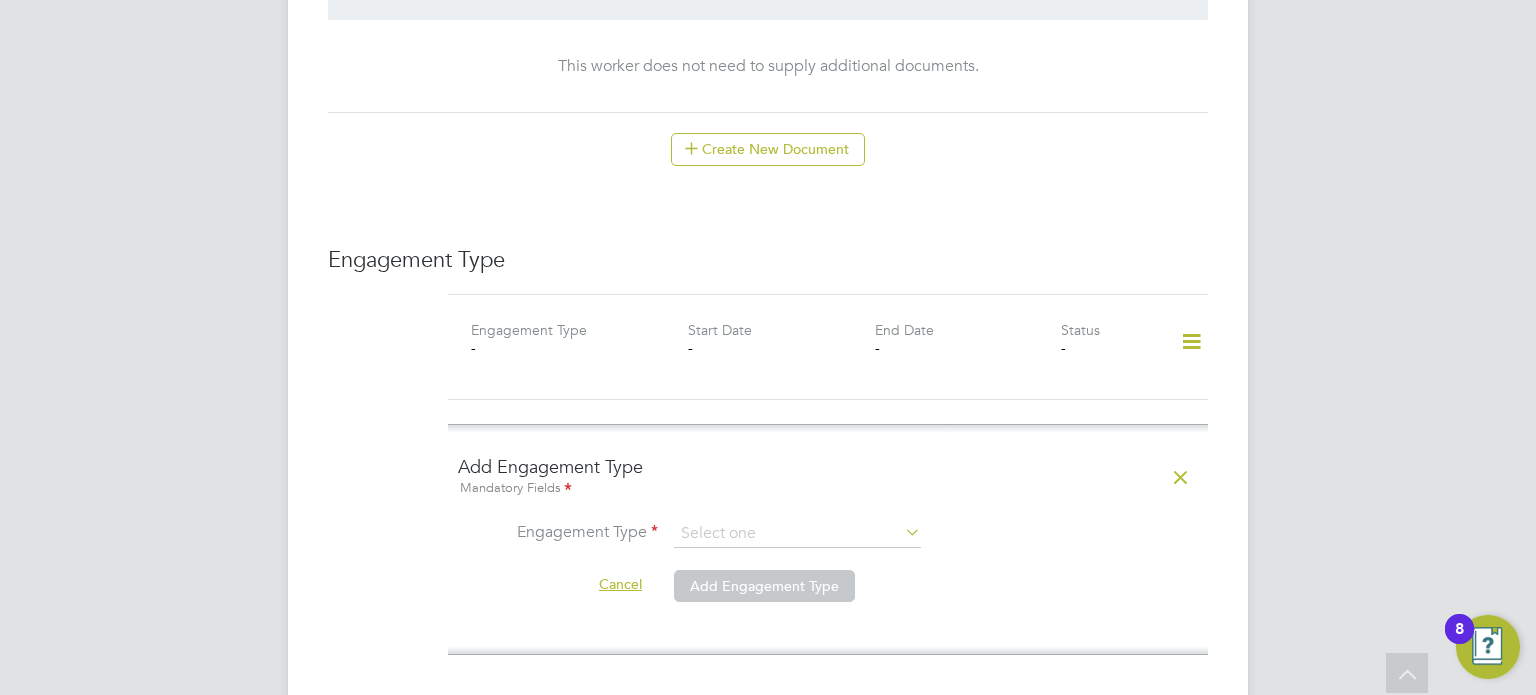 drag, startPoint x: 606, startPoint y: 559, endPoint x: 727, endPoint y: 536, distance: 123.16656 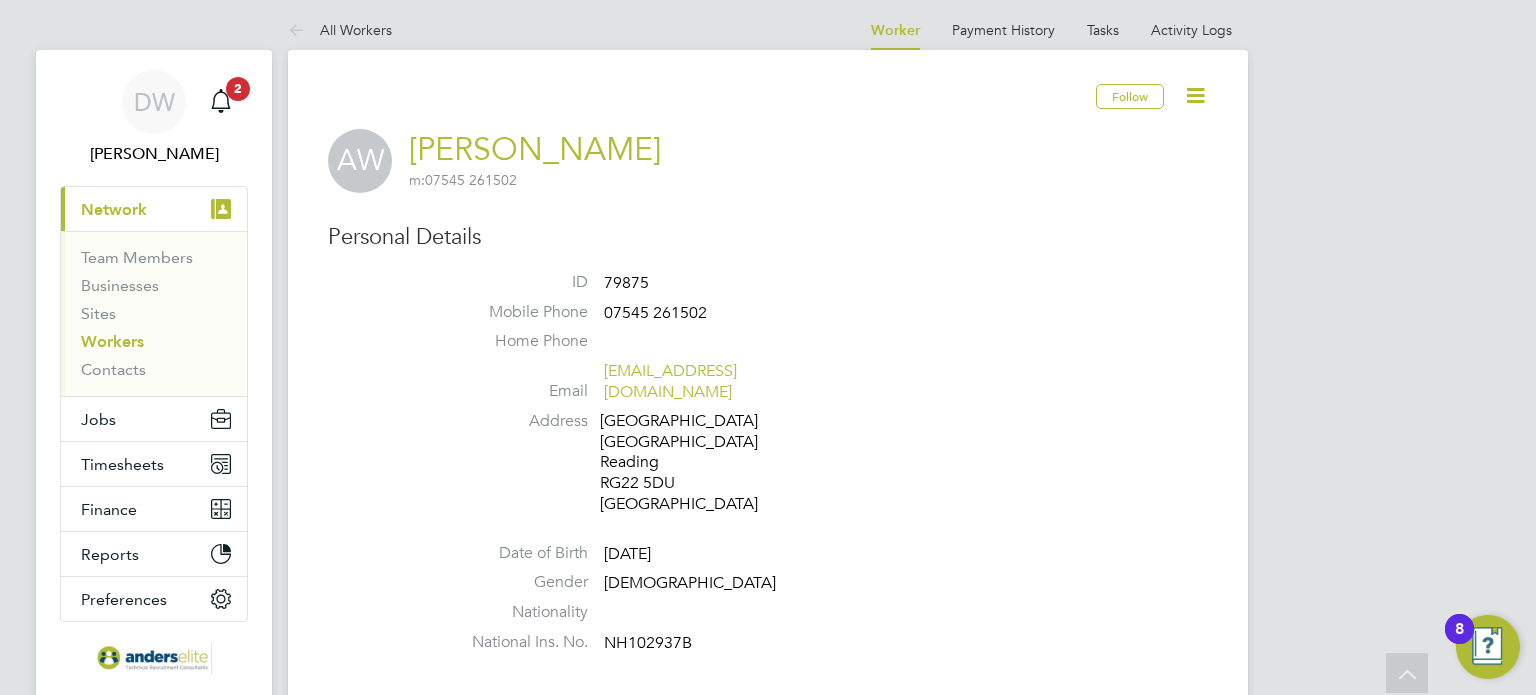 scroll, scrollTop: 3, scrollLeft: 0, axis: vertical 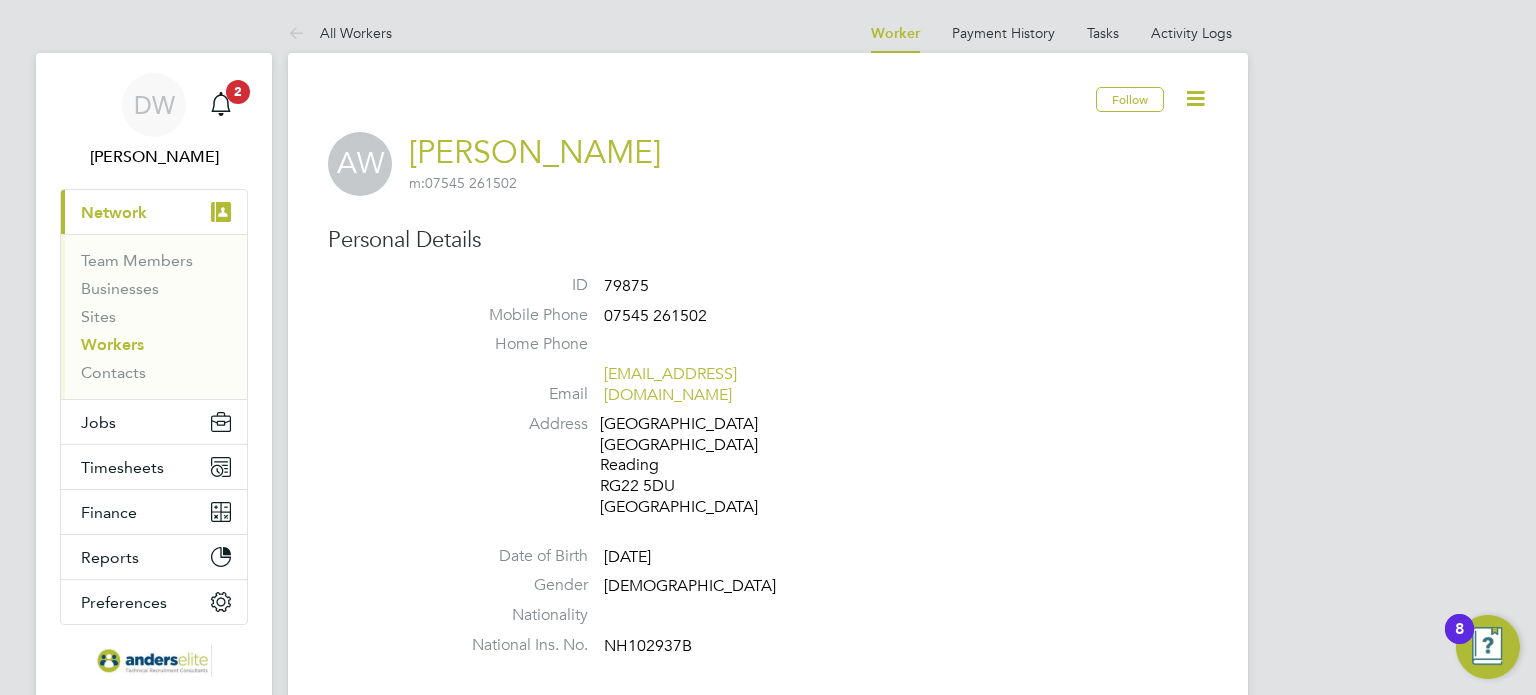 click 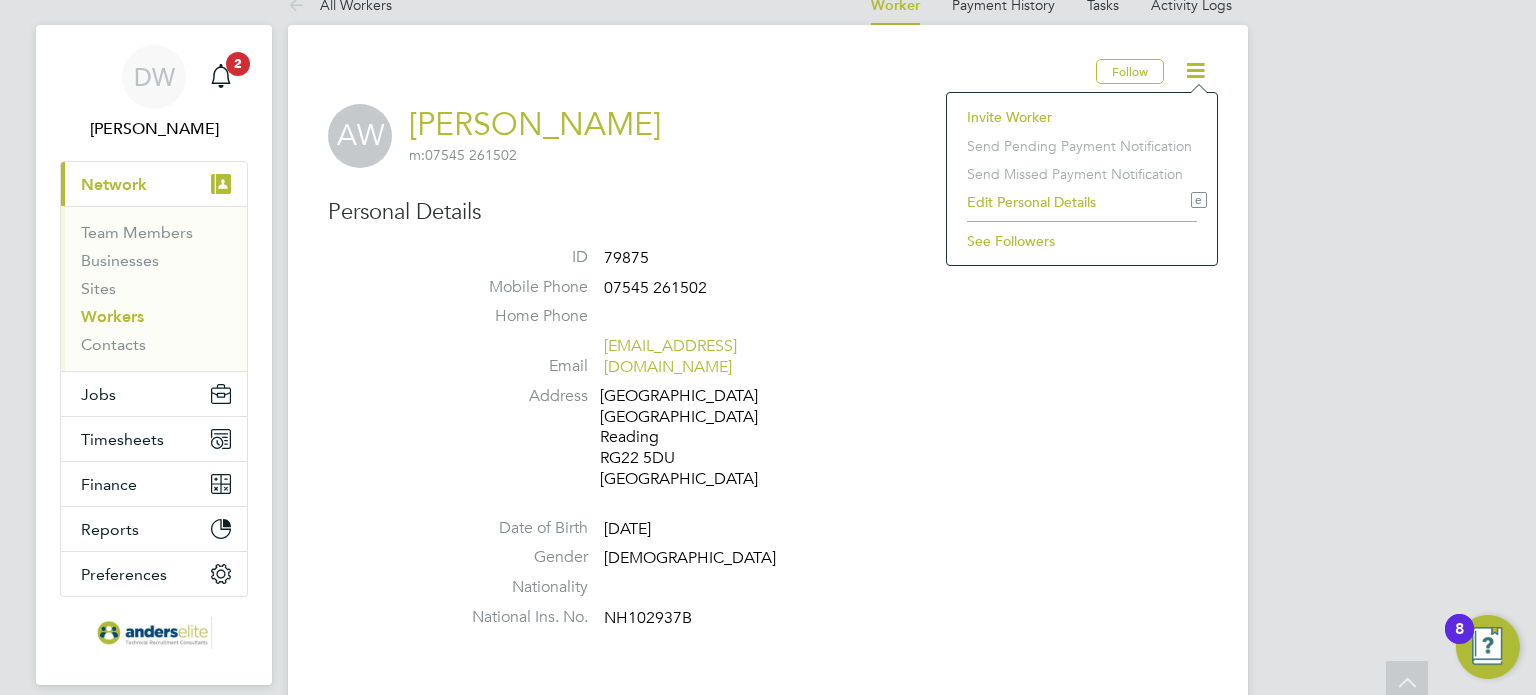 scroll, scrollTop: 0, scrollLeft: 0, axis: both 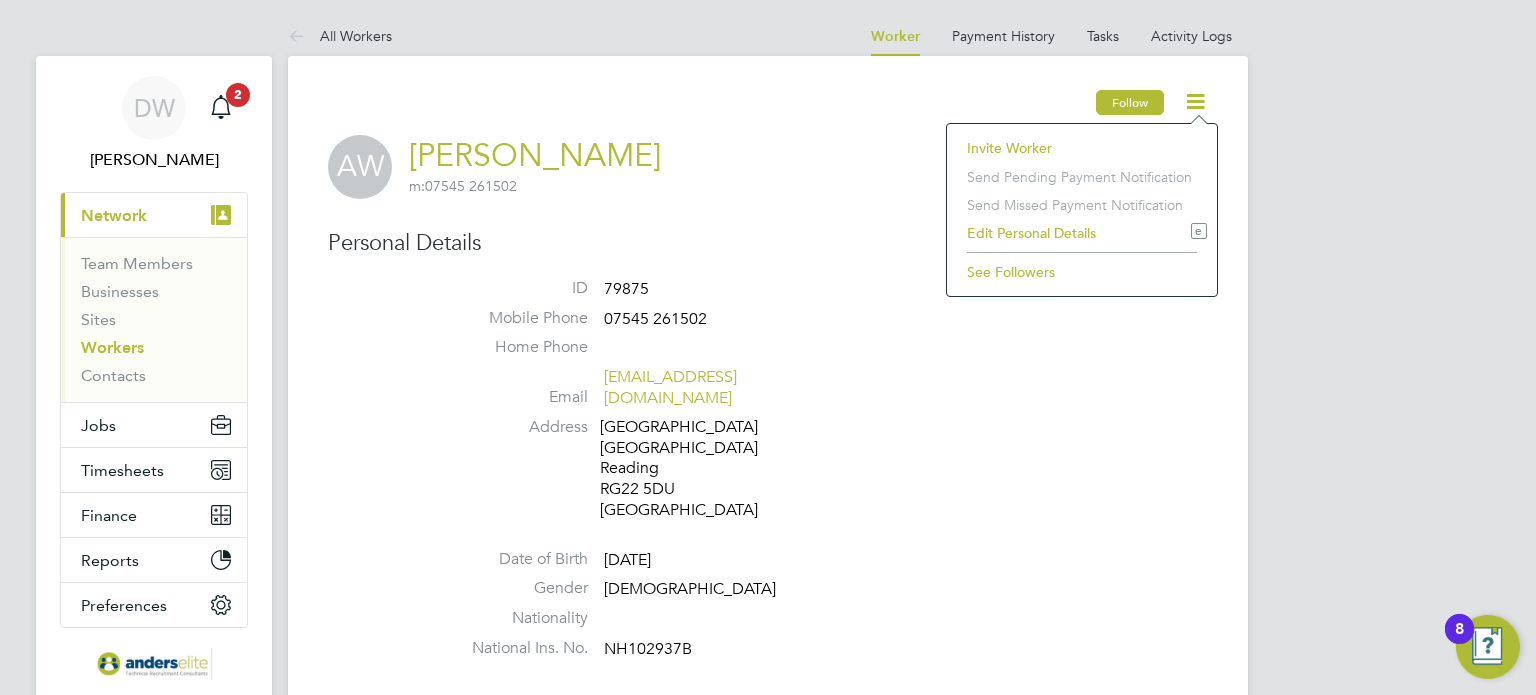 click on "Follow" 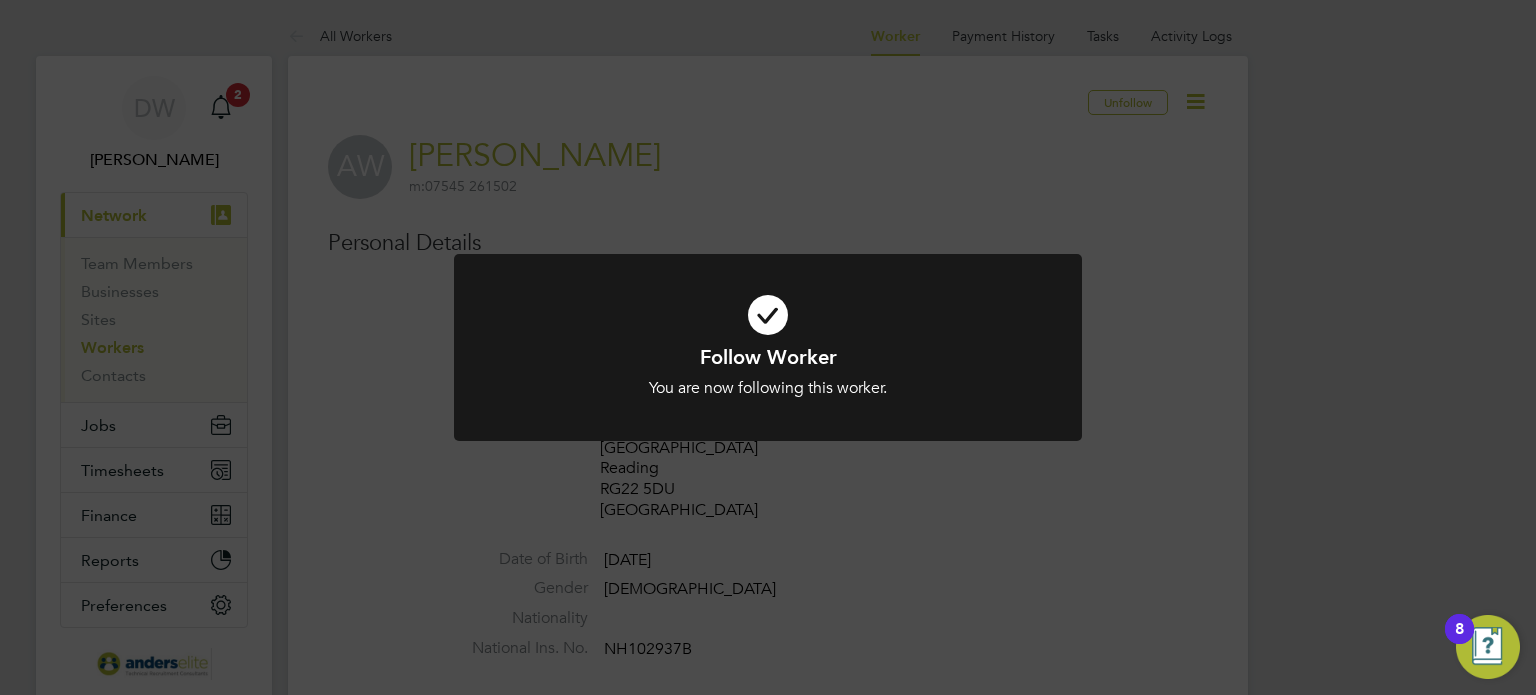 click on "Follow Worker You are now following this worker. Cancel Okay" 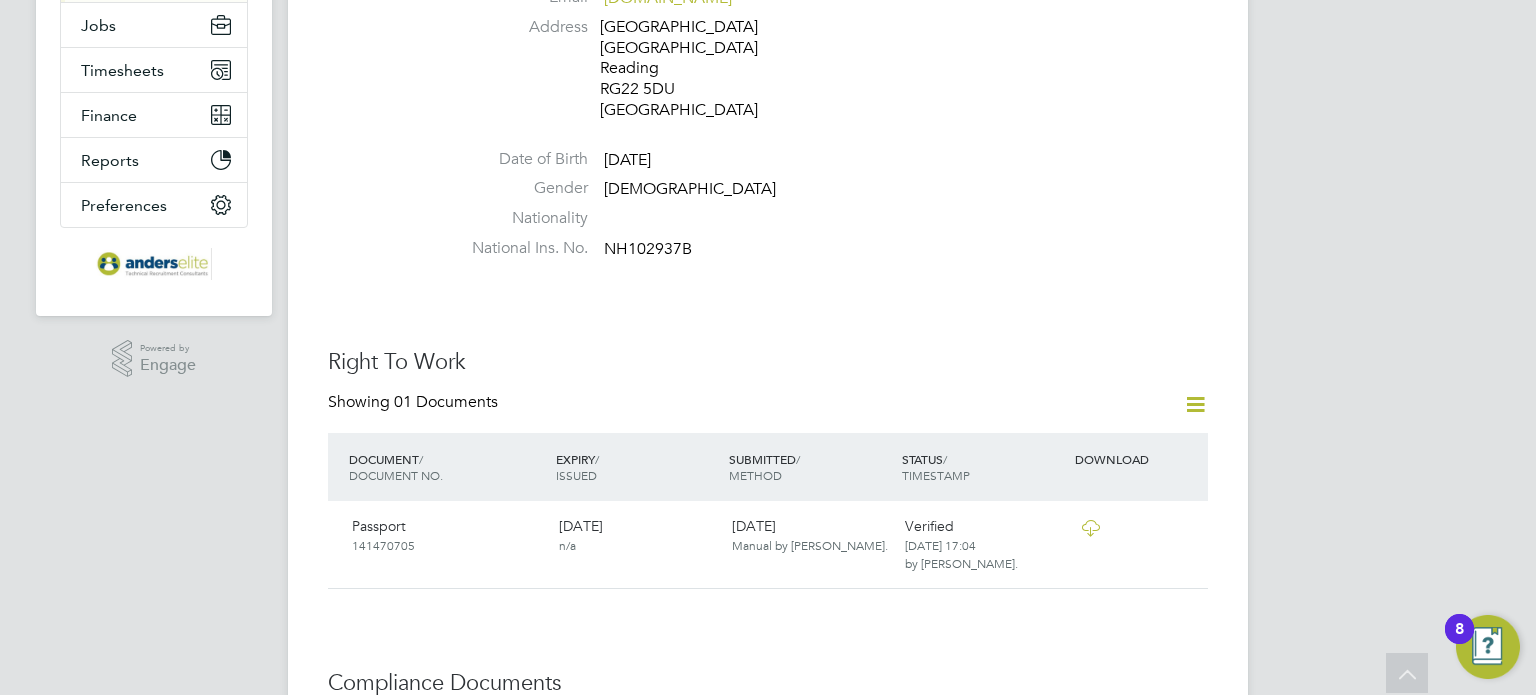 scroll, scrollTop: 700, scrollLeft: 0, axis: vertical 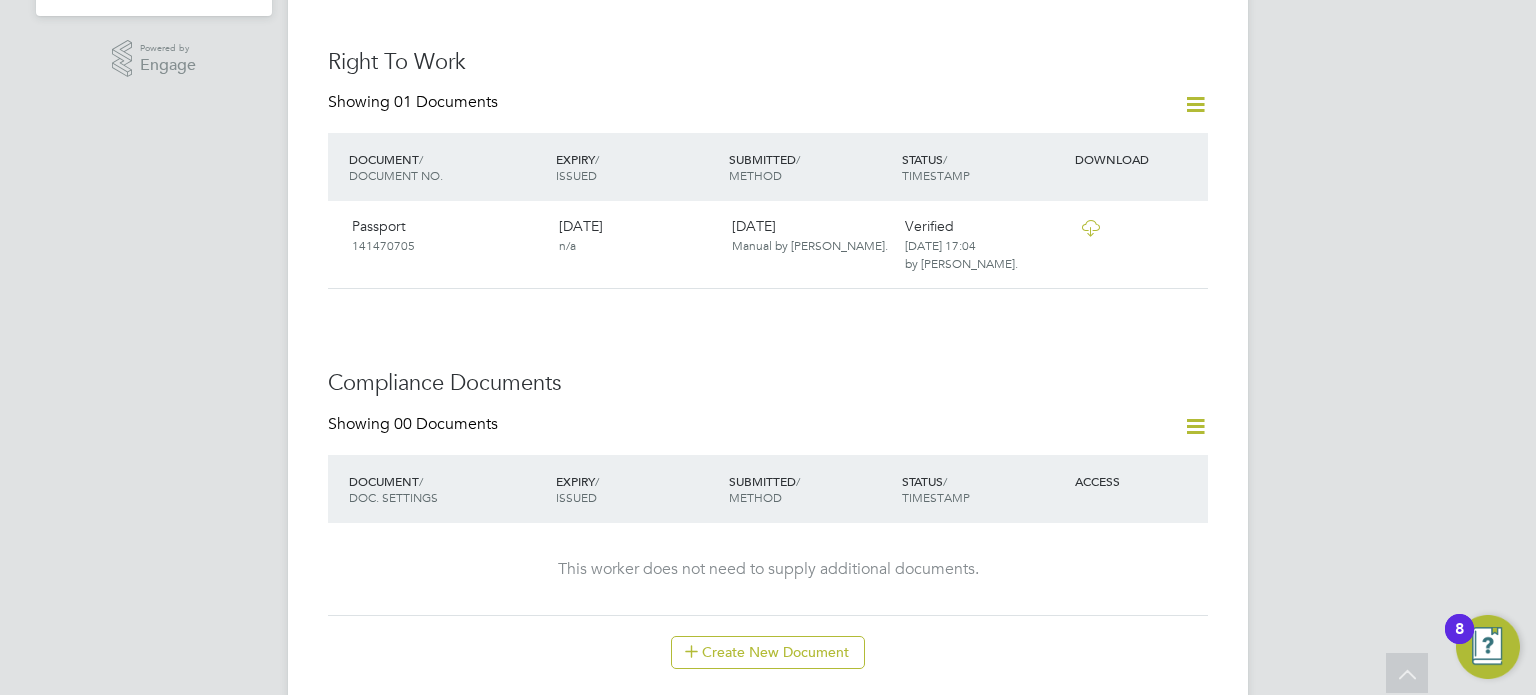 click 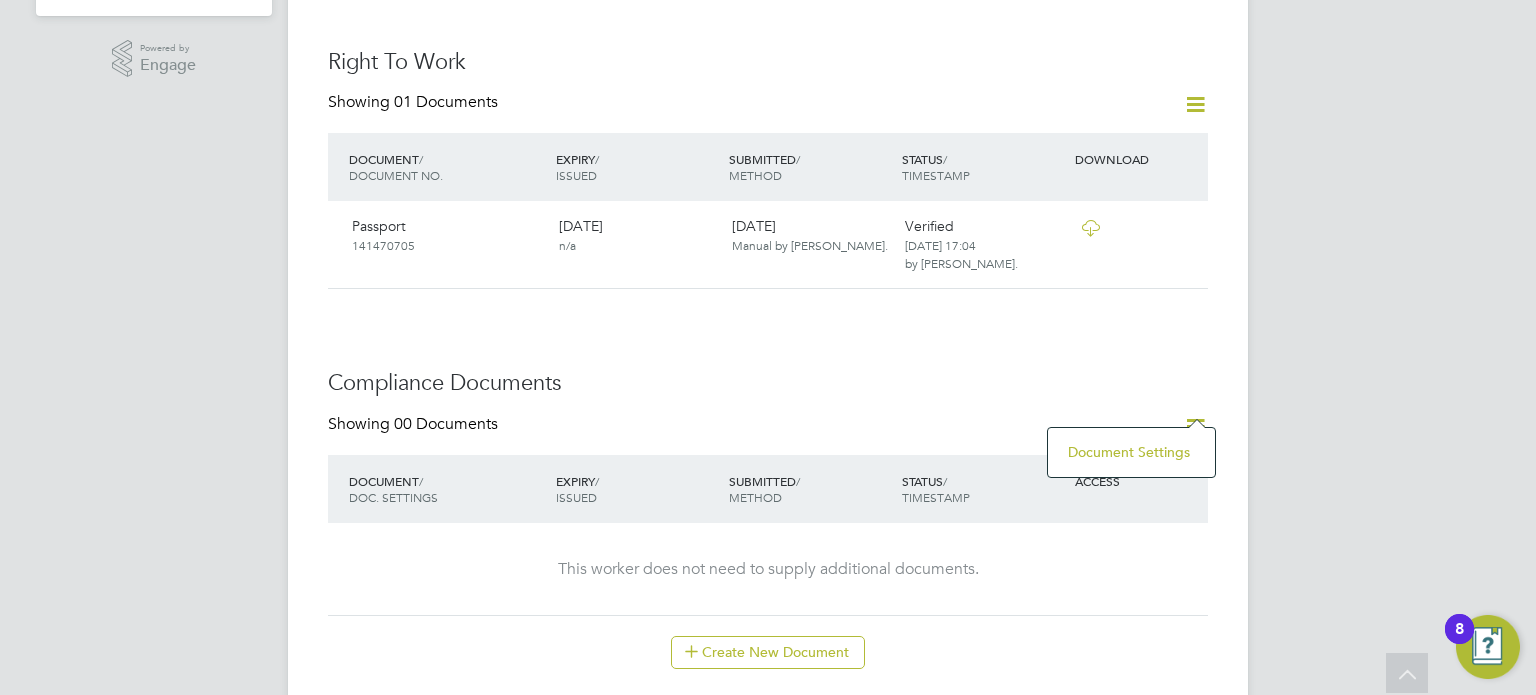 click on "Compliance Documents" 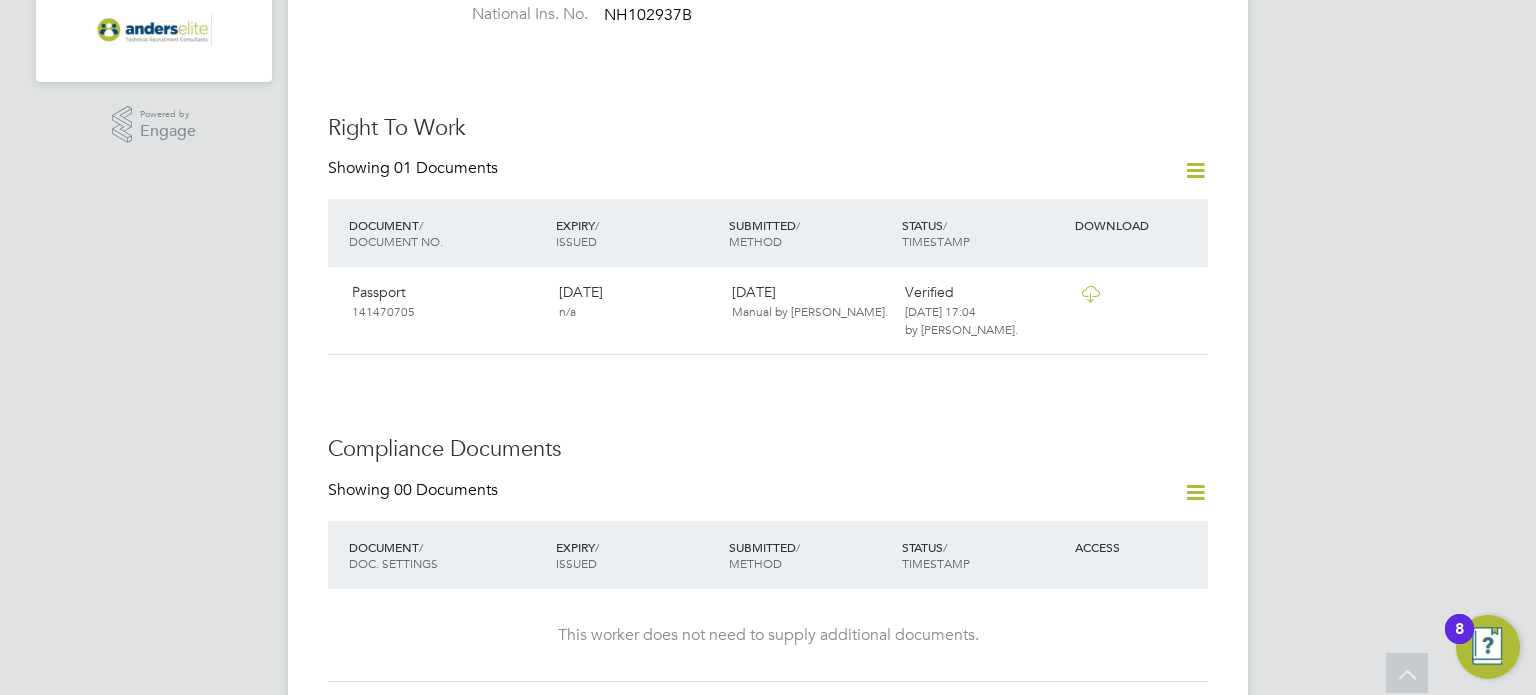 scroll, scrollTop: 600, scrollLeft: 0, axis: vertical 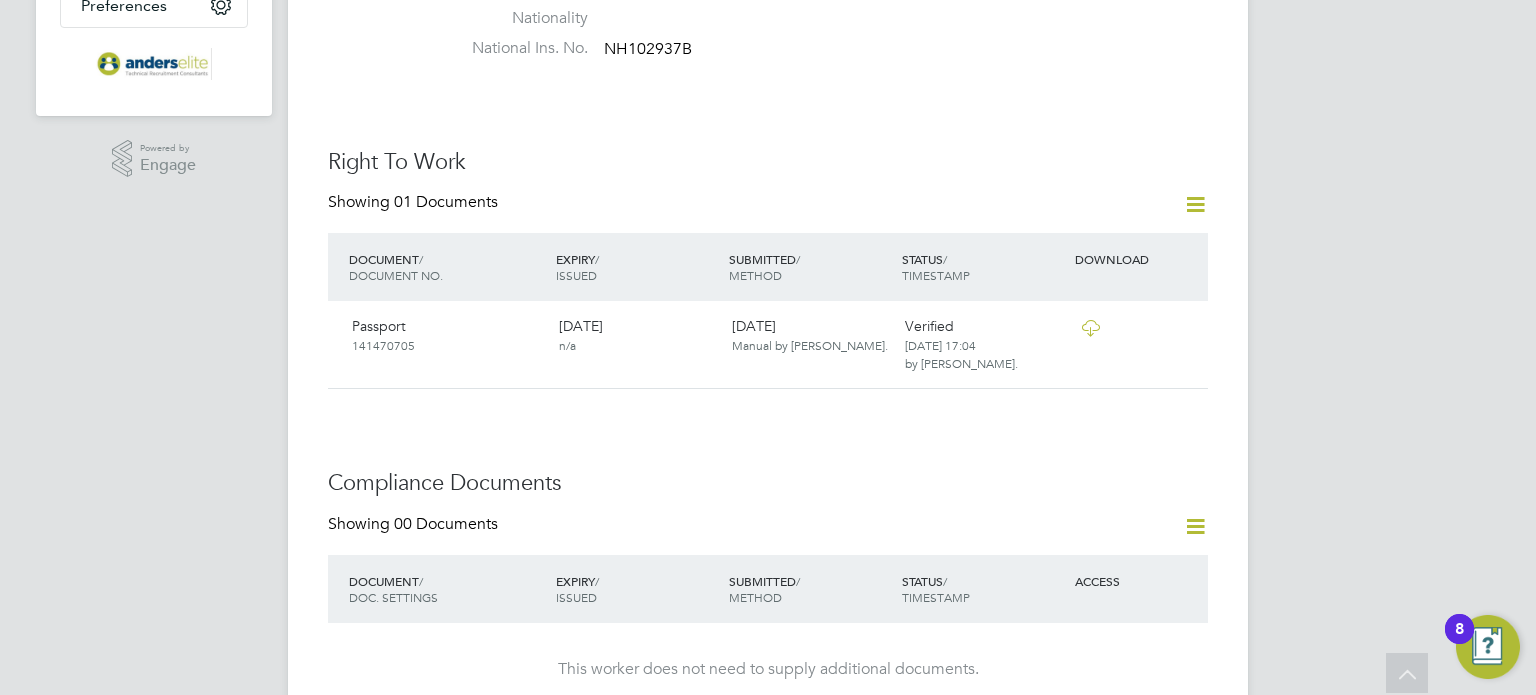click 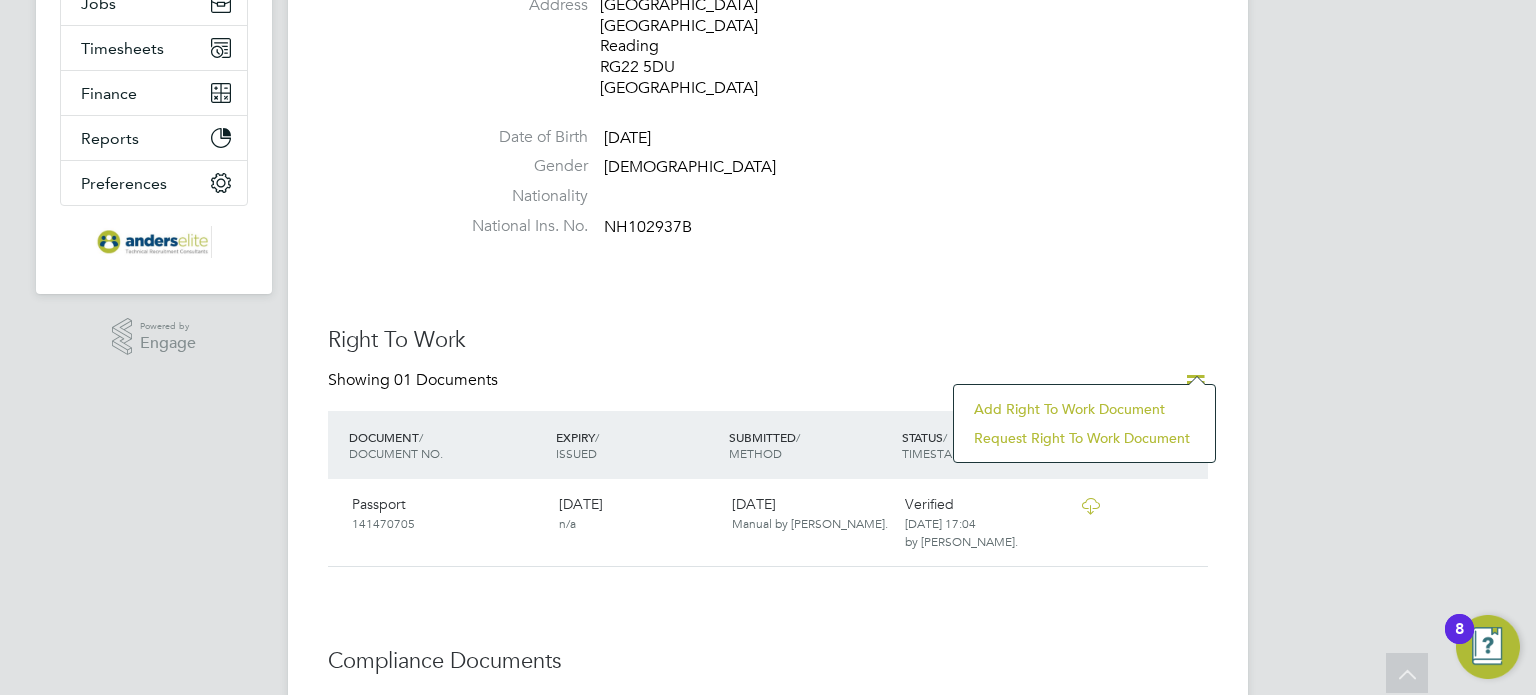 scroll, scrollTop: 300, scrollLeft: 0, axis: vertical 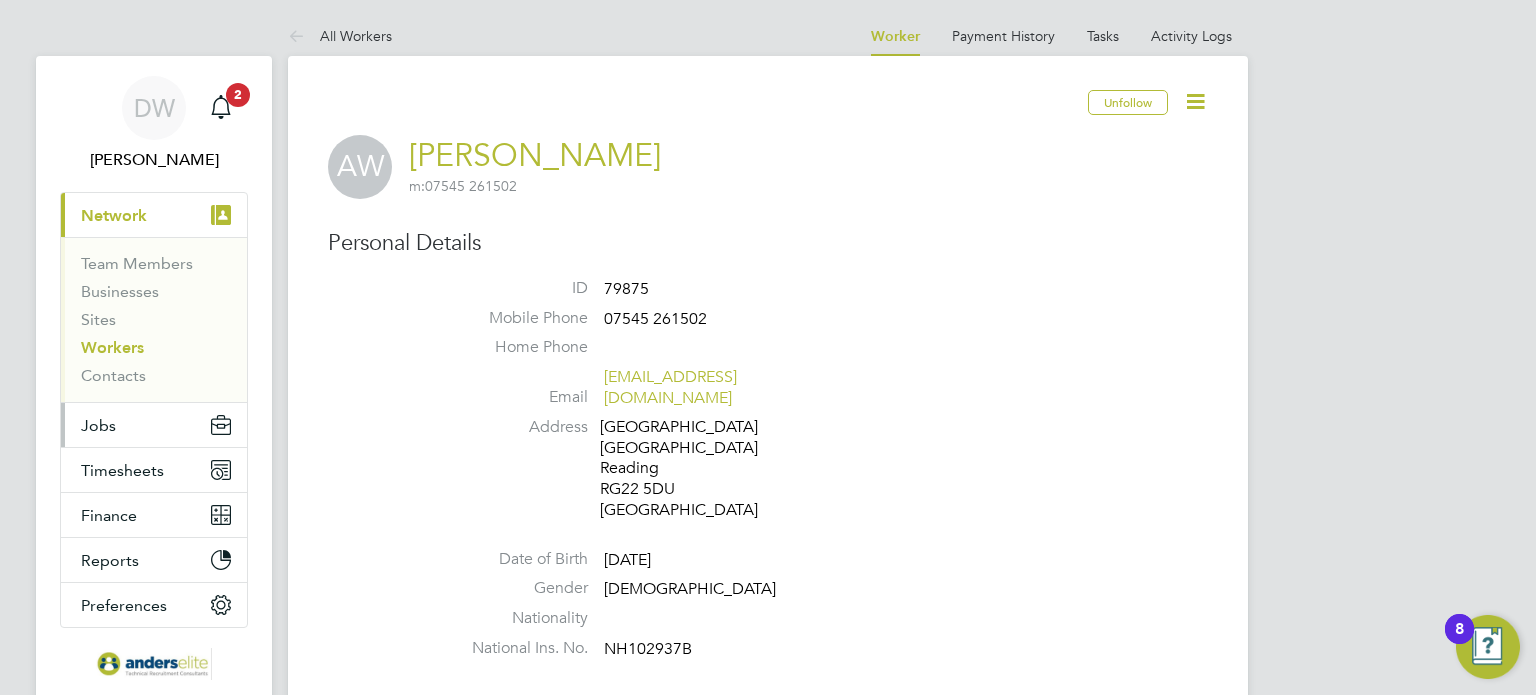 click on "Jobs" at bounding box center (98, 425) 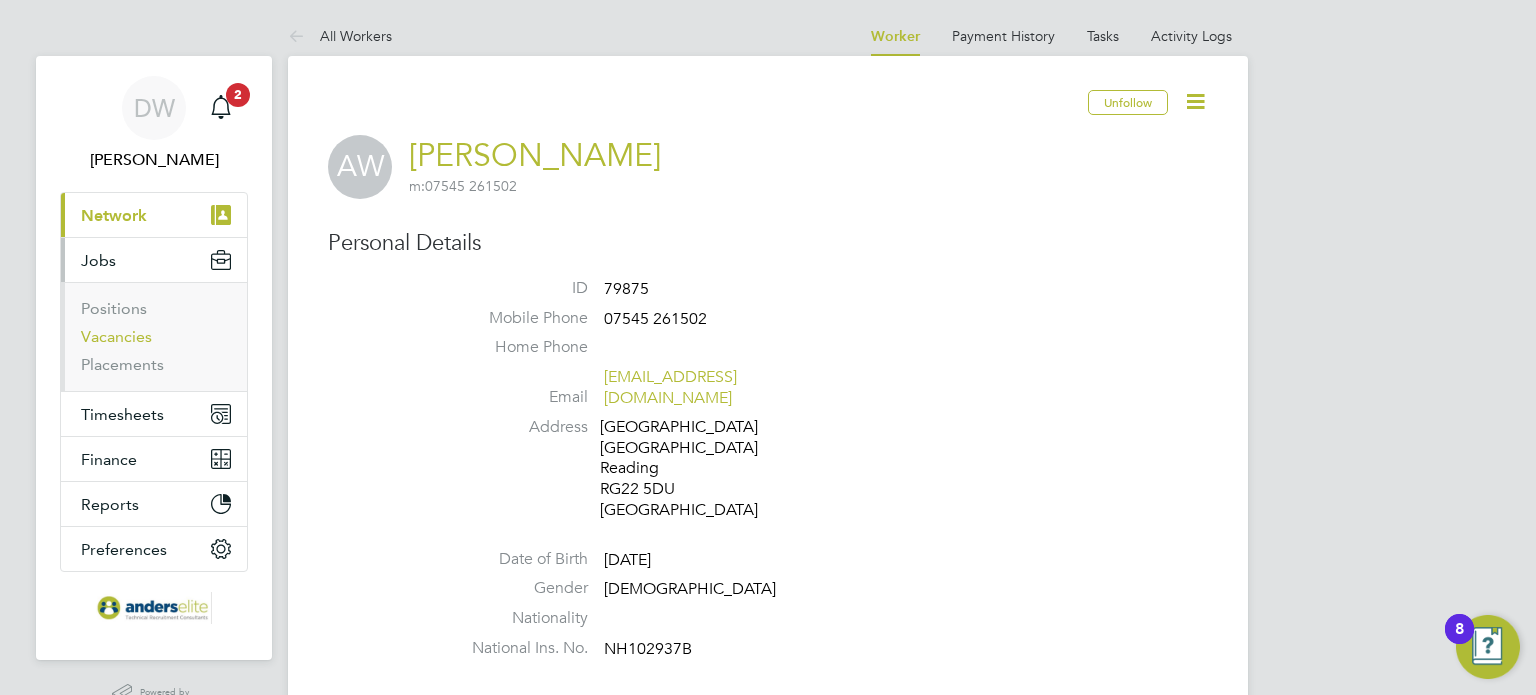 click on "Vacancies" at bounding box center (116, 336) 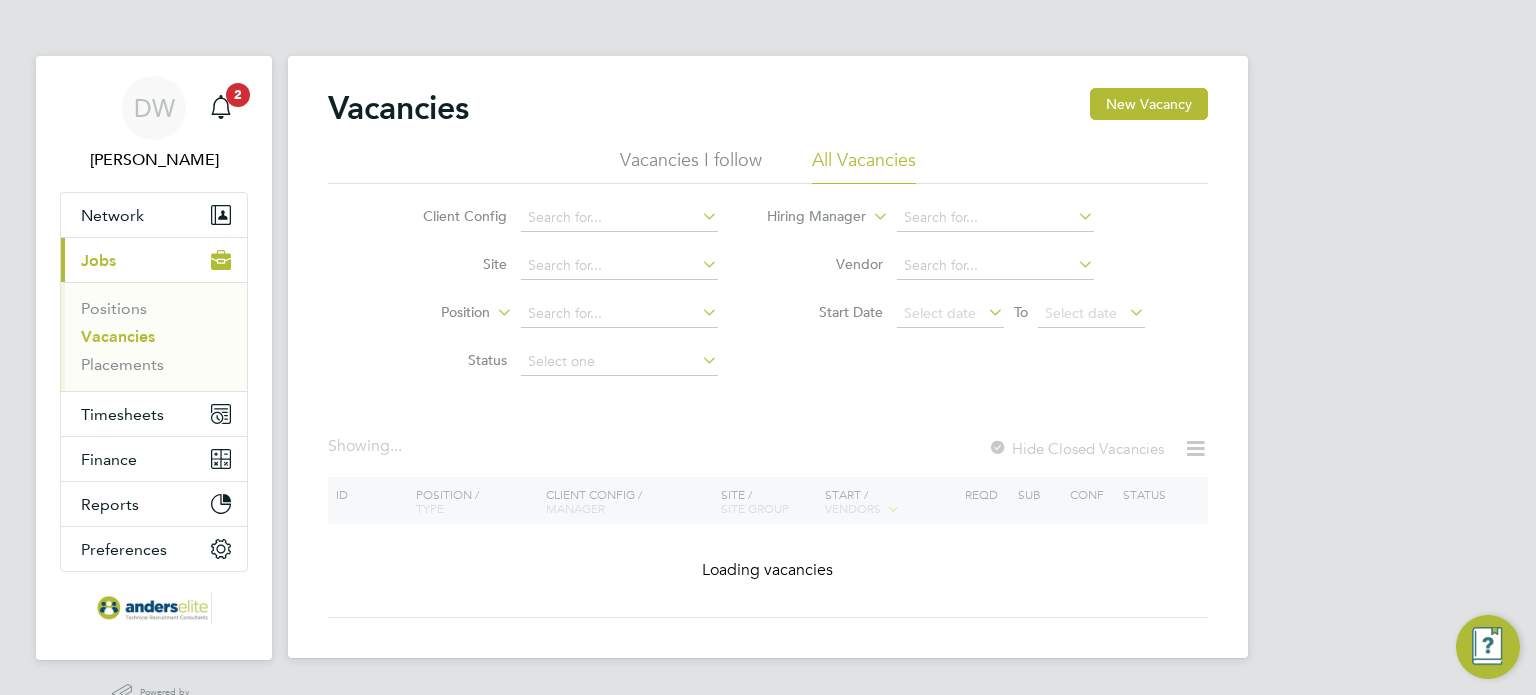scroll, scrollTop: 48, scrollLeft: 0, axis: vertical 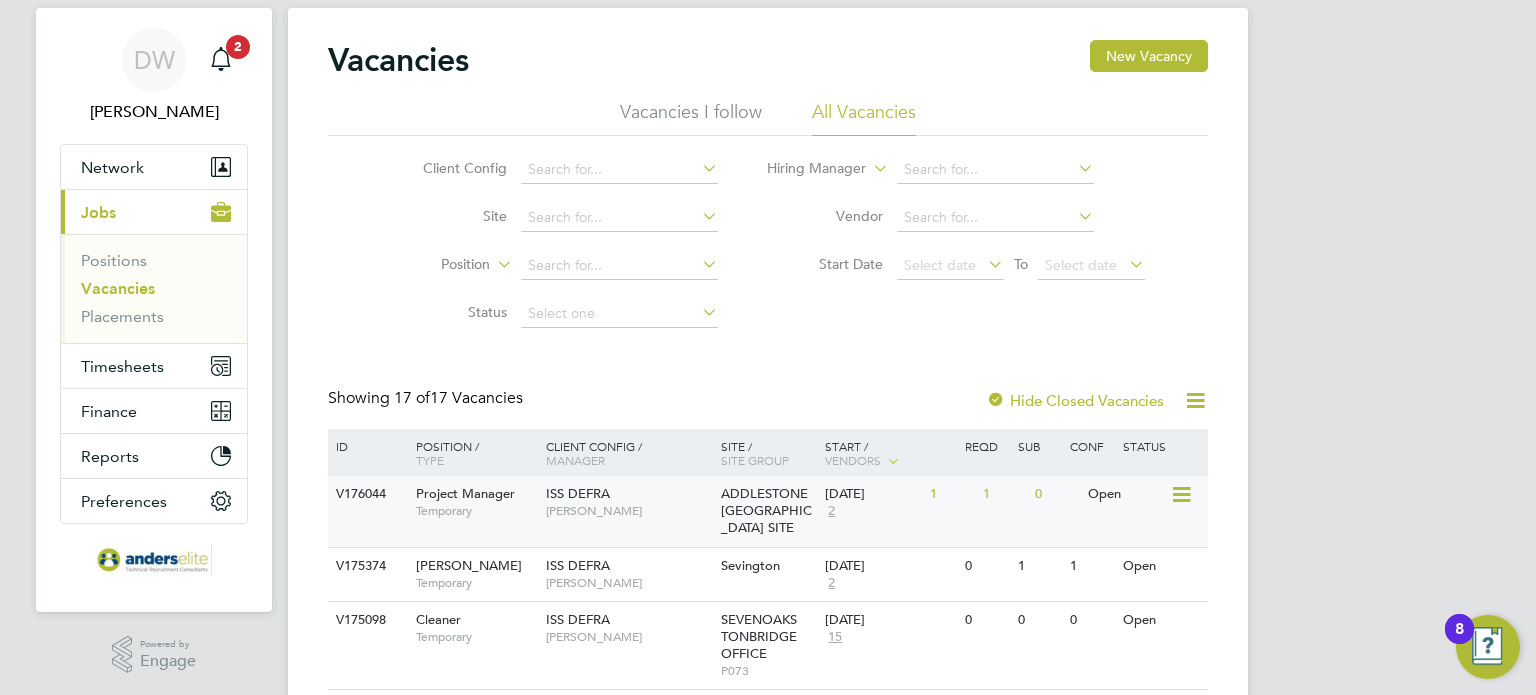 click on "V176044" 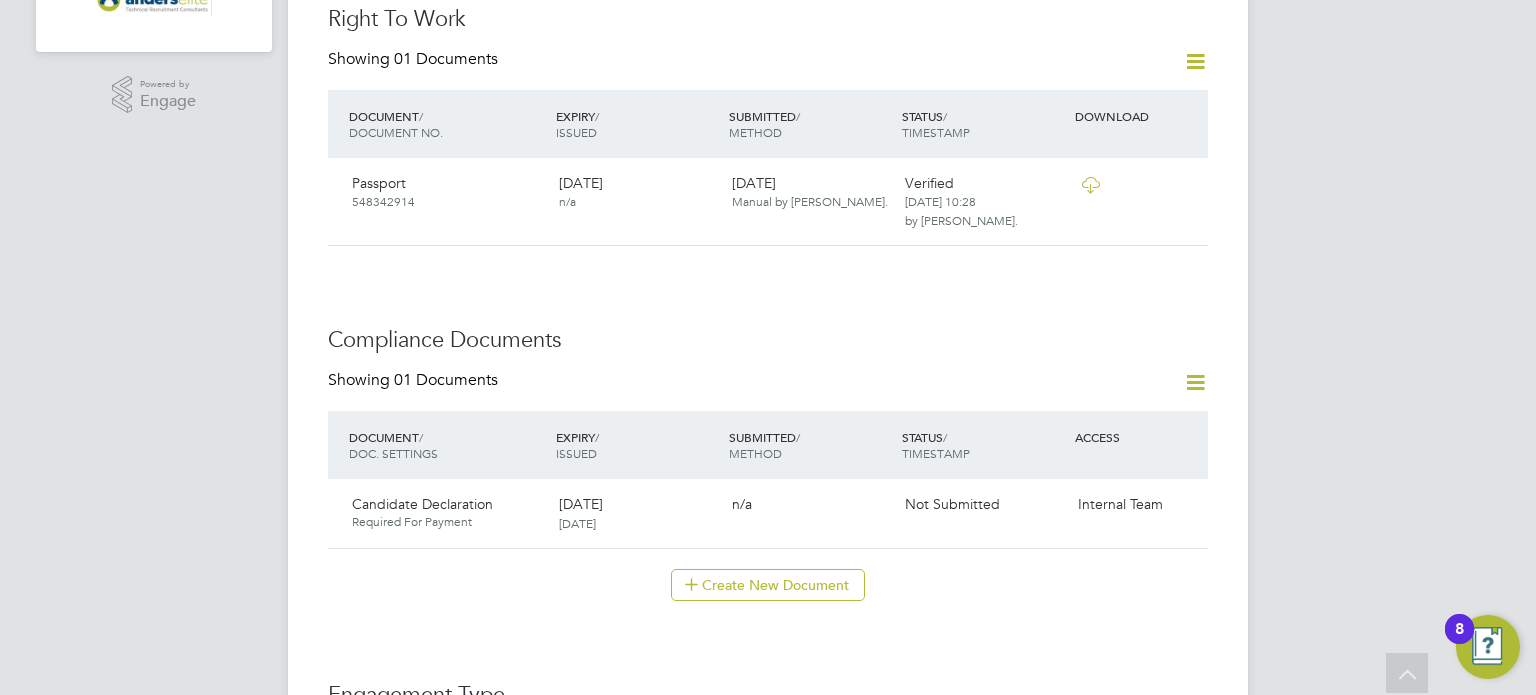 scroll, scrollTop: 698, scrollLeft: 0, axis: vertical 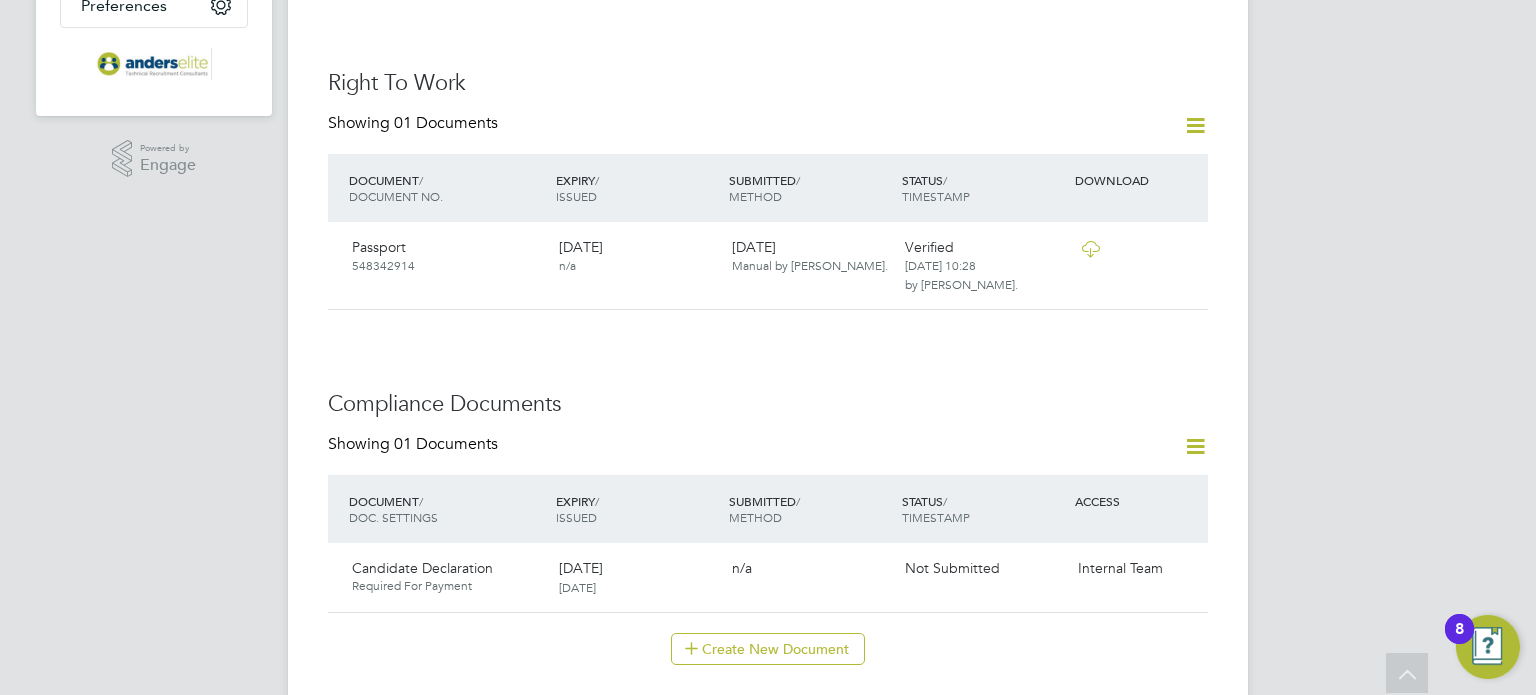 click 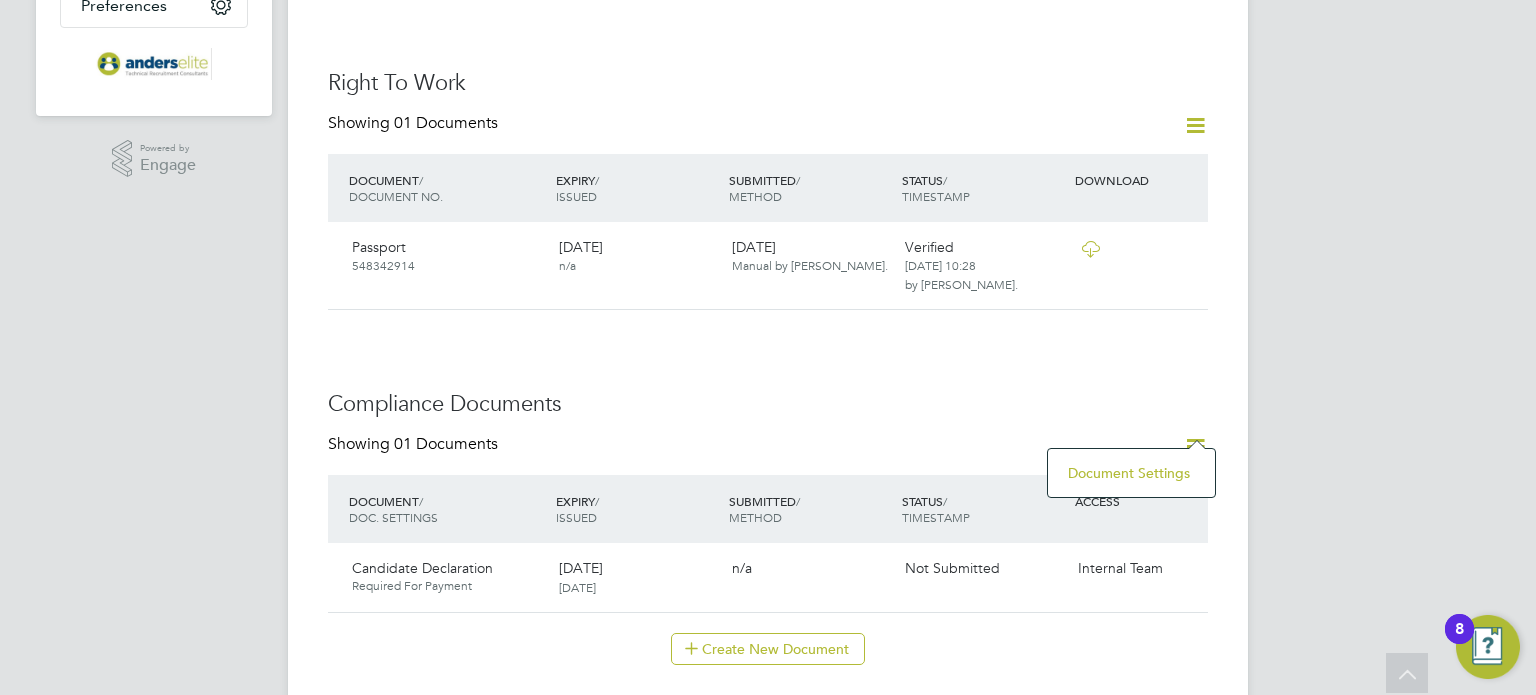 click on "Unfollow SA [PERSON_NAME]     m:  07976617714   Personal Details ID     79873 Mobile Phone   [PHONE_NUMBER] Home Phone   Email   [EMAIL_ADDRESS][DOMAIN_NAME] Address Date of Birth   - Gender   Unknown Nationality   National Ins. No.   Right To Work Showing   01 Documents DOCUMENT  / DOCUMENT NO. EXPIRY  / ISSUED SUBMITTED  / METHOD STATUS  / TIMESTAMP DOWNLOAD Passport [PASSPORT] [DATE] n/a [DATE]  Manual by [PERSON_NAME]. Verified [DATE] 10:28   by [PERSON_NAME].  Compliance Documents Showing   01 Documents DOCUMENT  / DOC. SETTINGS EXPIRY  / ISSUED SUBMITTED  / METHOD STATUS  / TIMESTAMP ACCESS Candidate Declaration Required For Payment [DATE] [DATE]  n/a Not Submitted Internal Team   Create New Document Engagement Type Engagement Type Umbrella / PAYE Umbrella Start Date [DATE] End Date - Status Current PAYE  Registration Completed  Engagement Type Profile Paystream My Max Limited UTR No: 06042225 VAT No: 945787073 See Business   NOT FULLY VERIFIED This business cannot accept payments DW" 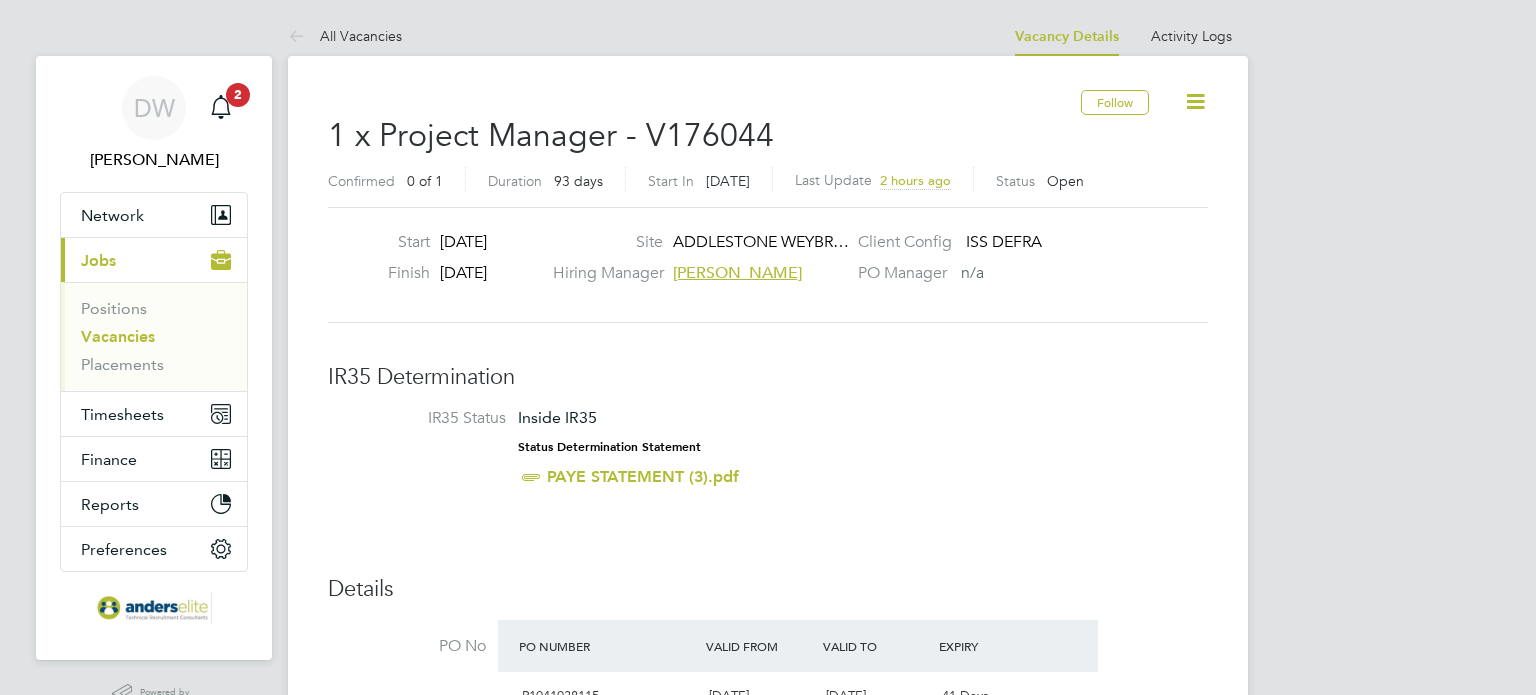 scroll, scrollTop: 600, scrollLeft: 0, axis: vertical 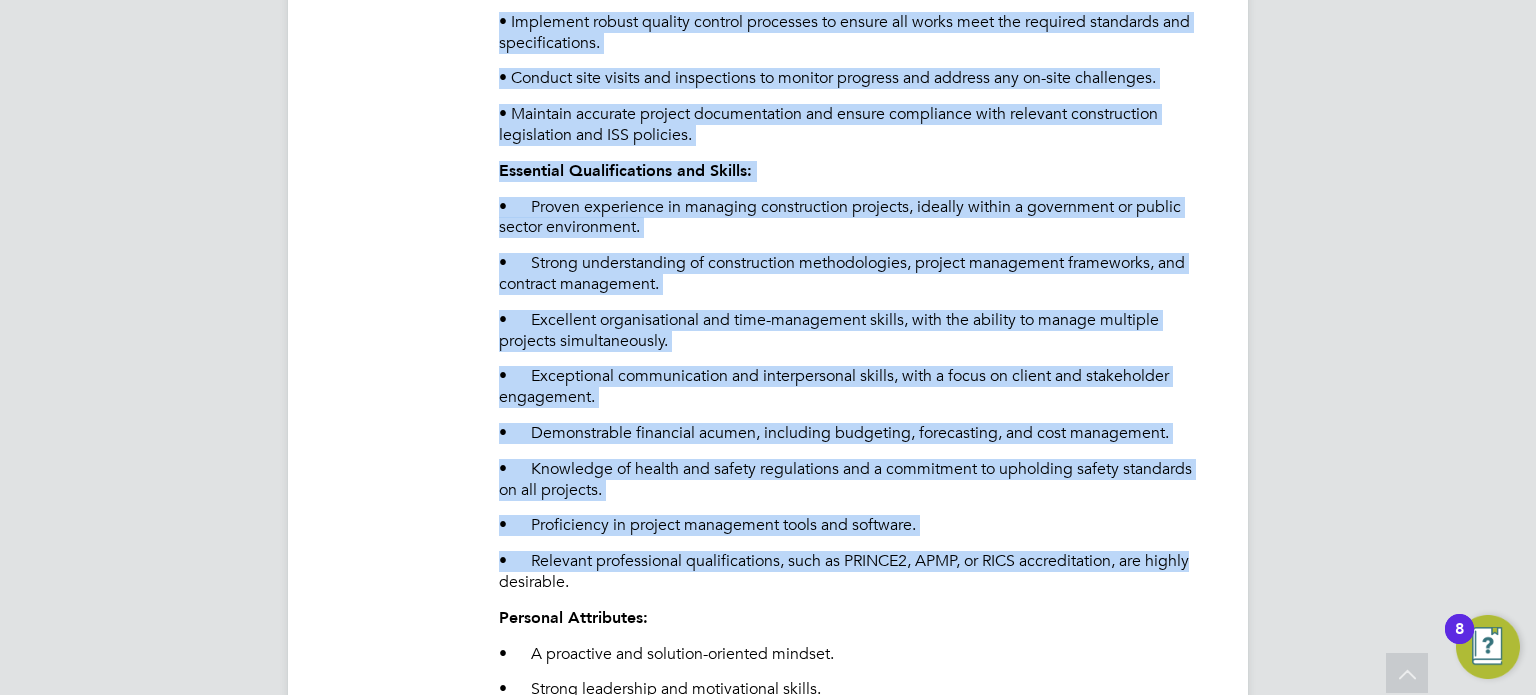 drag, startPoint x: 504, startPoint y: 268, endPoint x: 1204, endPoint y: 572, distance: 763.16187 